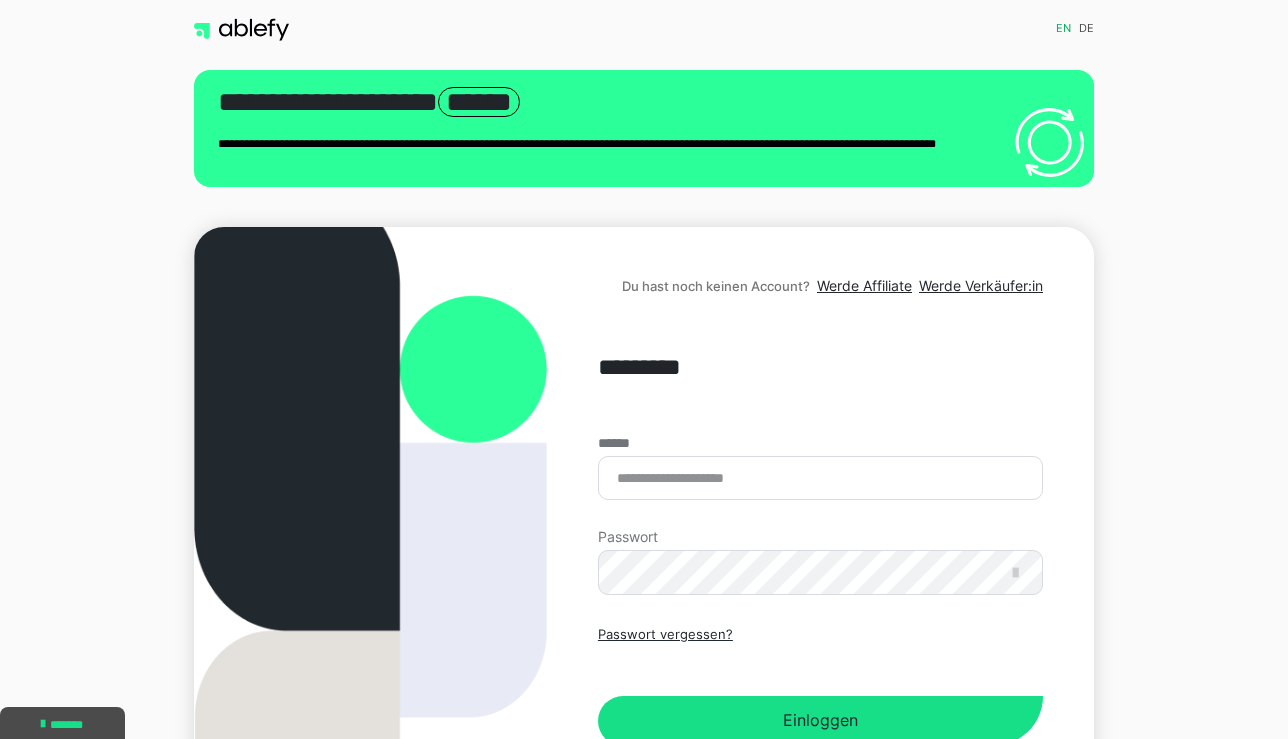 scroll, scrollTop: 0, scrollLeft: 0, axis: both 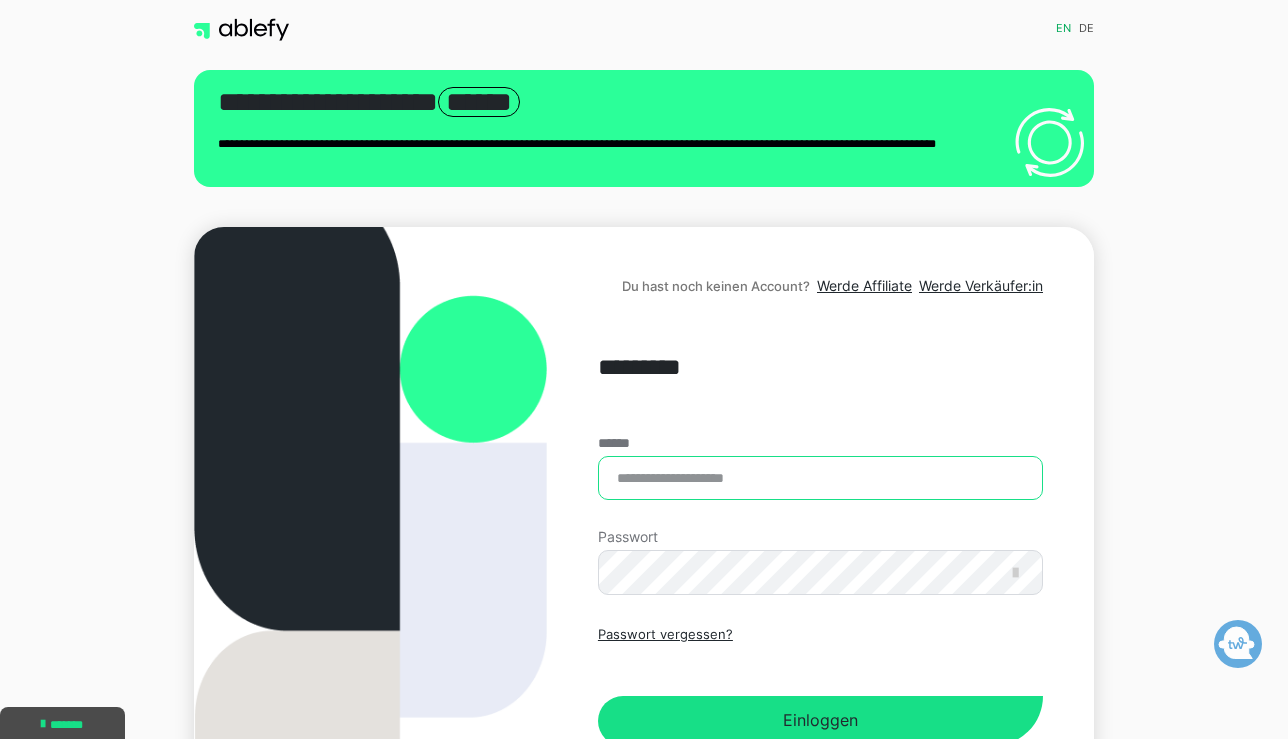 type on "**********" 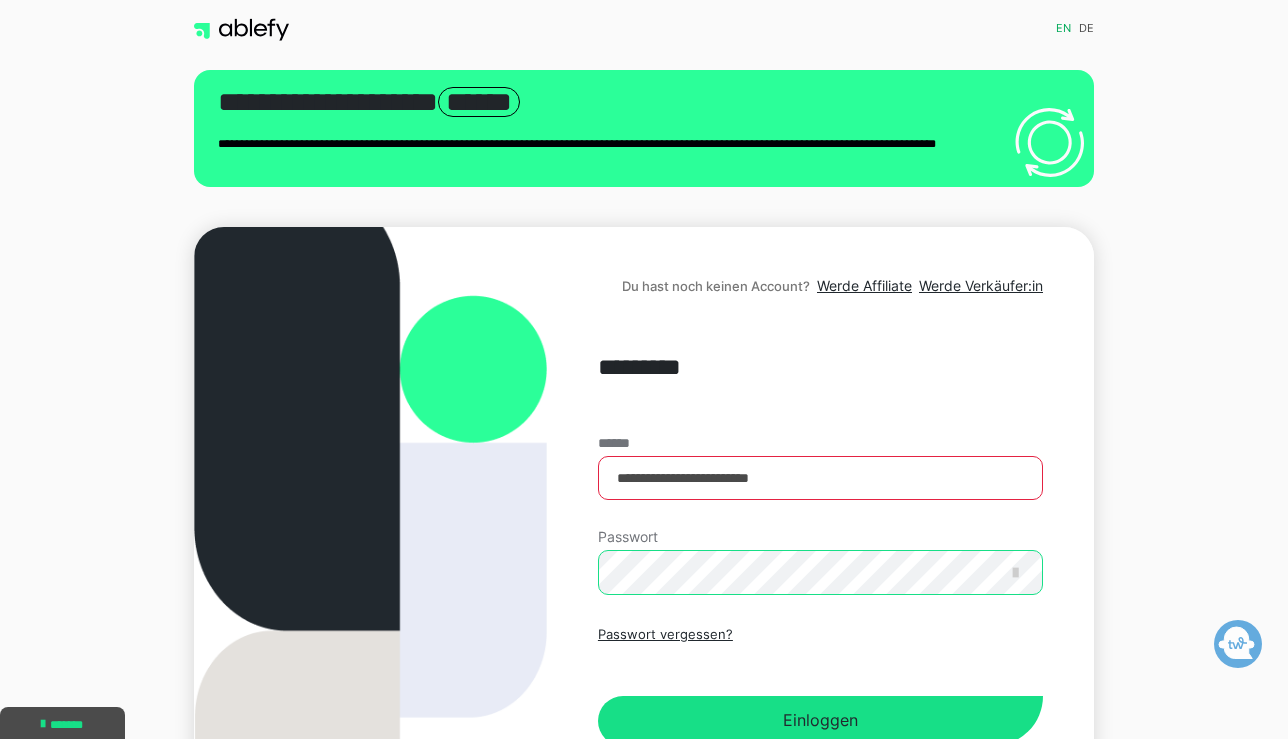 click on "Einloggen" at bounding box center (820, 721) 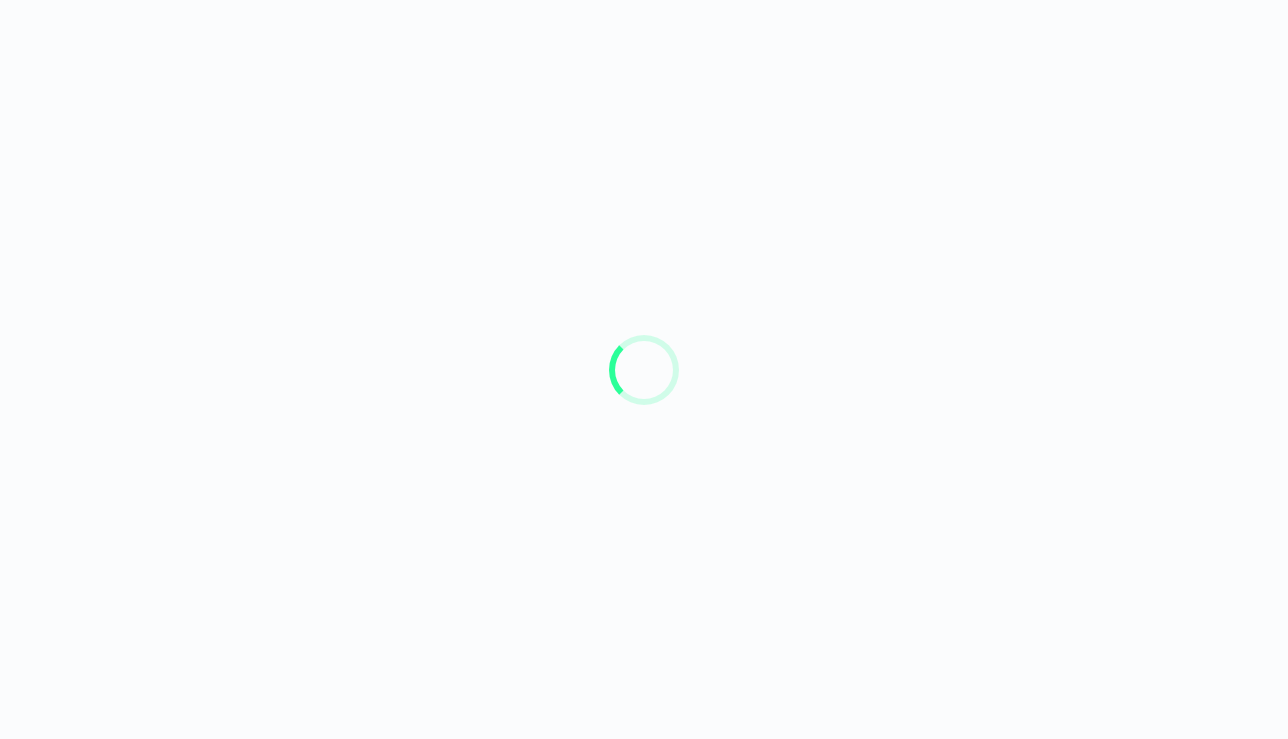 scroll, scrollTop: 0, scrollLeft: 0, axis: both 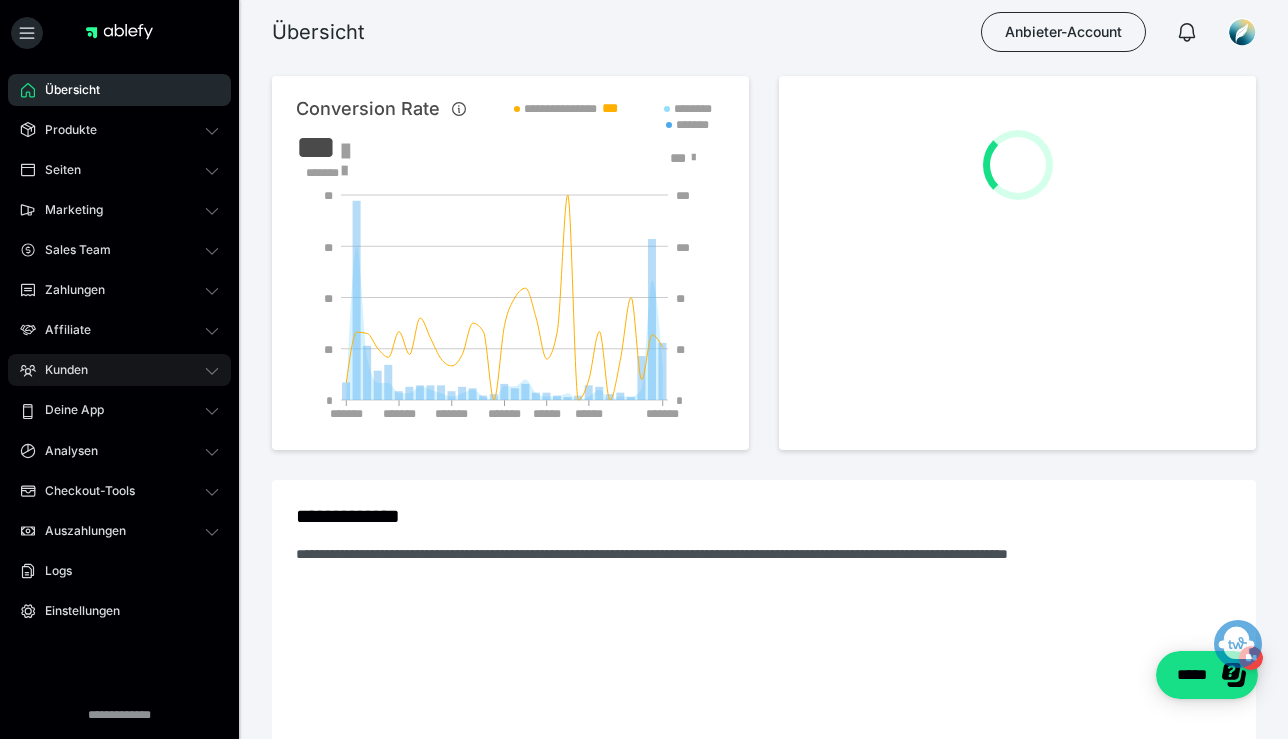 click on "Kunden" at bounding box center (59, 370) 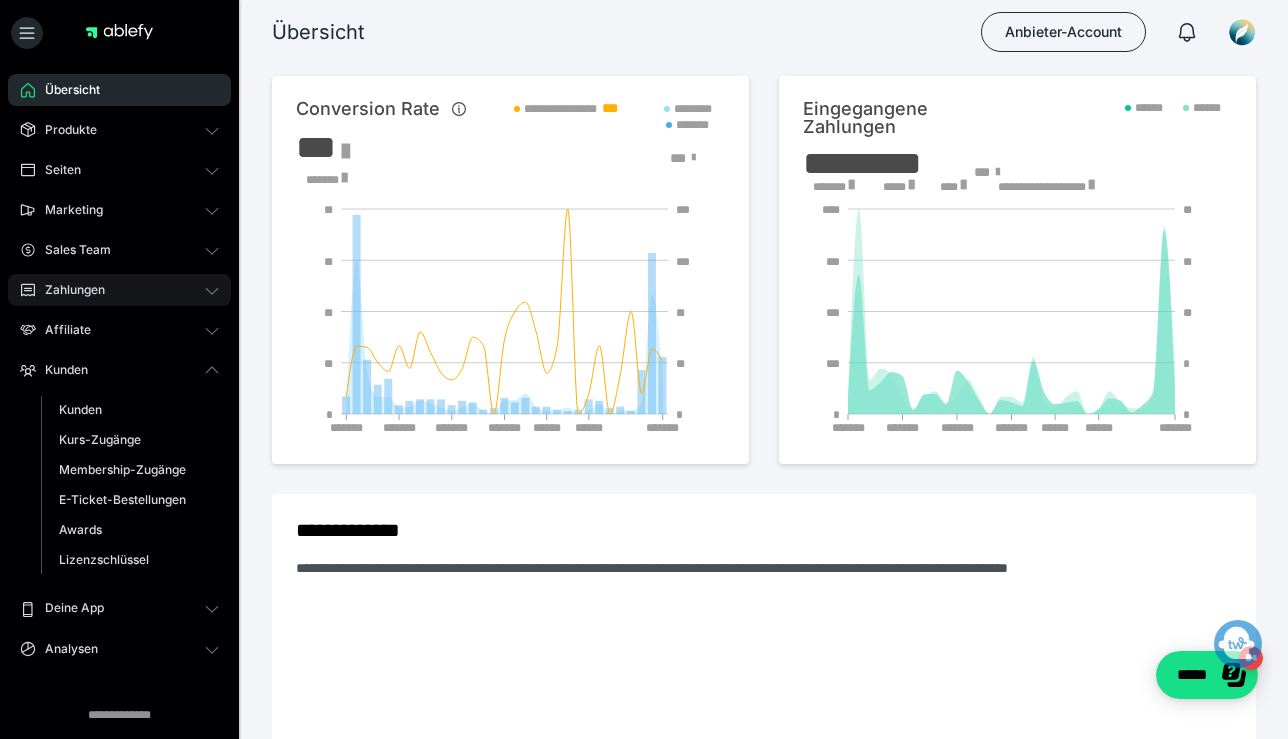 click on "Zahlungen" at bounding box center (68, 290) 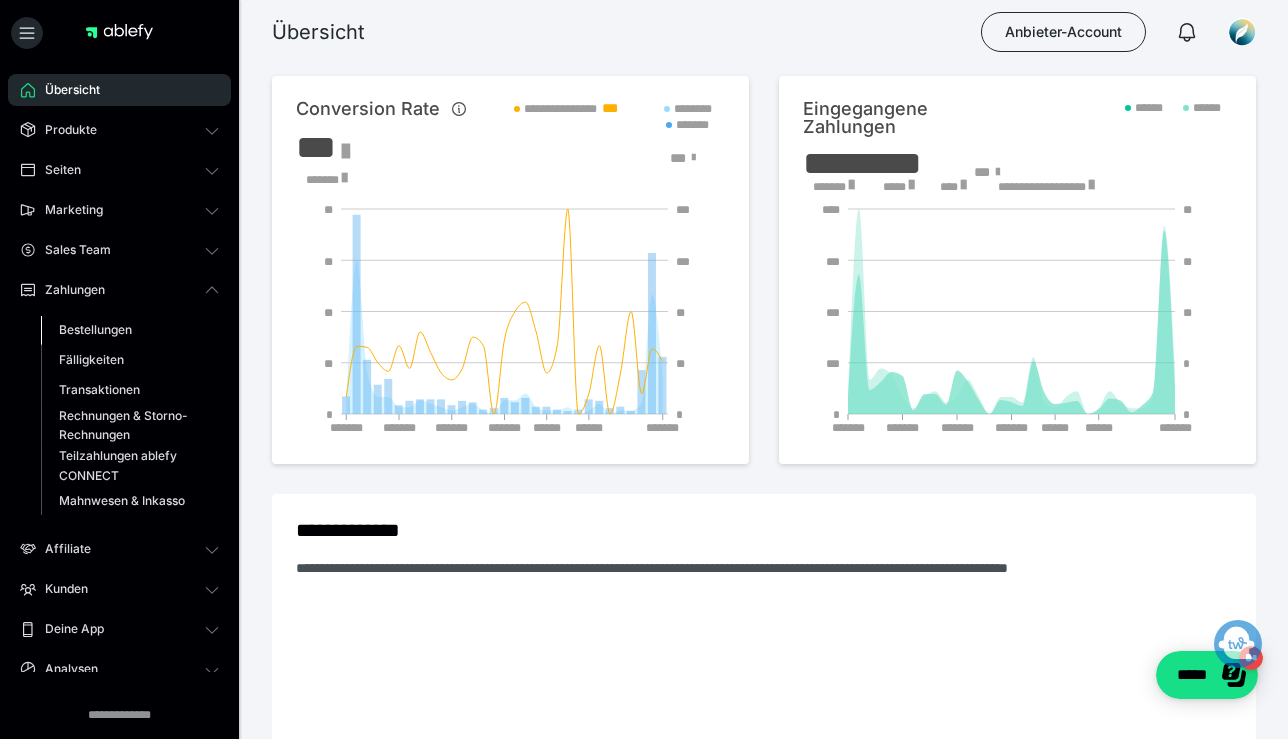 click on "Bestellungen" at bounding box center (95, 329) 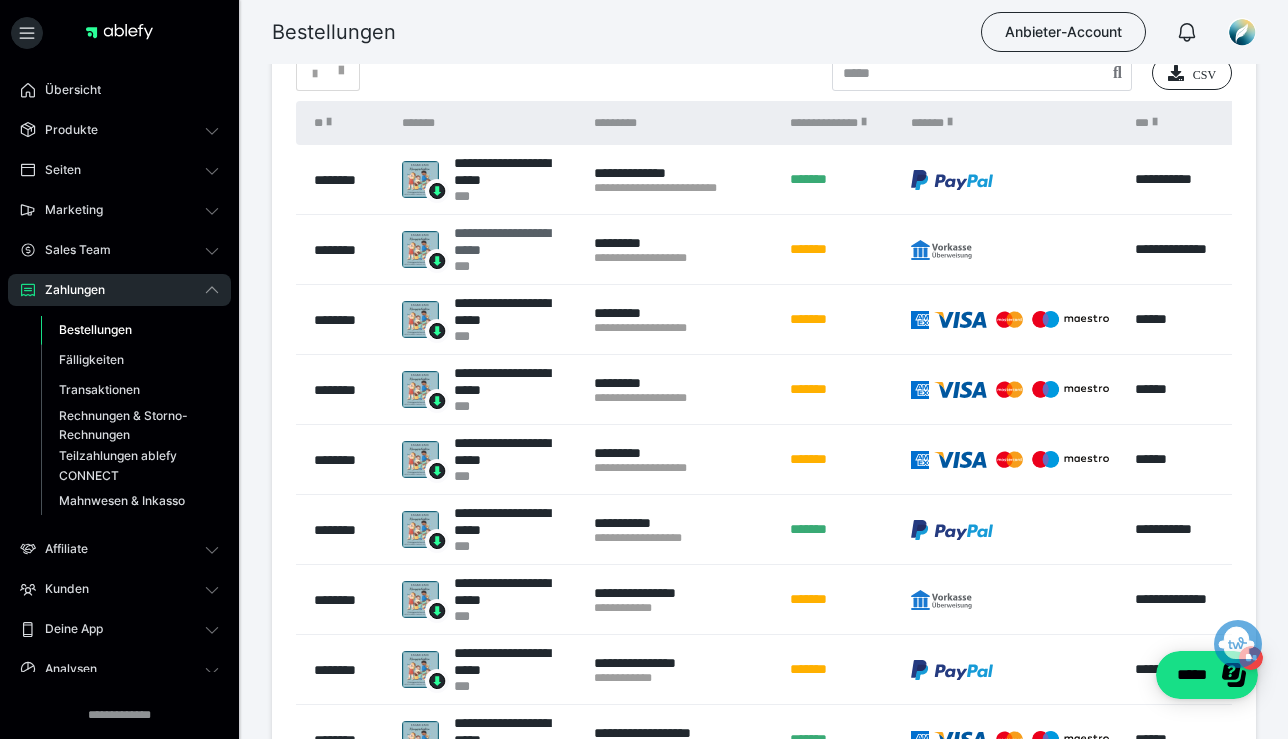 scroll, scrollTop: 452, scrollLeft: 0, axis: vertical 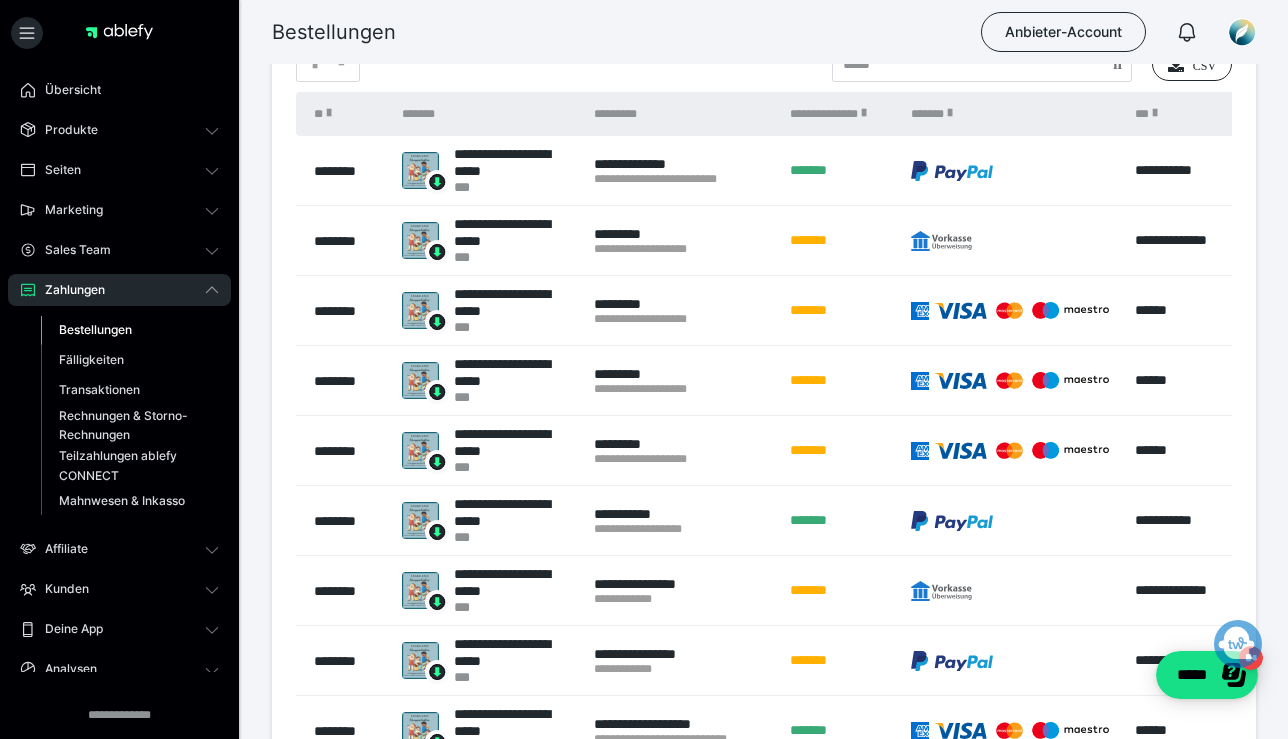 click on "Marketing" at bounding box center (67, 210) 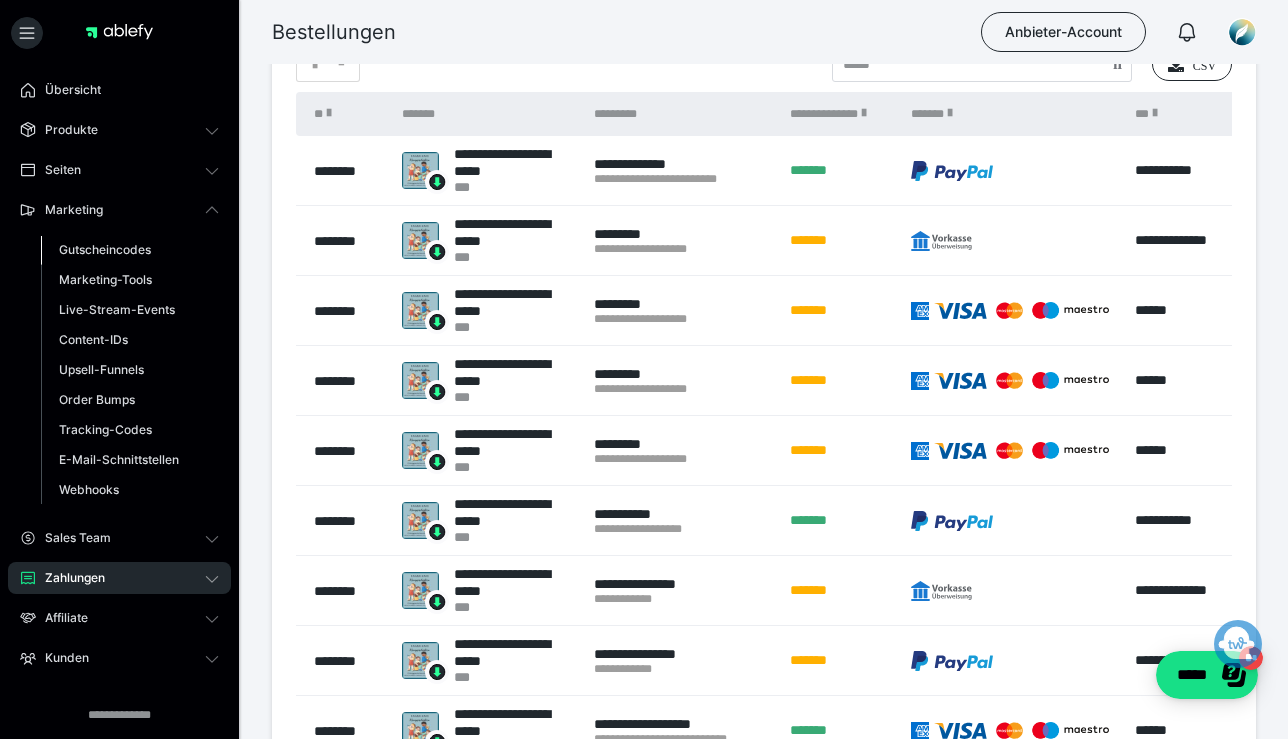 click on "Gutscheincodes" at bounding box center (105, 249) 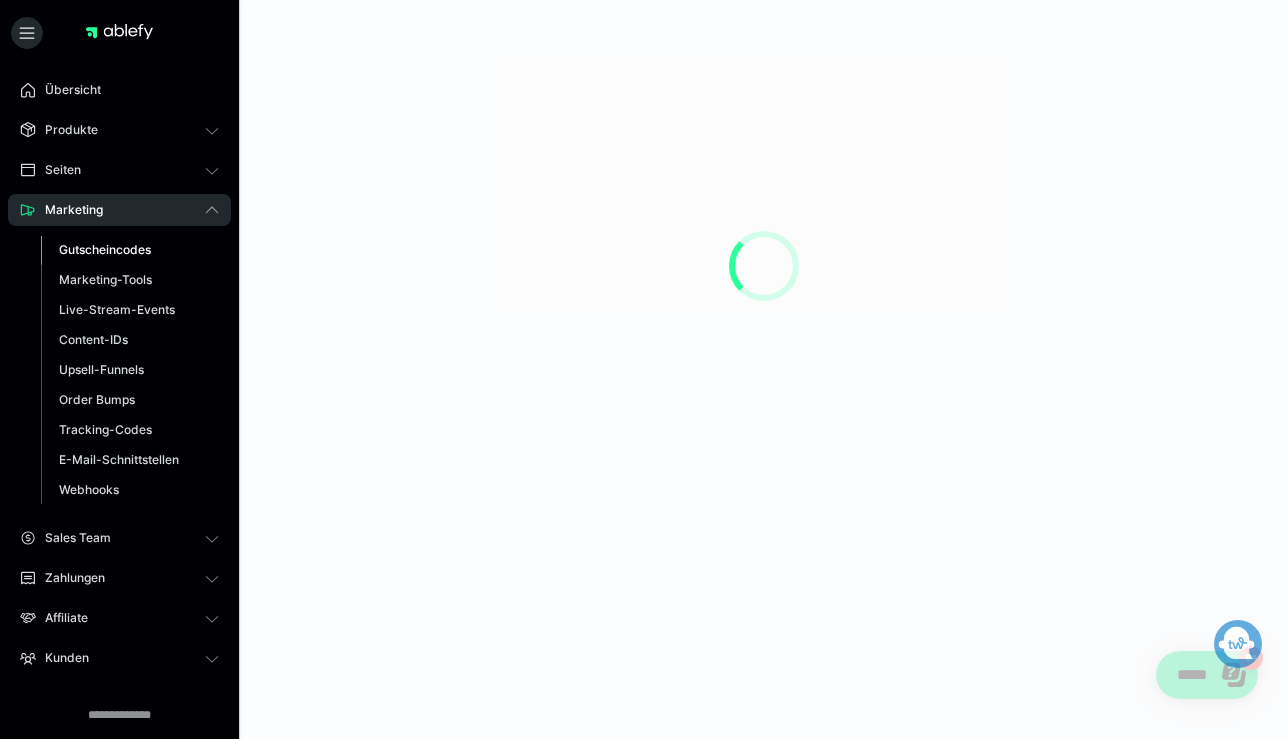 scroll, scrollTop: 0, scrollLeft: 0, axis: both 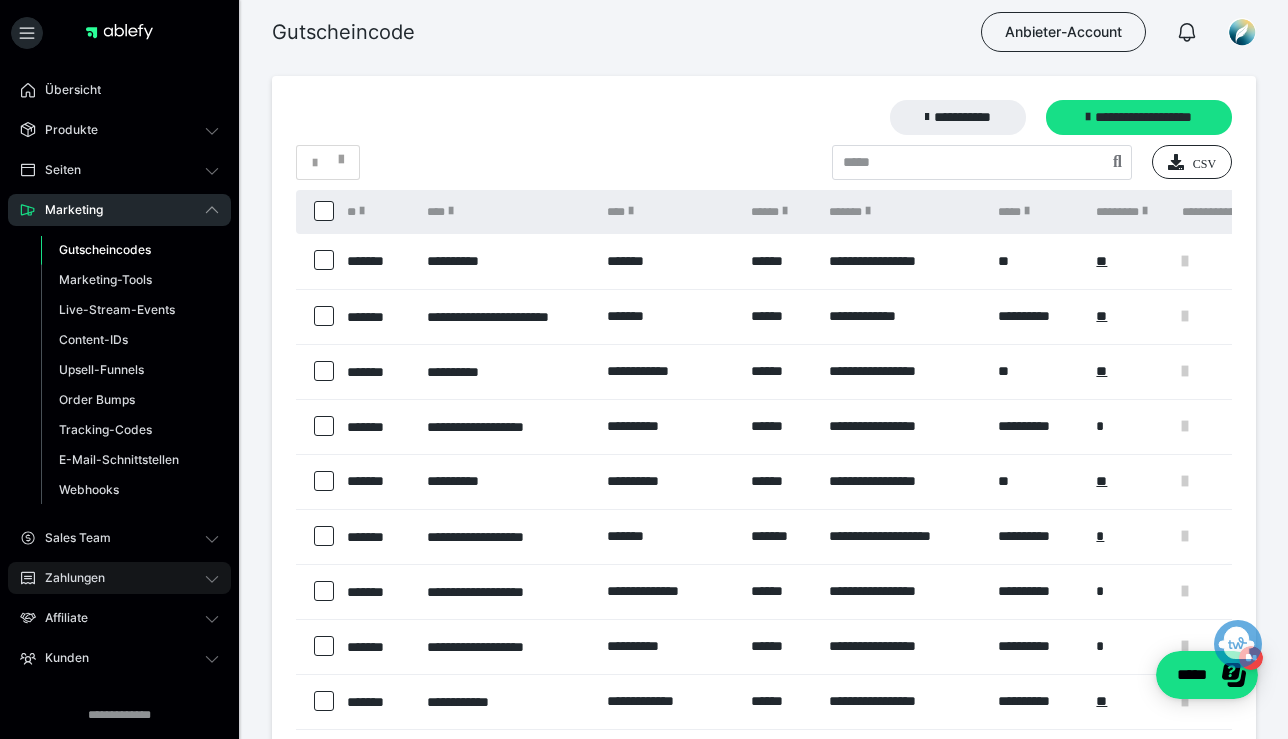 click on "Zahlungen" at bounding box center (68, 578) 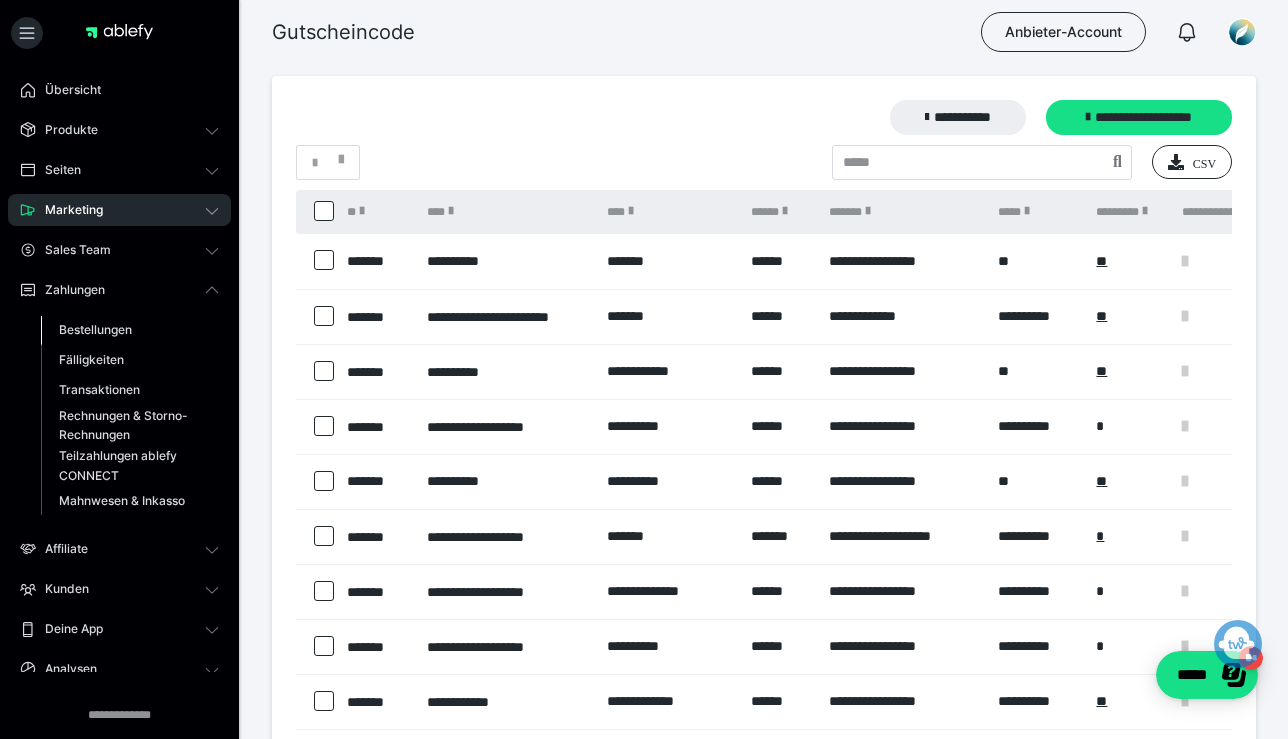click on "Bestellungen" at bounding box center [95, 329] 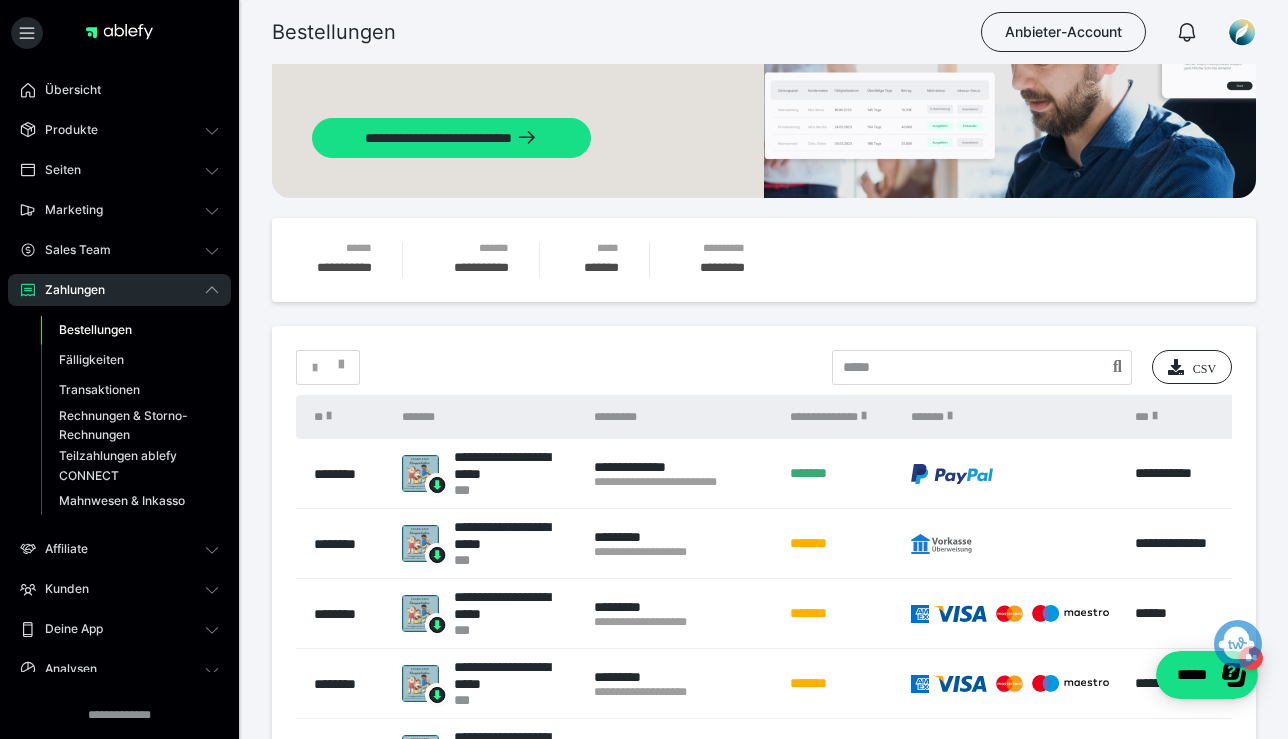 scroll, scrollTop: 170, scrollLeft: 0, axis: vertical 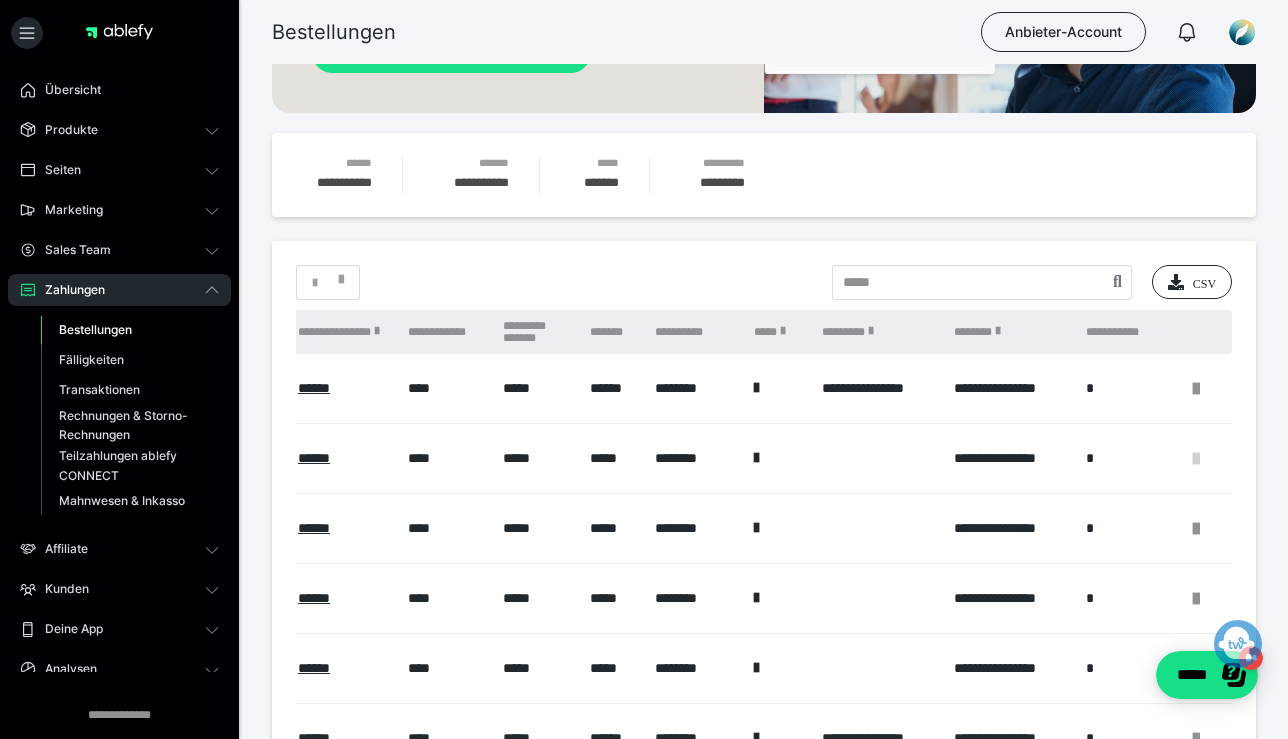 click at bounding box center (1196, 459) 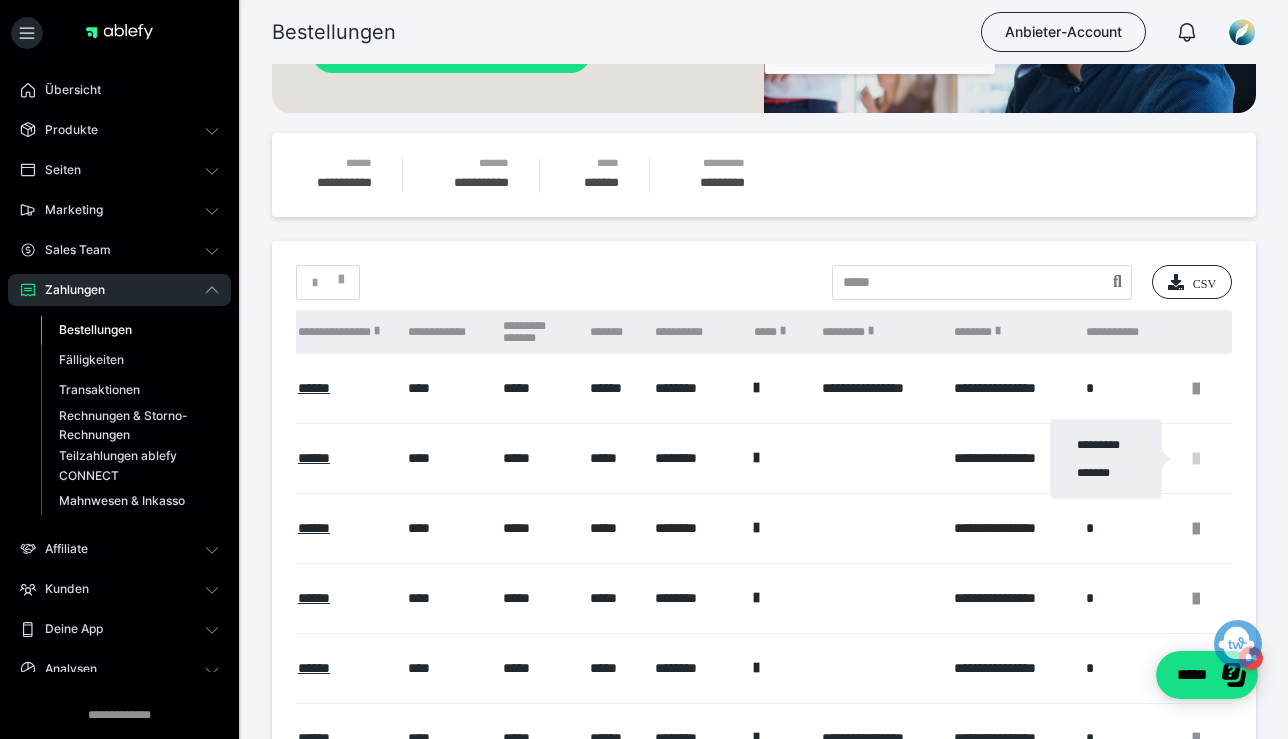 click at bounding box center [644, 369] 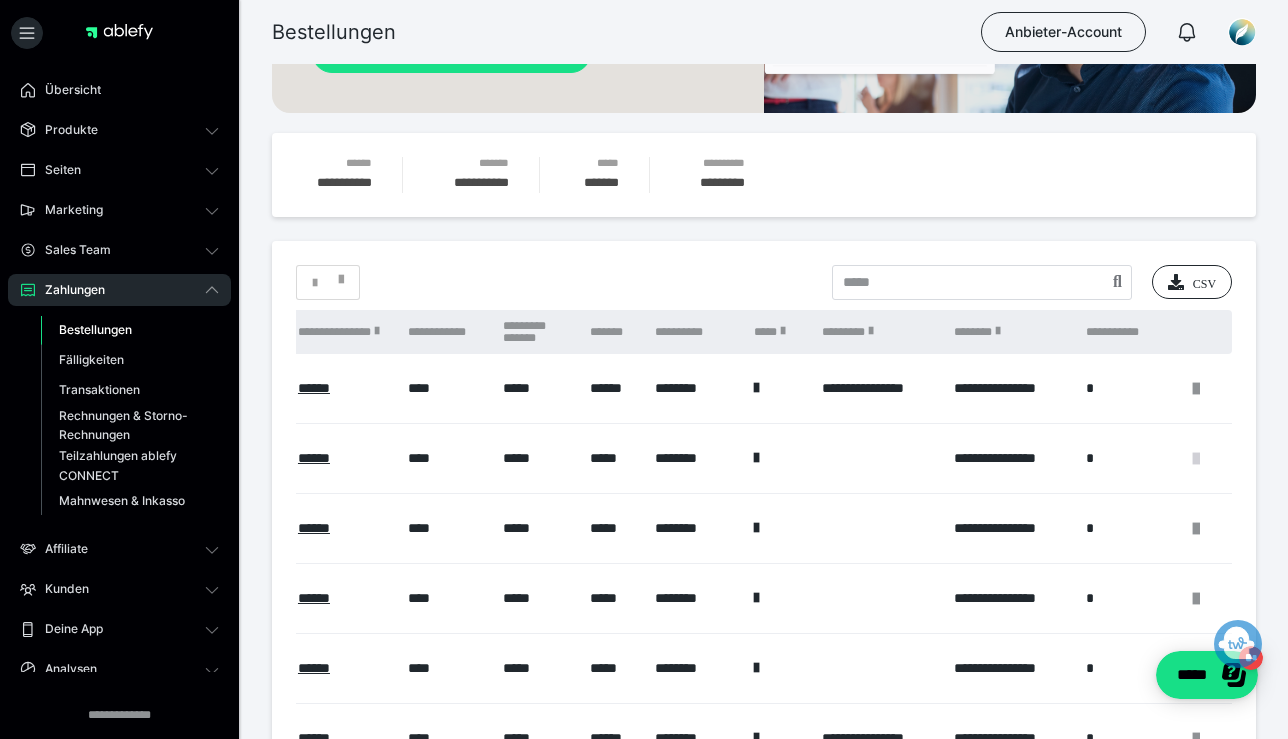 click at bounding box center (1196, 459) 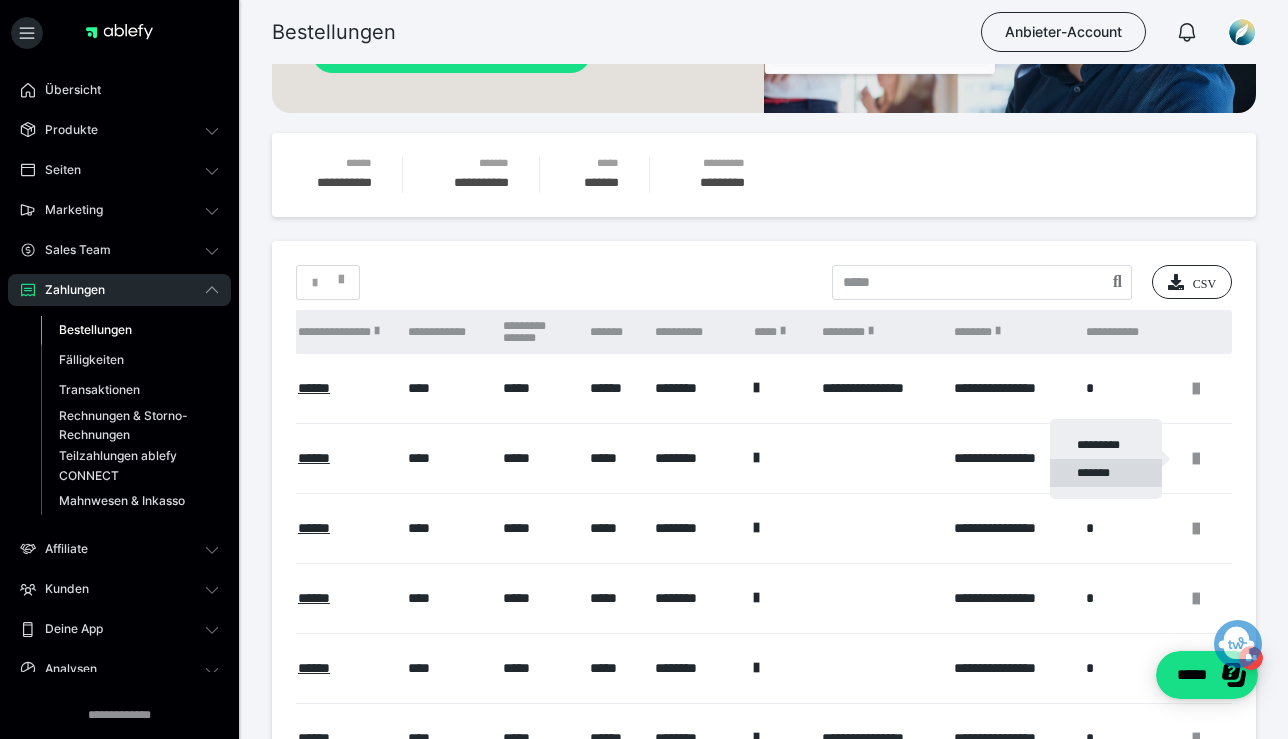 click on "*******" at bounding box center (1106, 473) 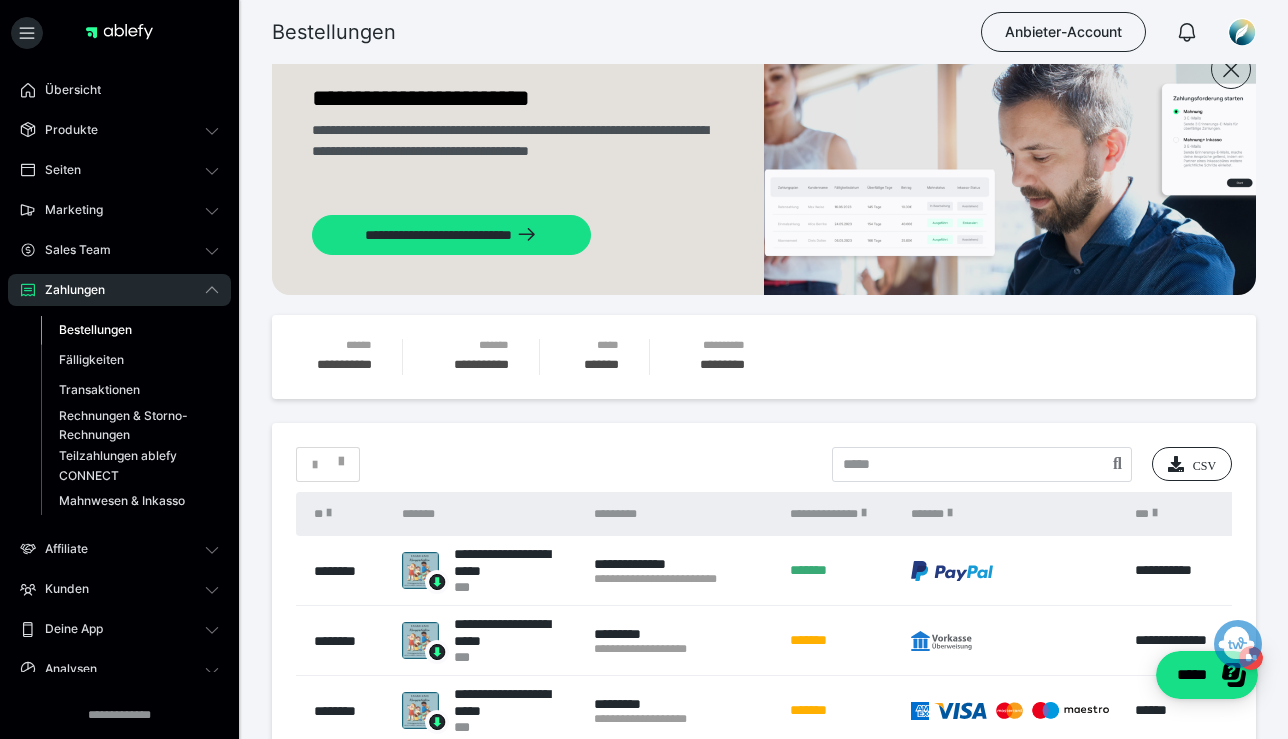 scroll, scrollTop: 63, scrollLeft: 0, axis: vertical 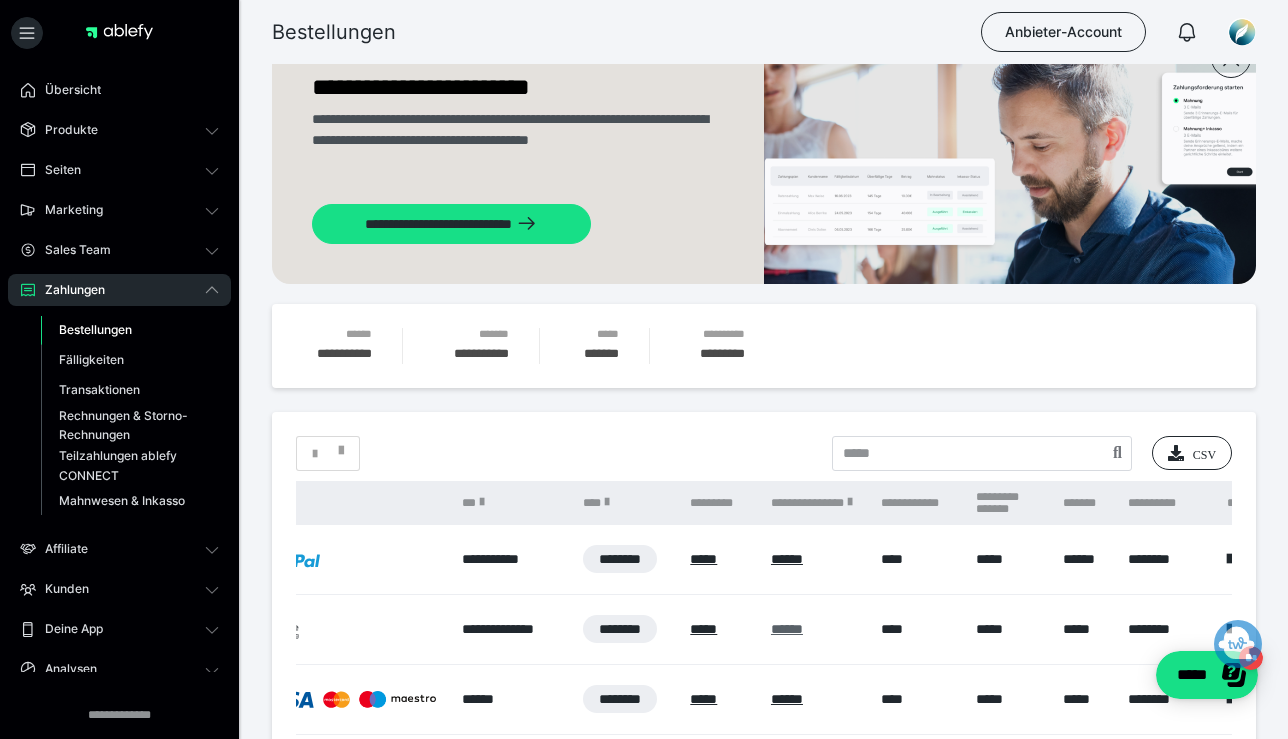 click on "******" at bounding box center (787, 629) 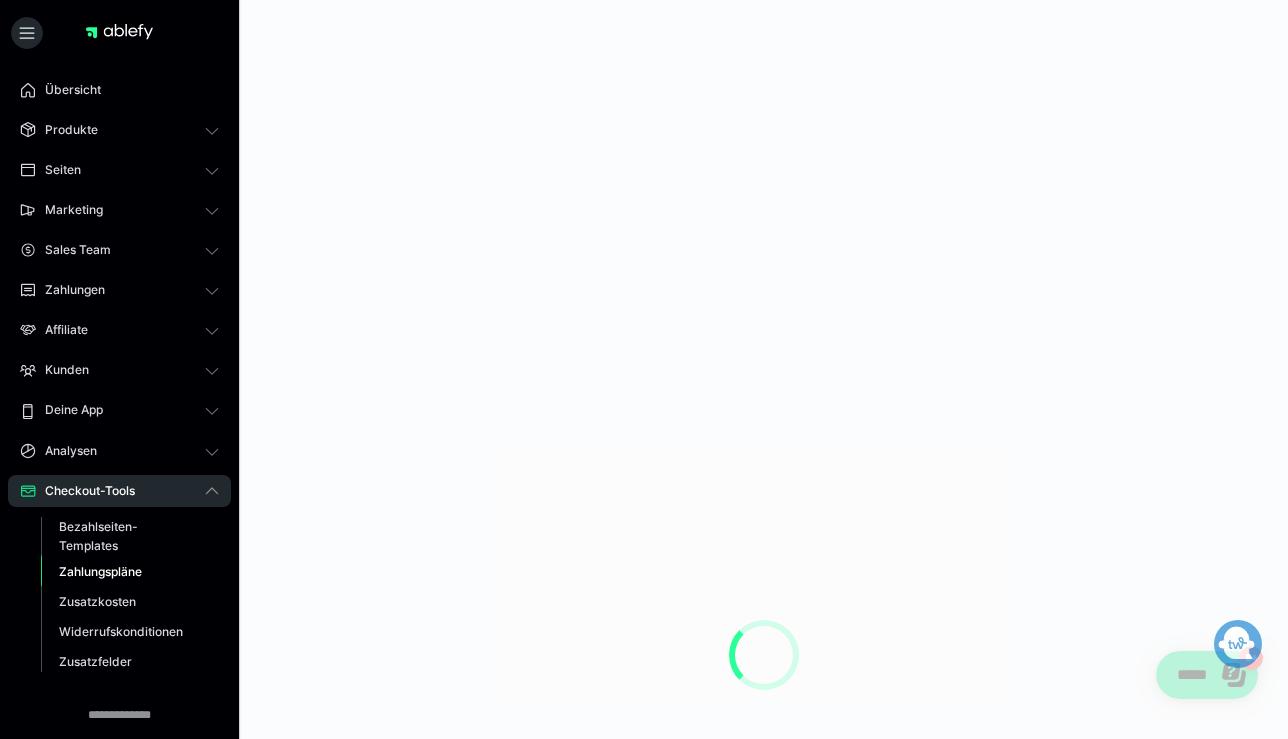 scroll, scrollTop: 0, scrollLeft: 0, axis: both 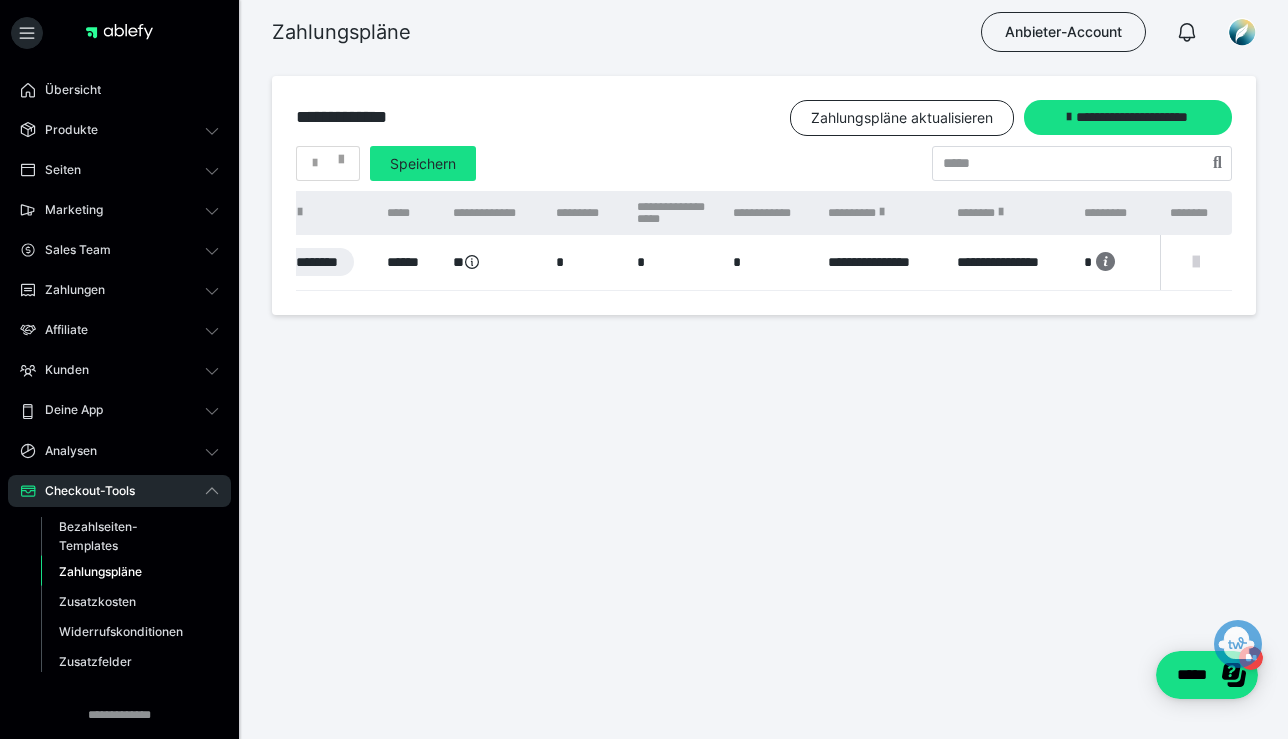 click at bounding box center (1196, 262) 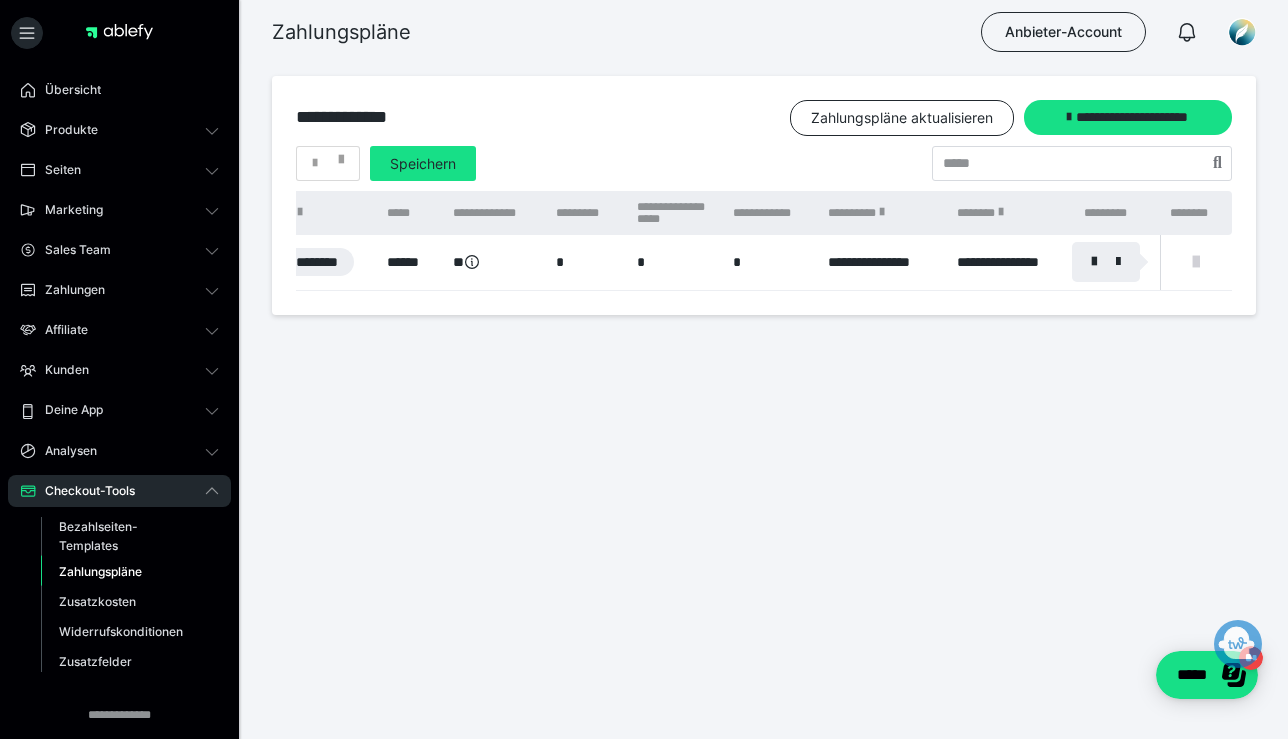 click at bounding box center [644, 369] 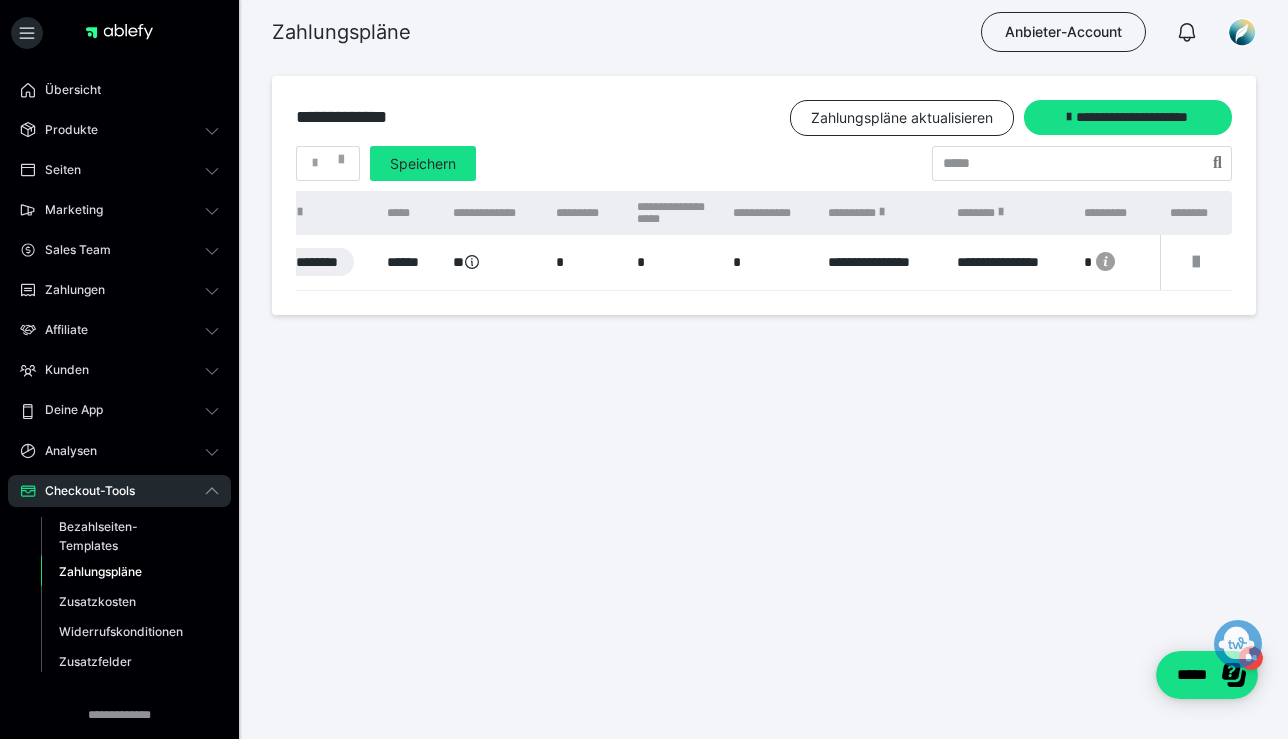 click 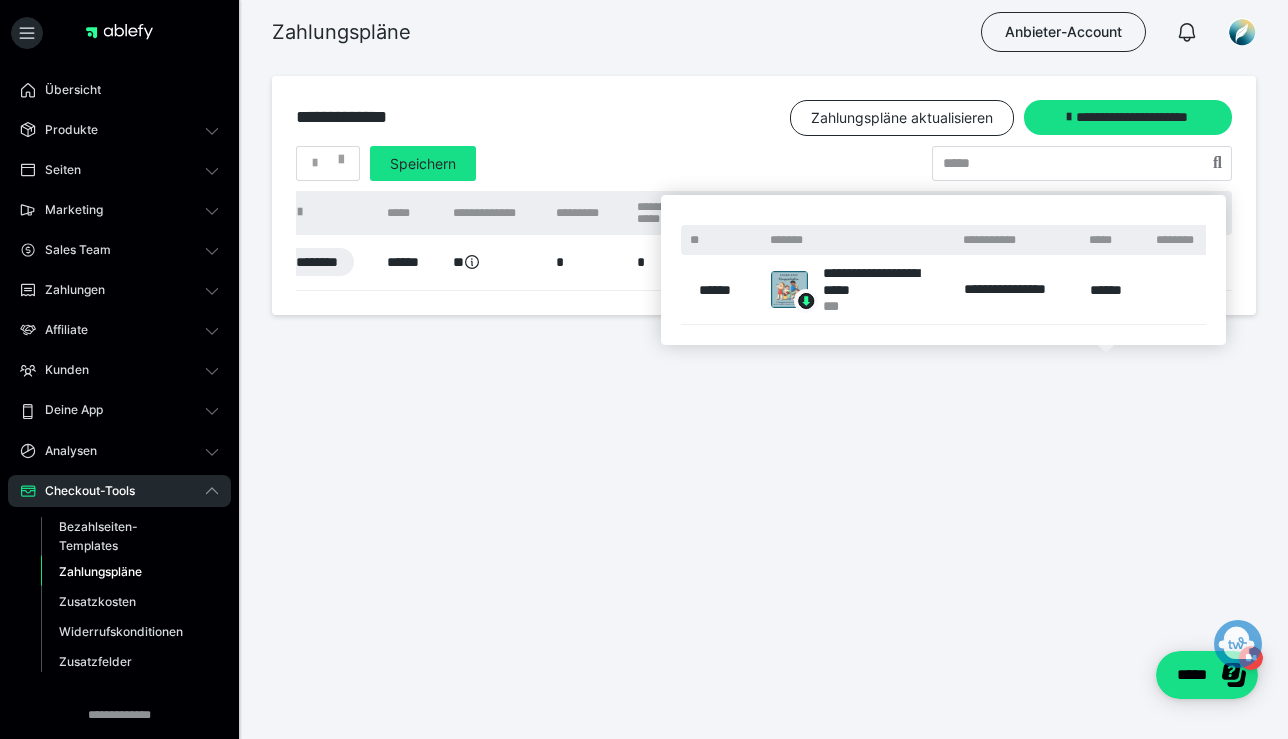 click on "**********" at bounding box center (764, 249) 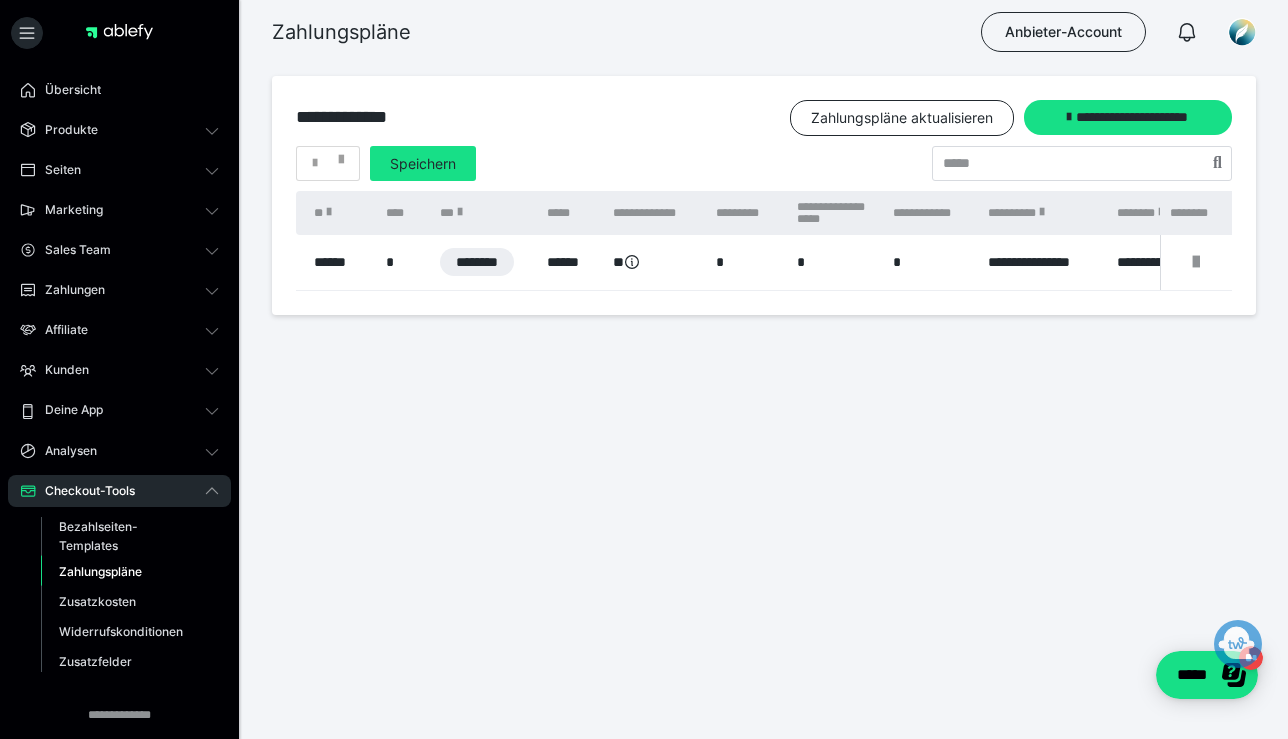 scroll, scrollTop: 0, scrollLeft: 0, axis: both 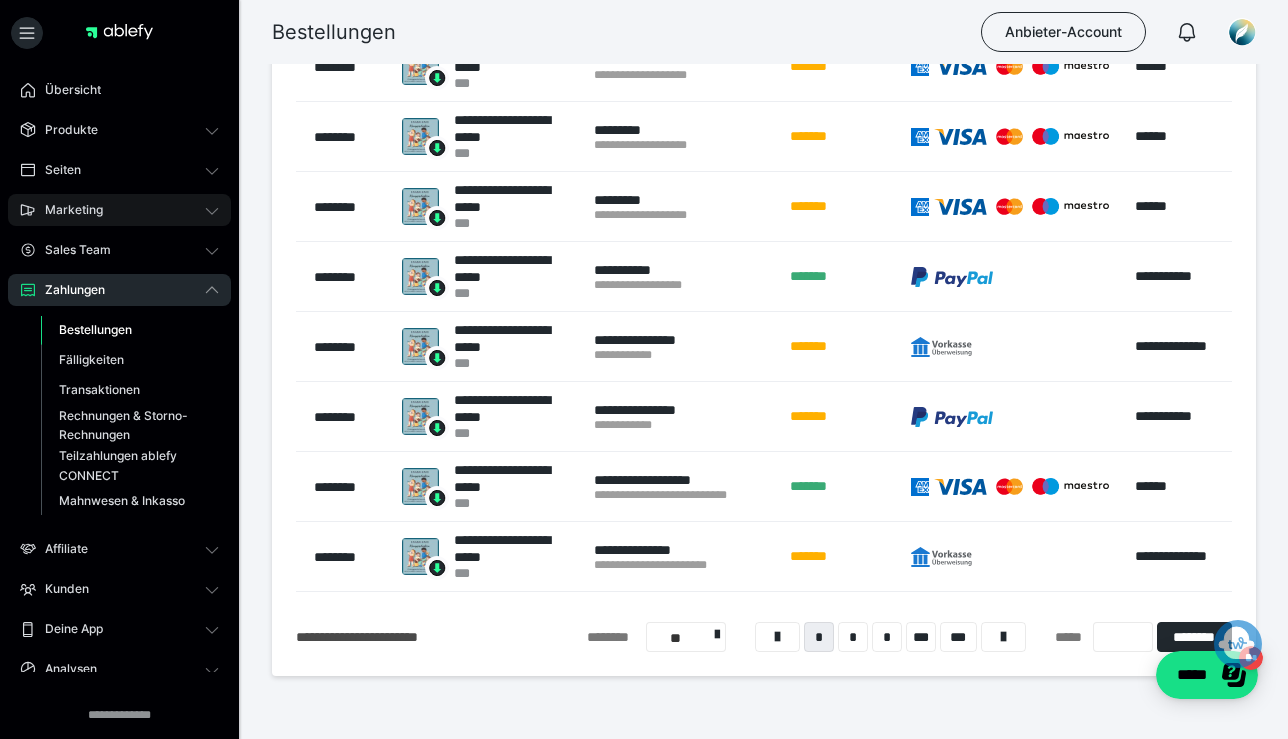 click on "Marketing" at bounding box center (67, 210) 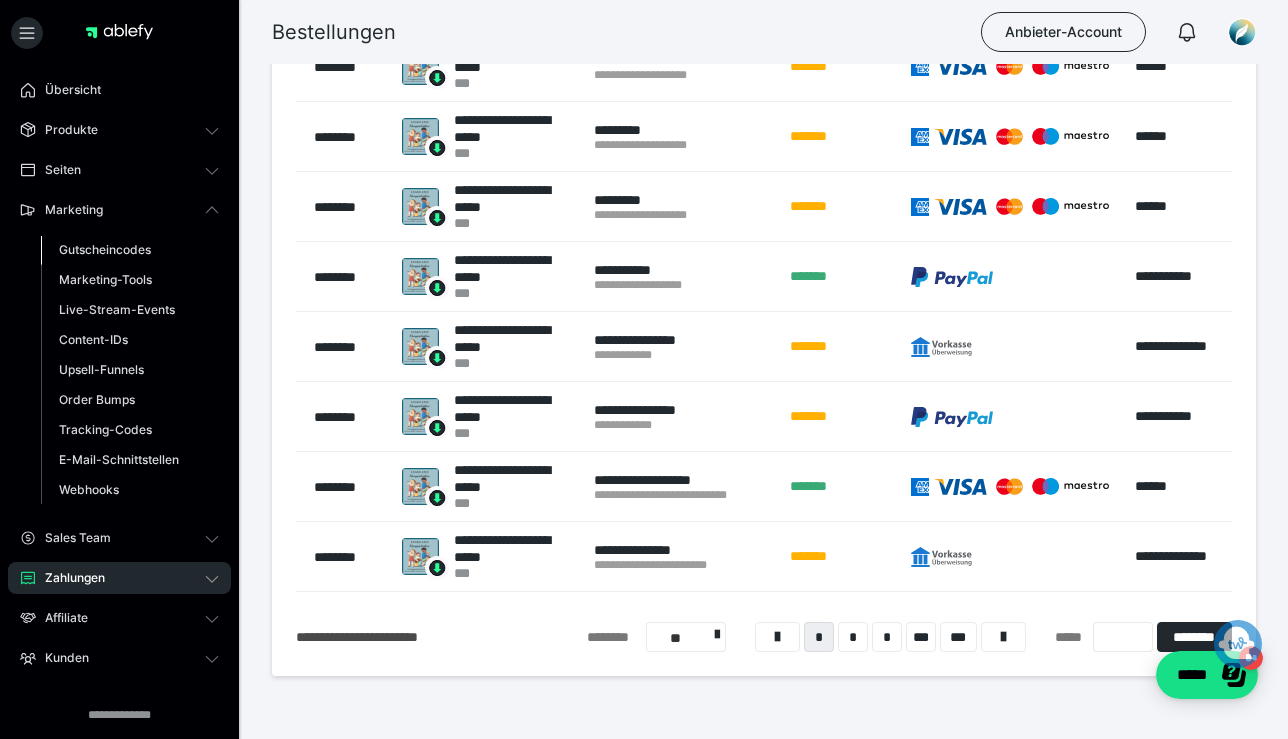 click on "Gutscheincodes" at bounding box center [105, 249] 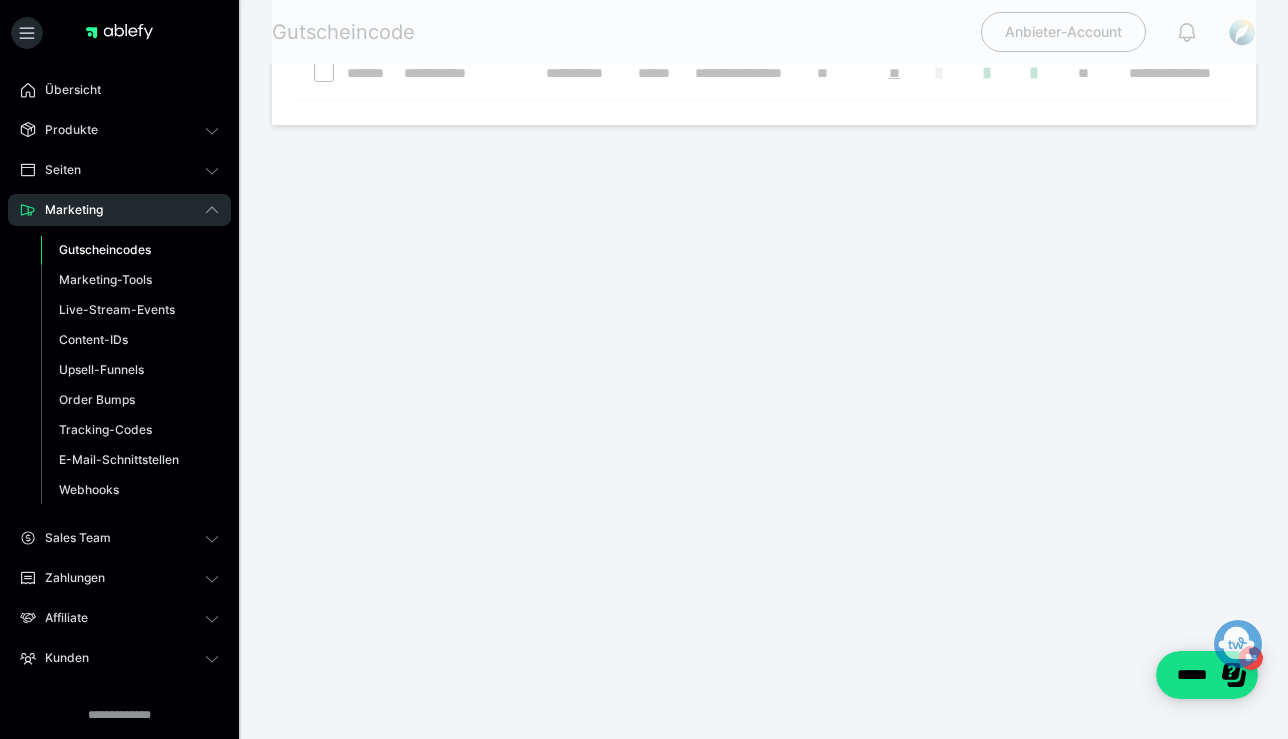 scroll, scrollTop: 0, scrollLeft: 0, axis: both 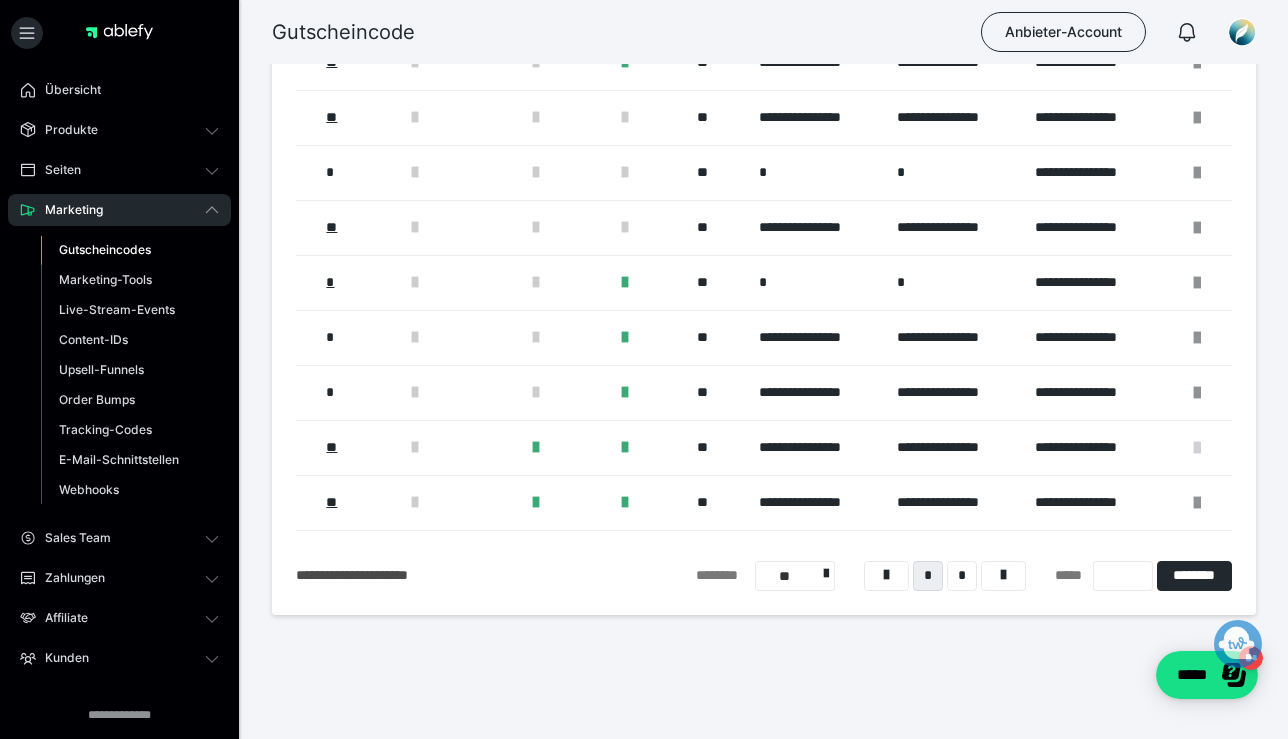 click at bounding box center (1197, 448) 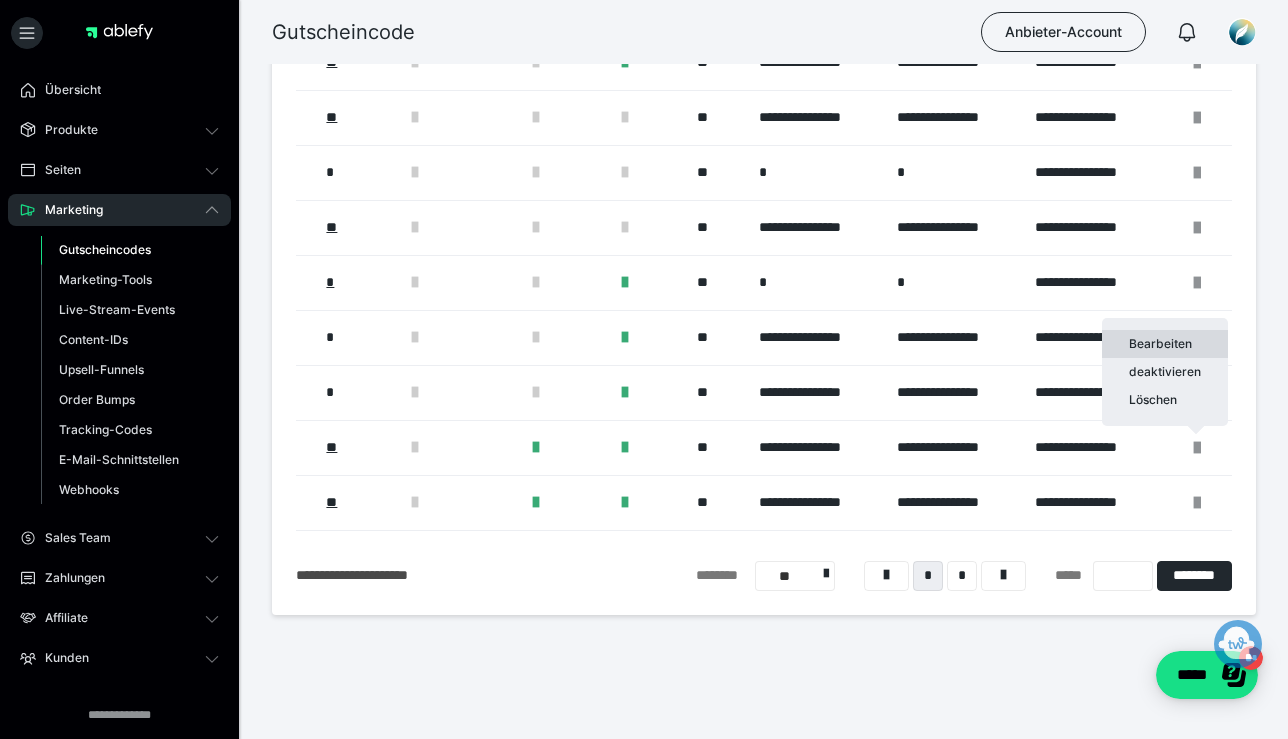 click on "Bearbeiten" at bounding box center (1165, 344) 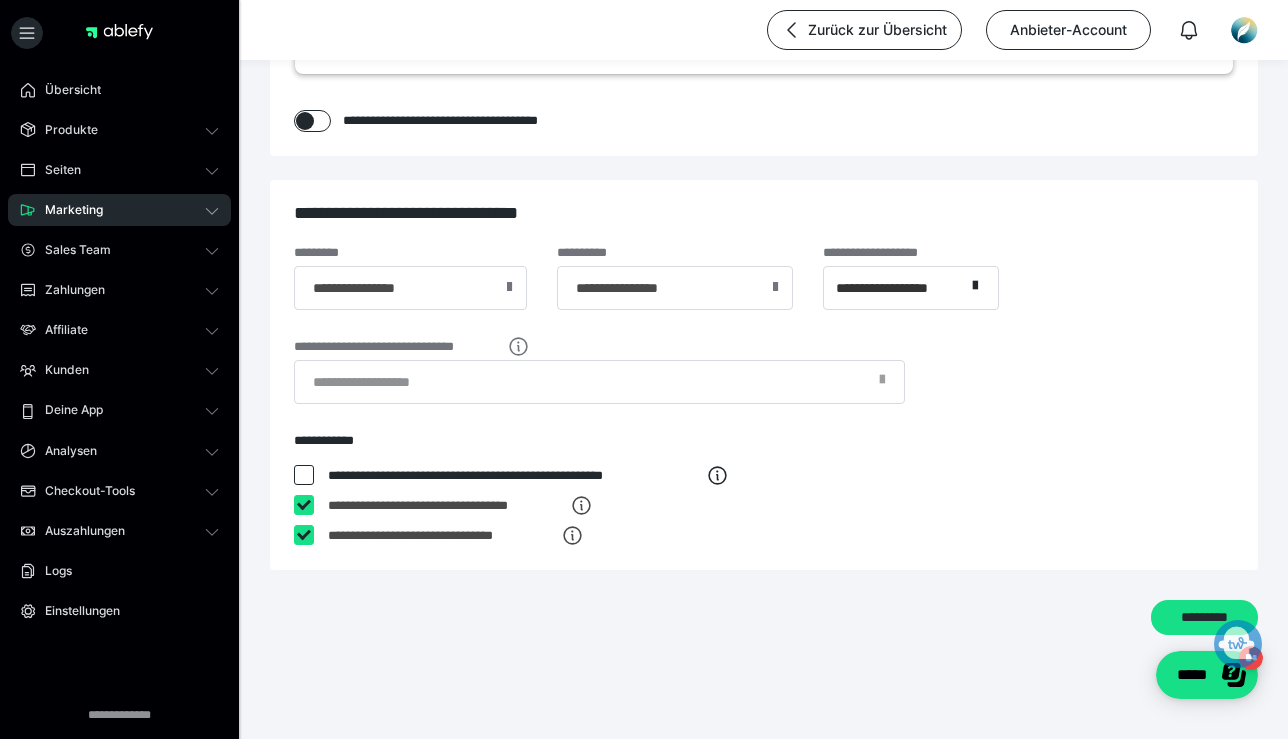 scroll, scrollTop: 628, scrollLeft: 0, axis: vertical 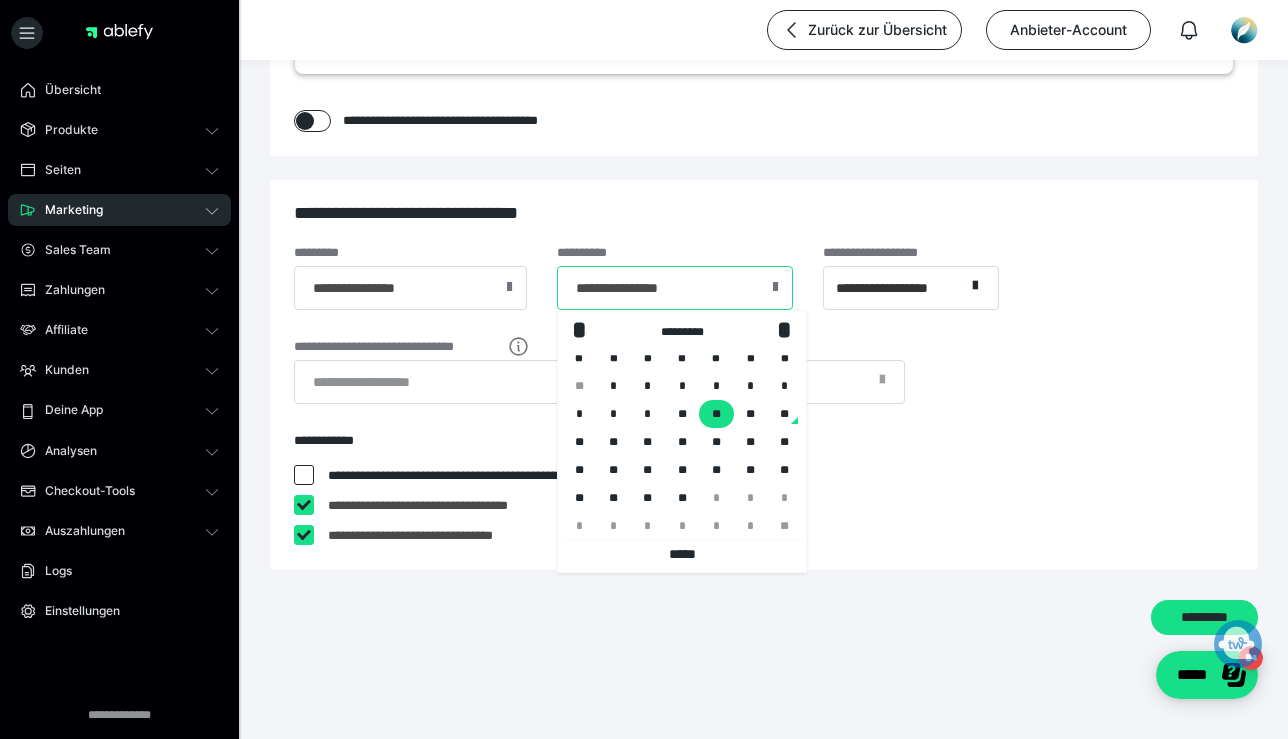 click on "**********" at bounding box center [675, 288] 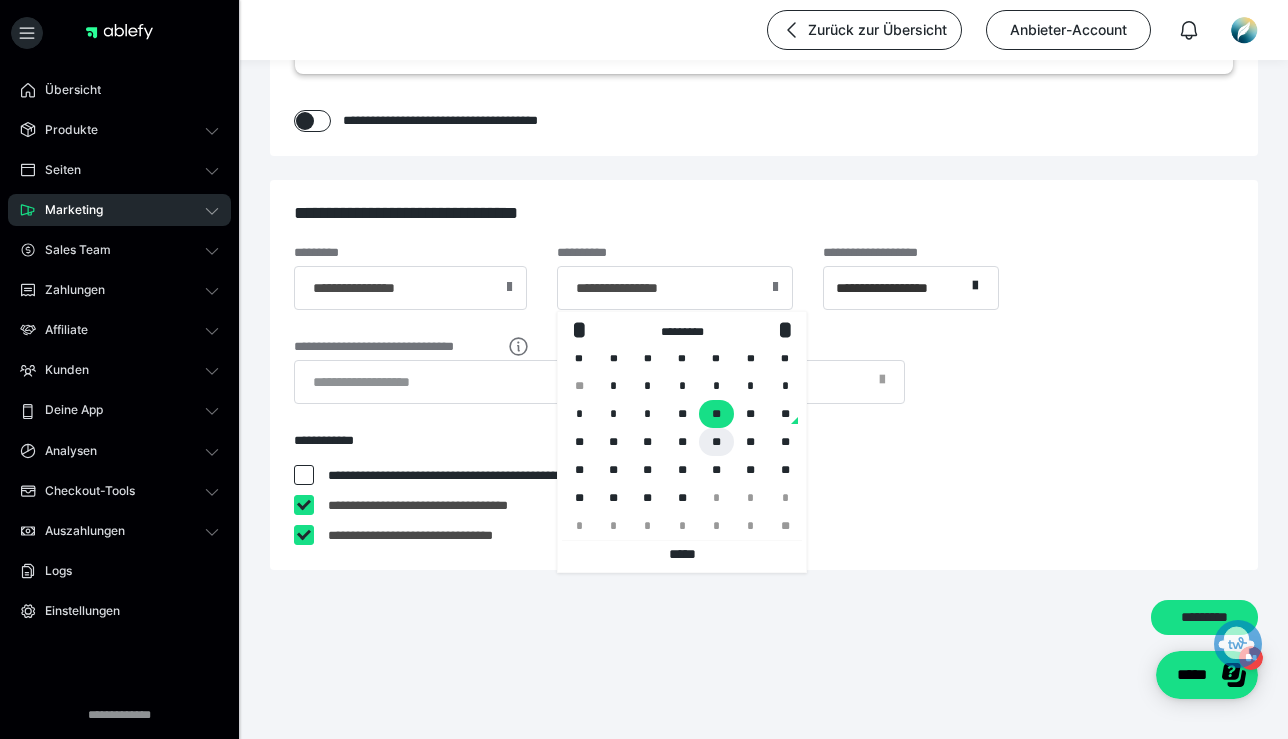 click on "**" at bounding box center [716, 442] 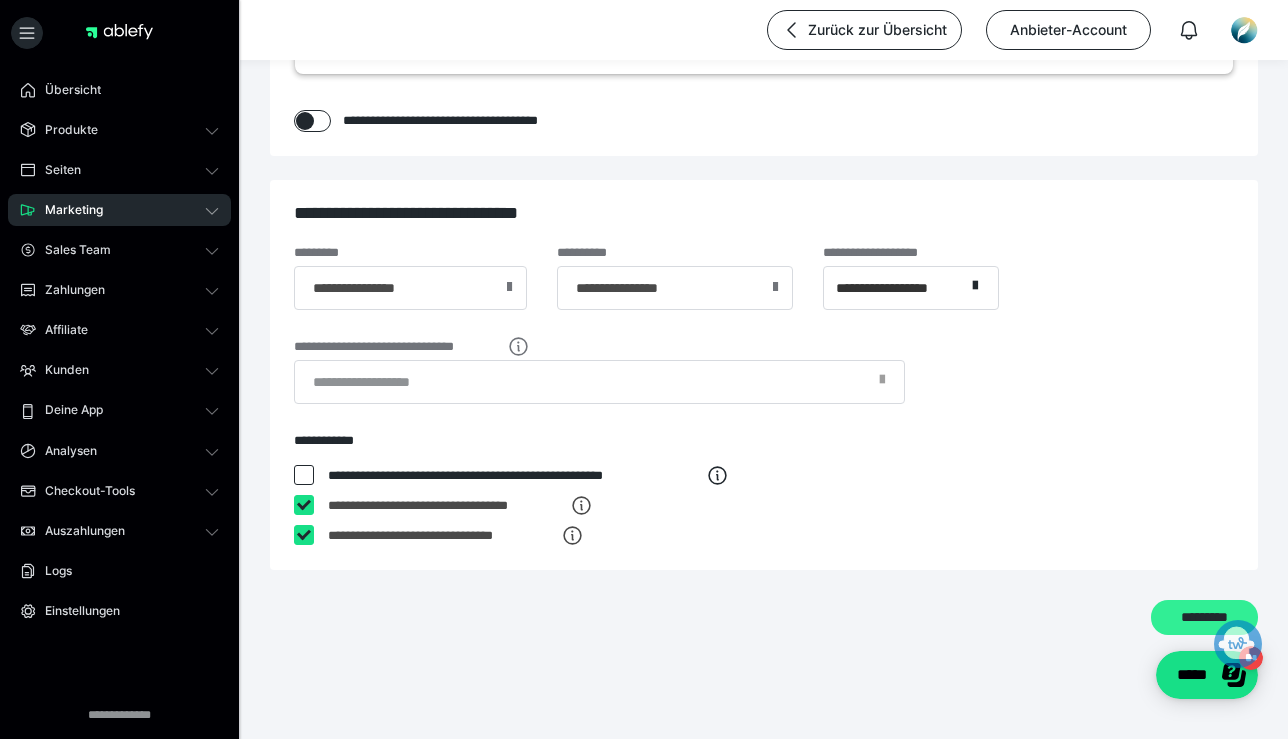 click on "*********" at bounding box center (1204, 617) 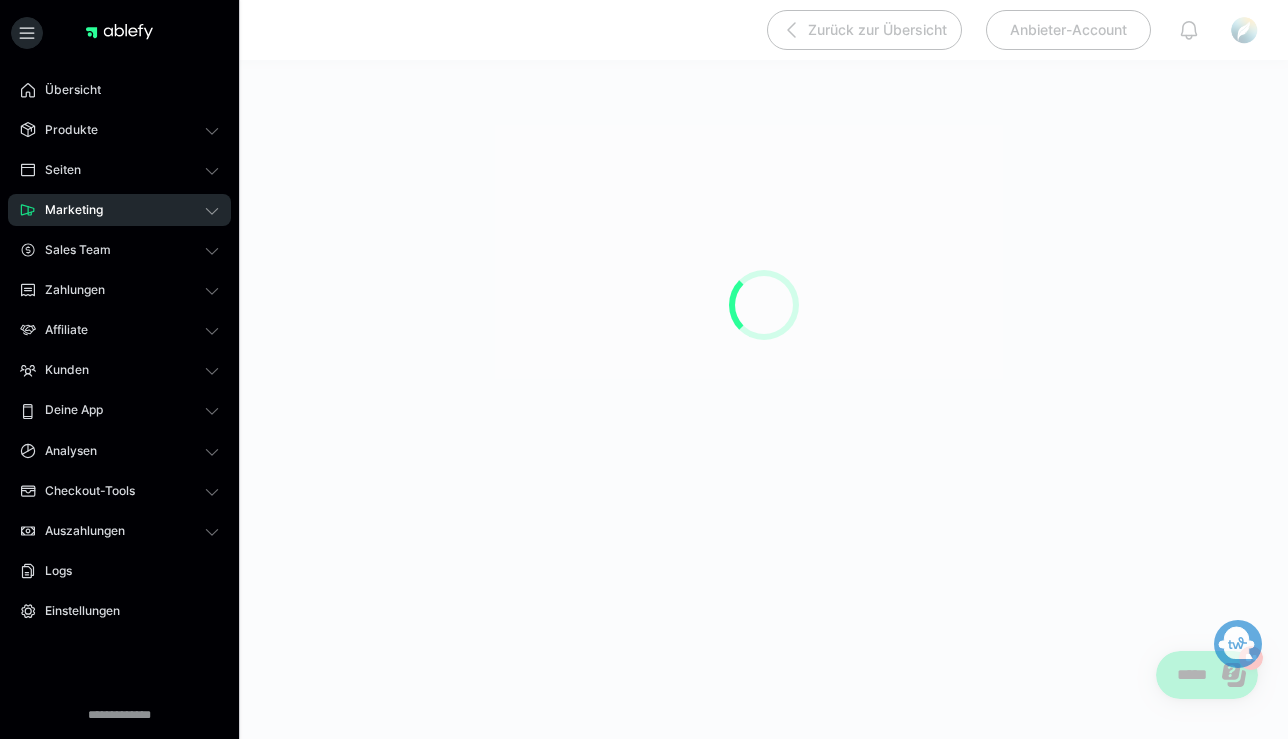 scroll, scrollTop: 190, scrollLeft: 0, axis: vertical 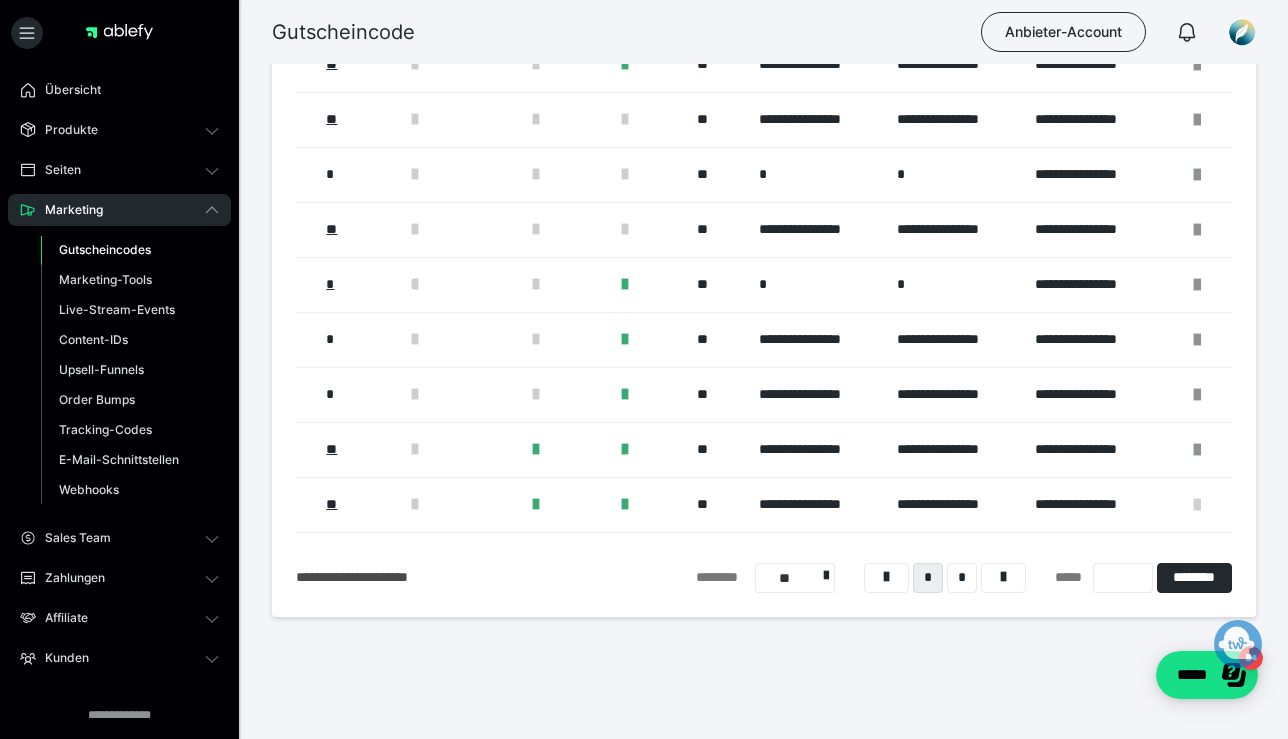 click at bounding box center (1197, 505) 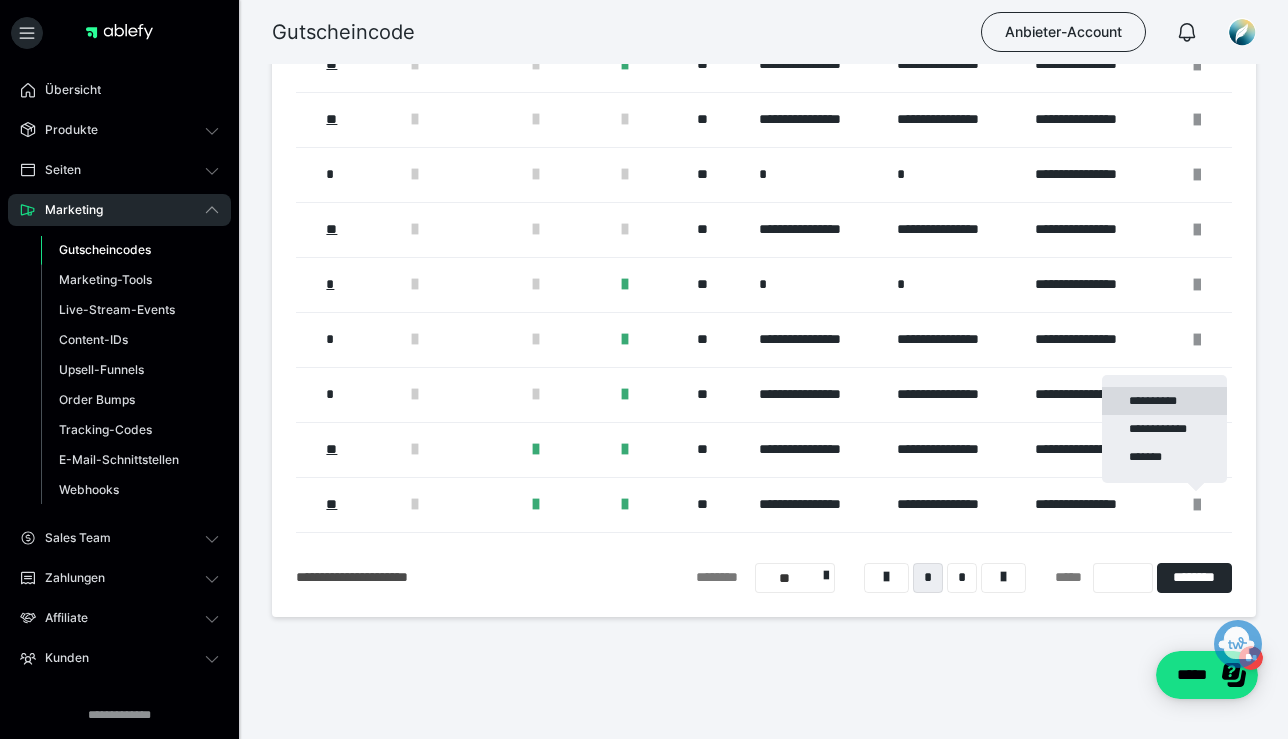 click on "**********" at bounding box center [1164, 401] 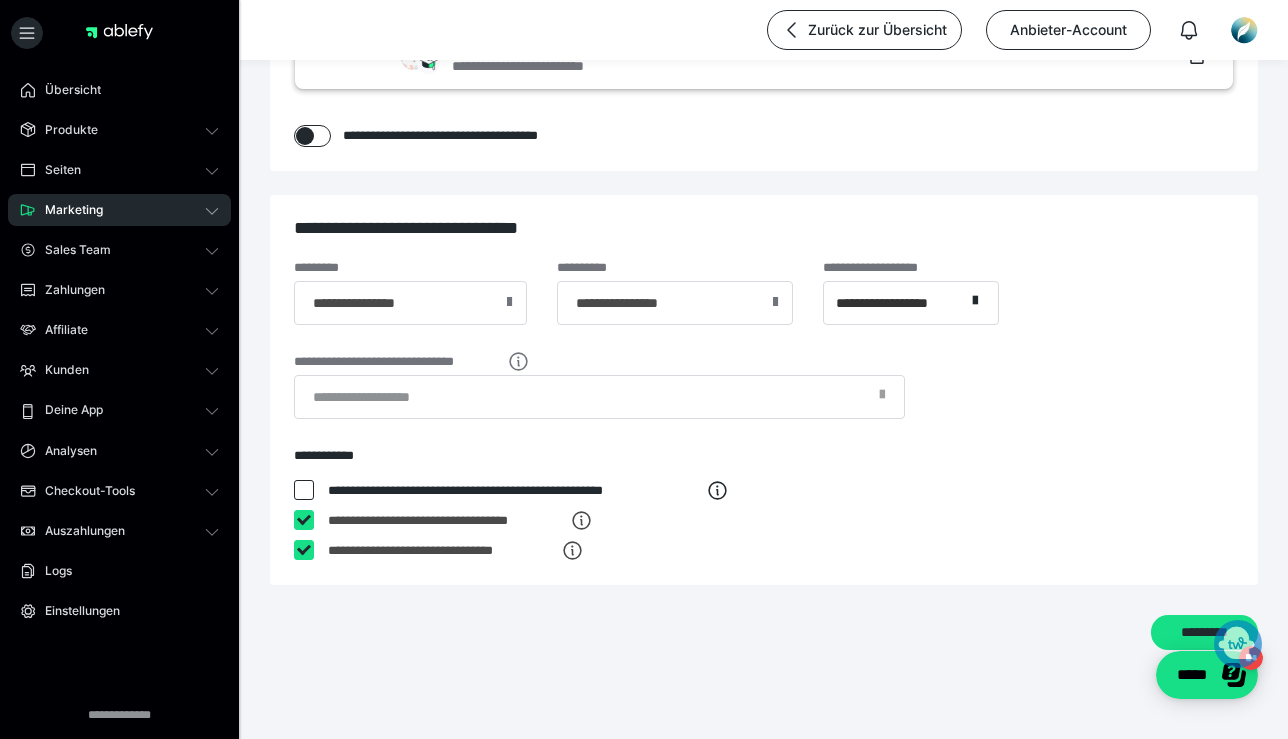 scroll, scrollTop: 617, scrollLeft: 0, axis: vertical 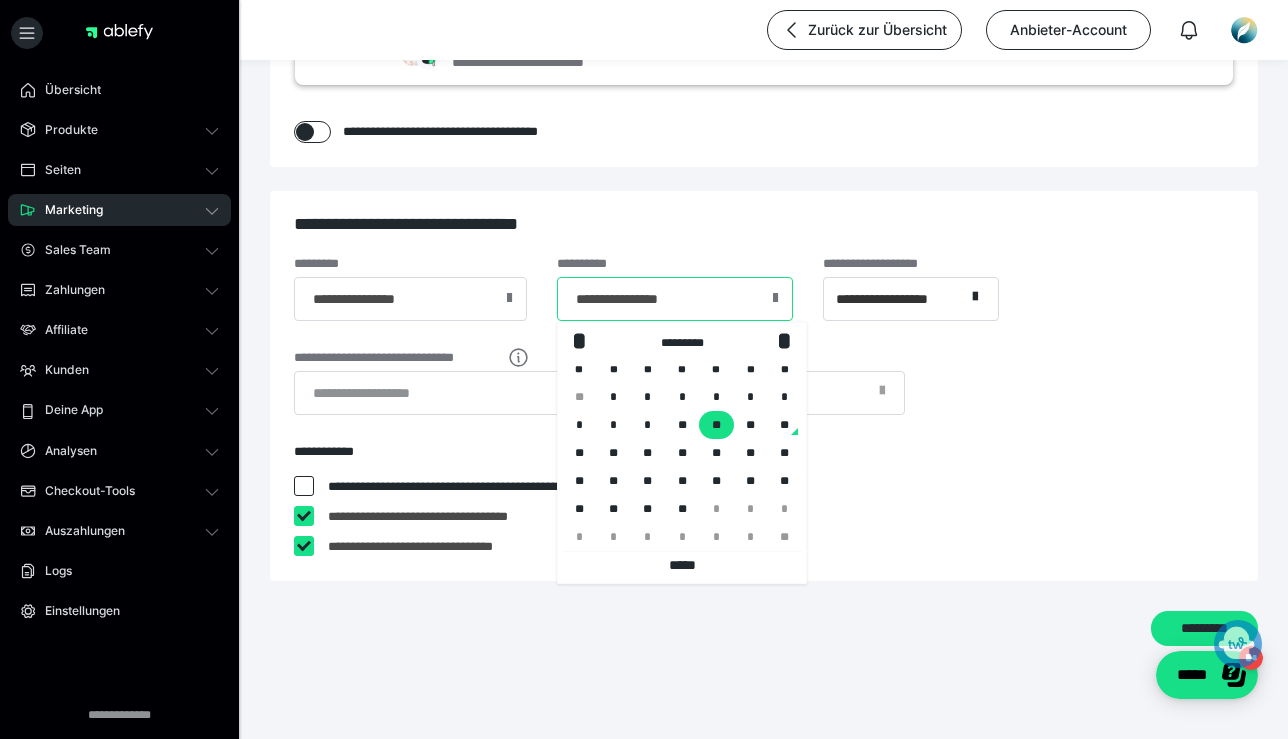 click on "**********" at bounding box center (675, 299) 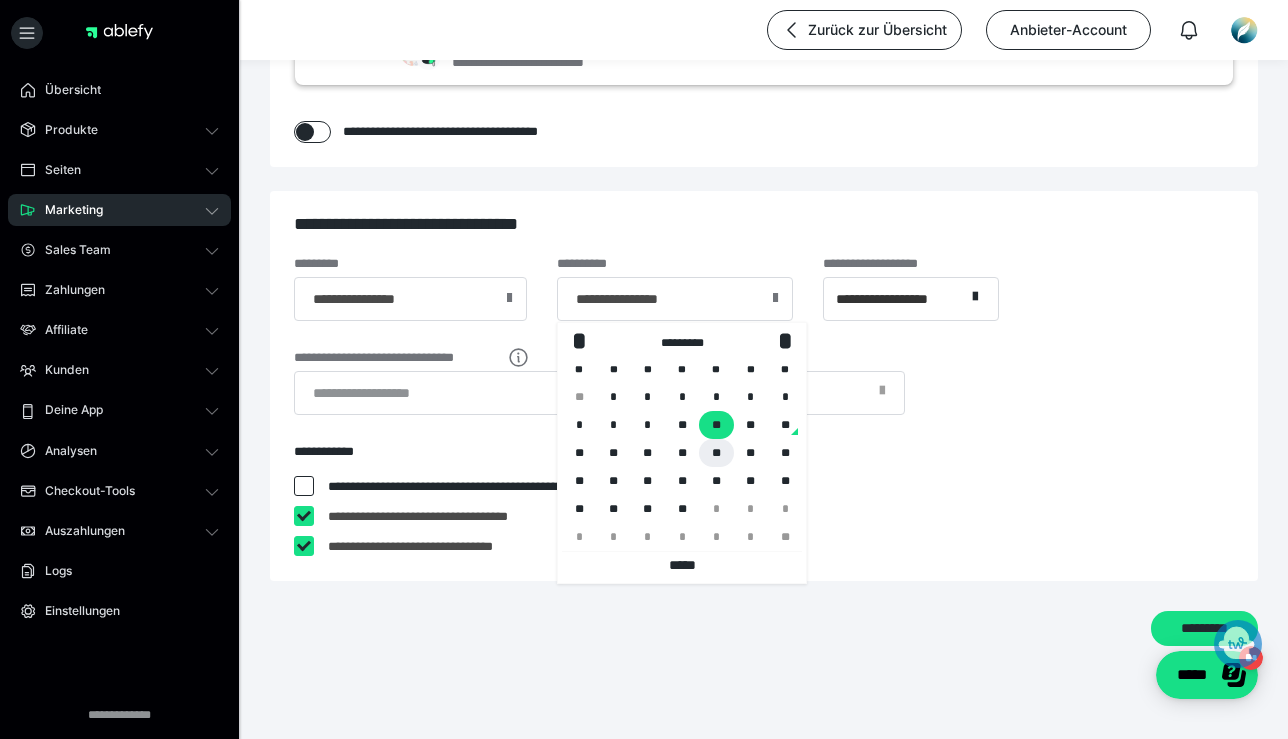 click on "**" at bounding box center [716, 453] 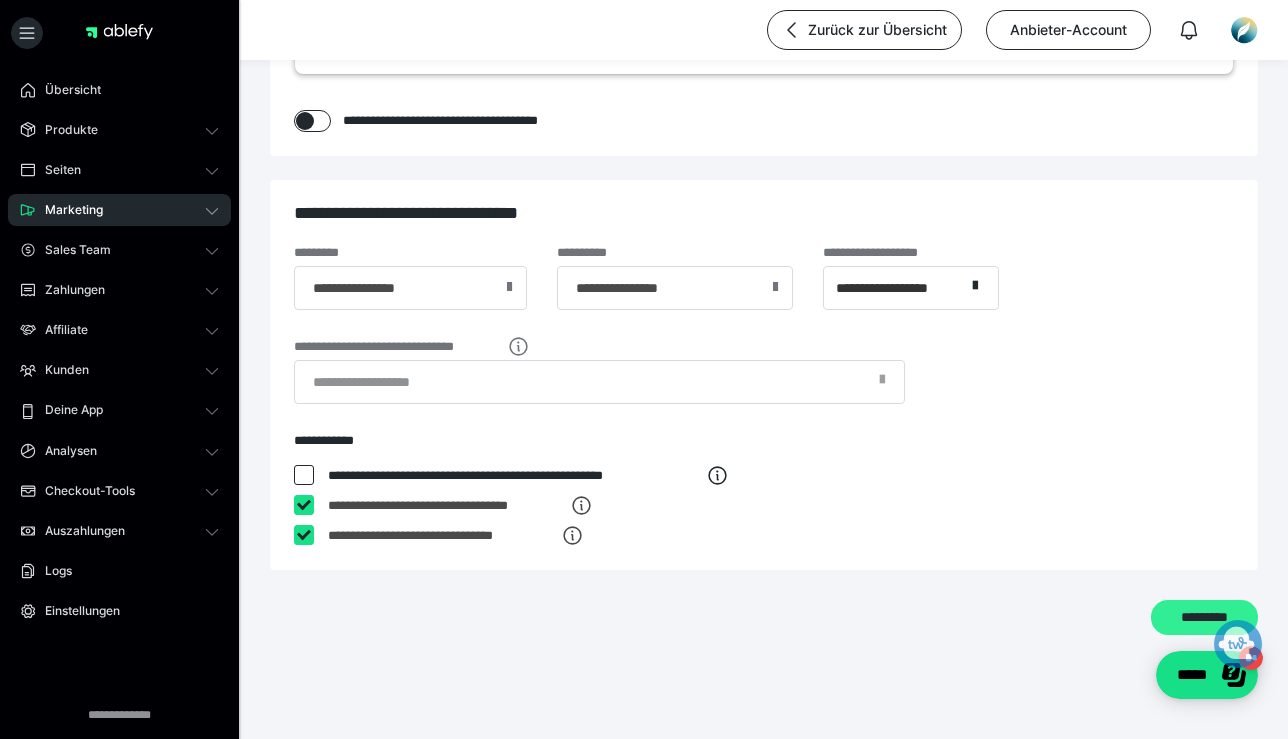 click on "*********" at bounding box center (1204, 617) 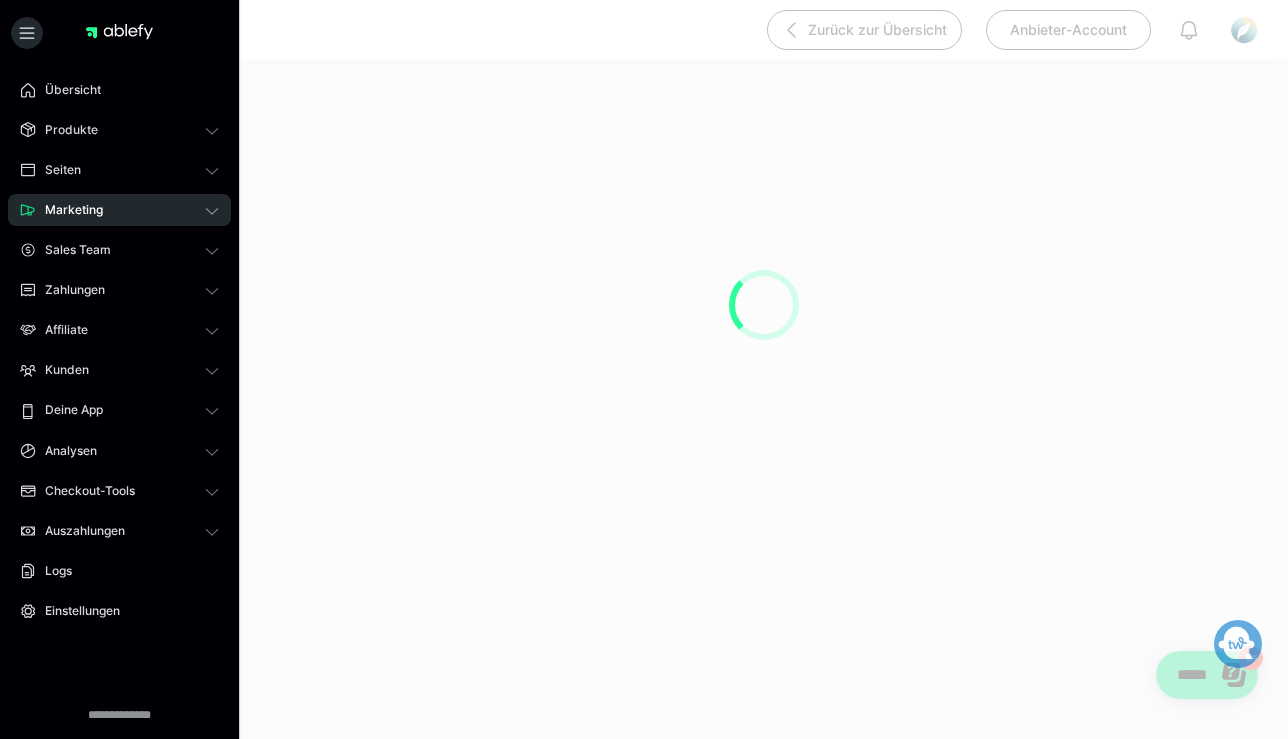 scroll, scrollTop: 190, scrollLeft: 0, axis: vertical 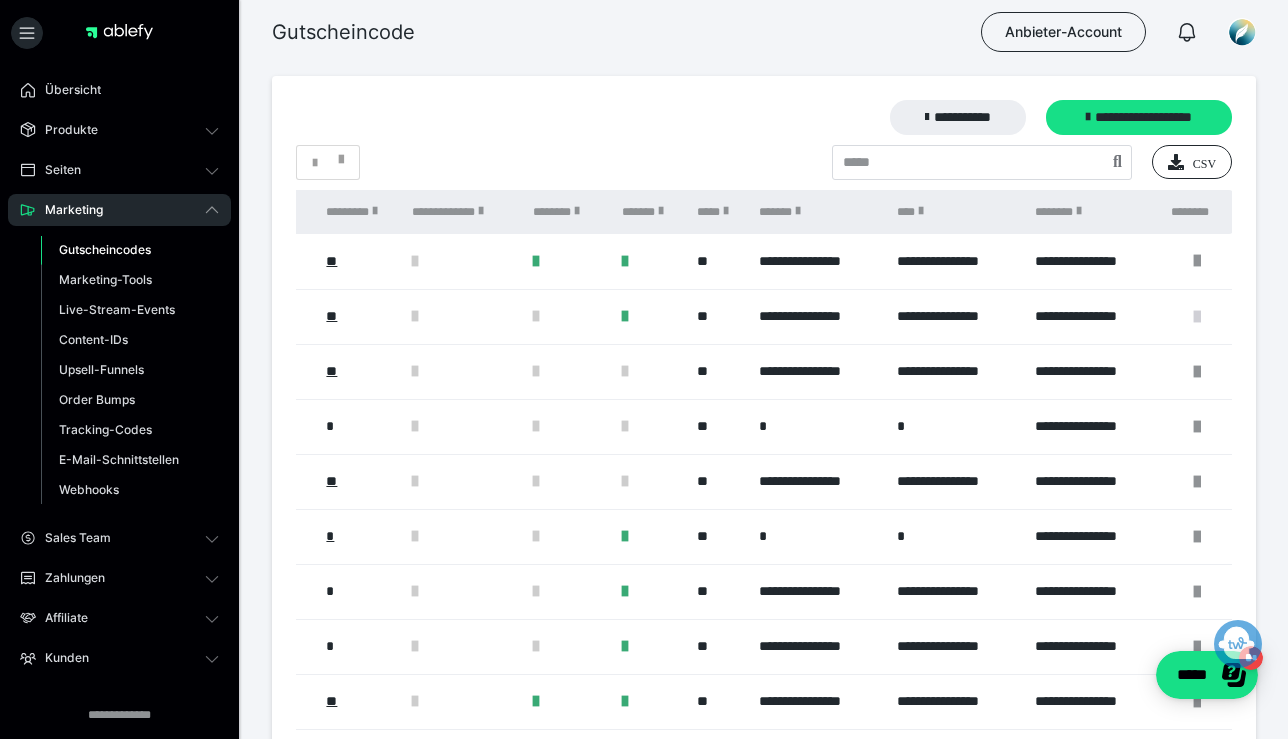click at bounding box center (1197, 317) 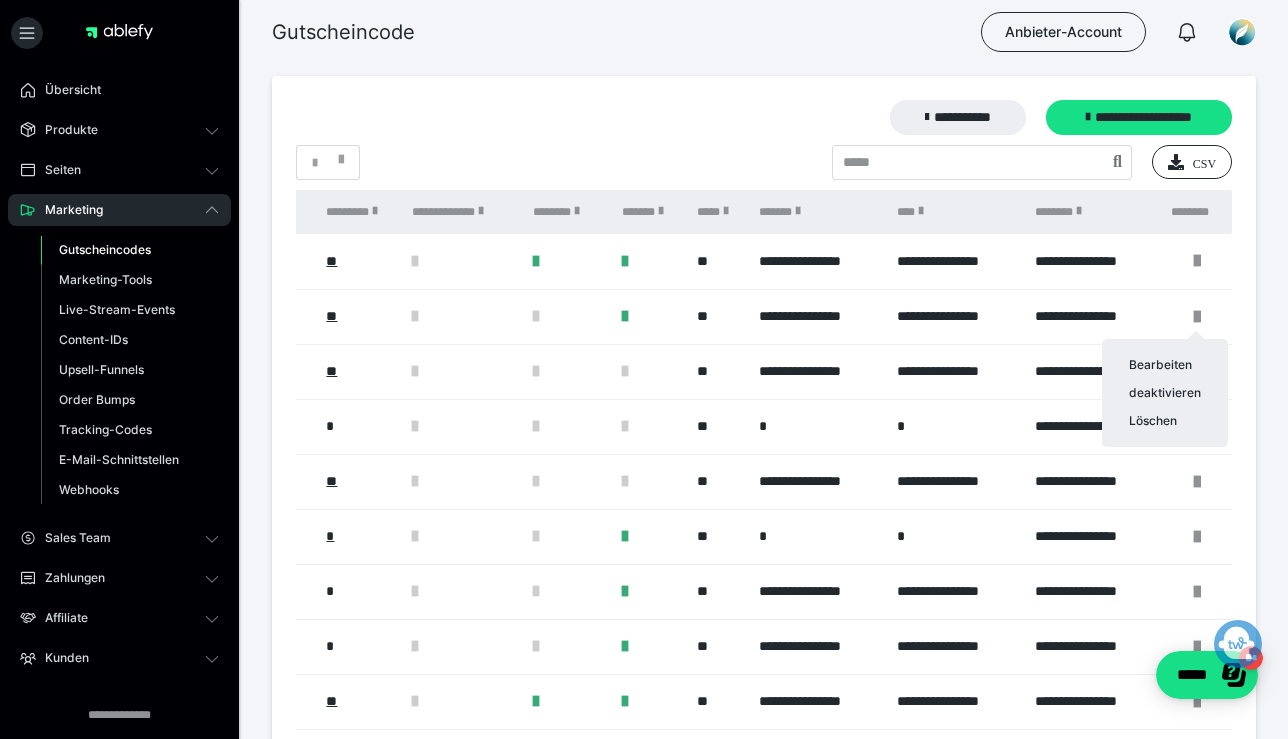 click at bounding box center (644, 369) 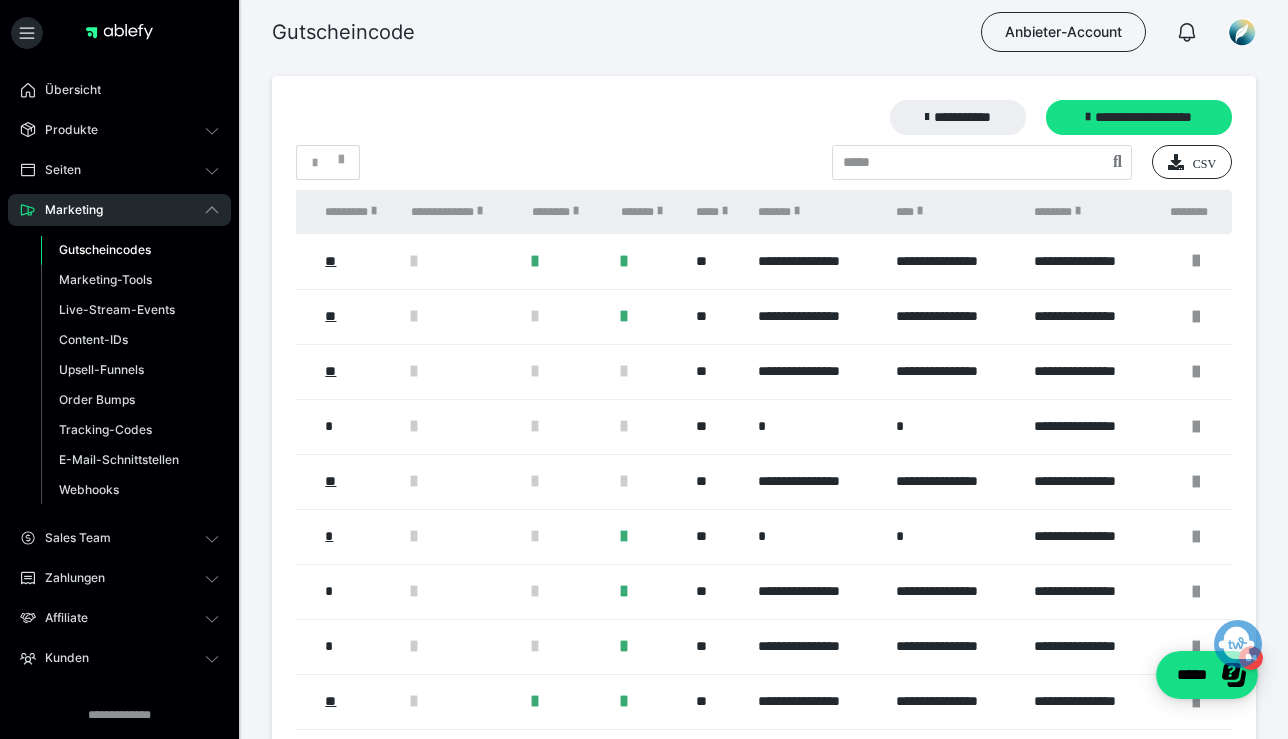 scroll, scrollTop: 0, scrollLeft: 770, axis: horizontal 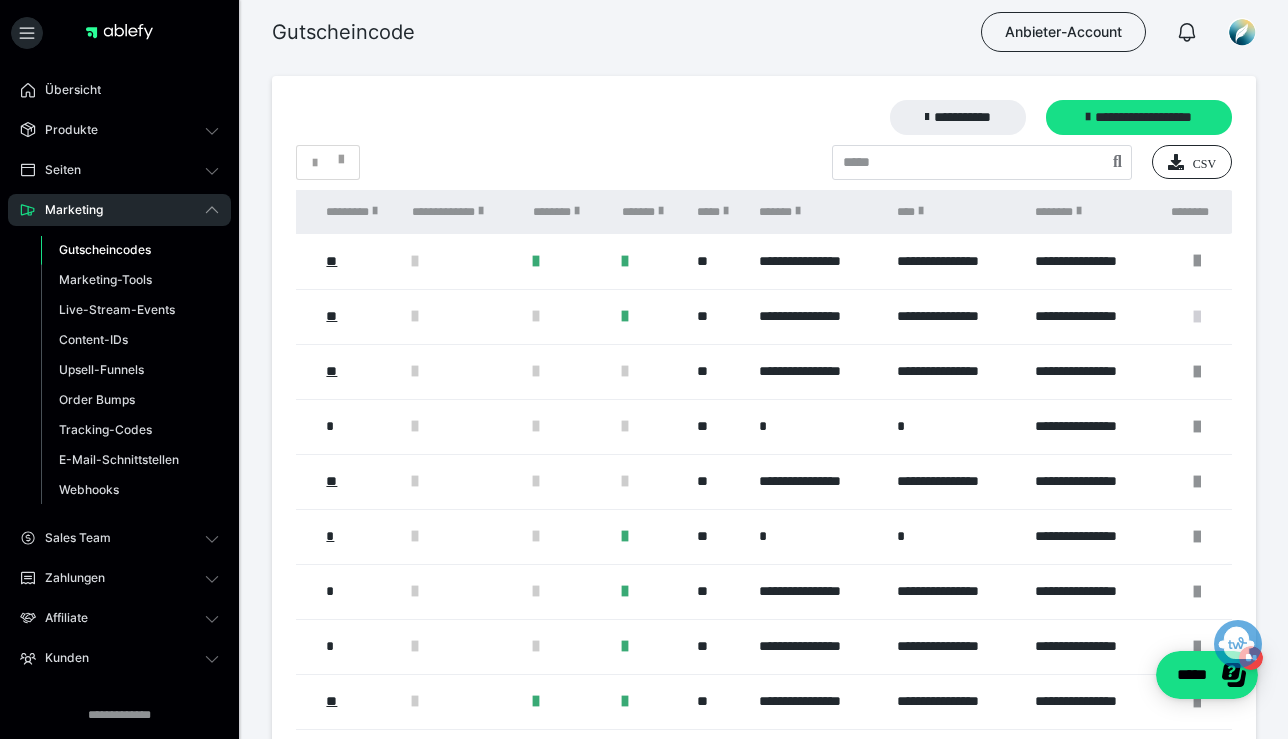 click at bounding box center [1197, 317] 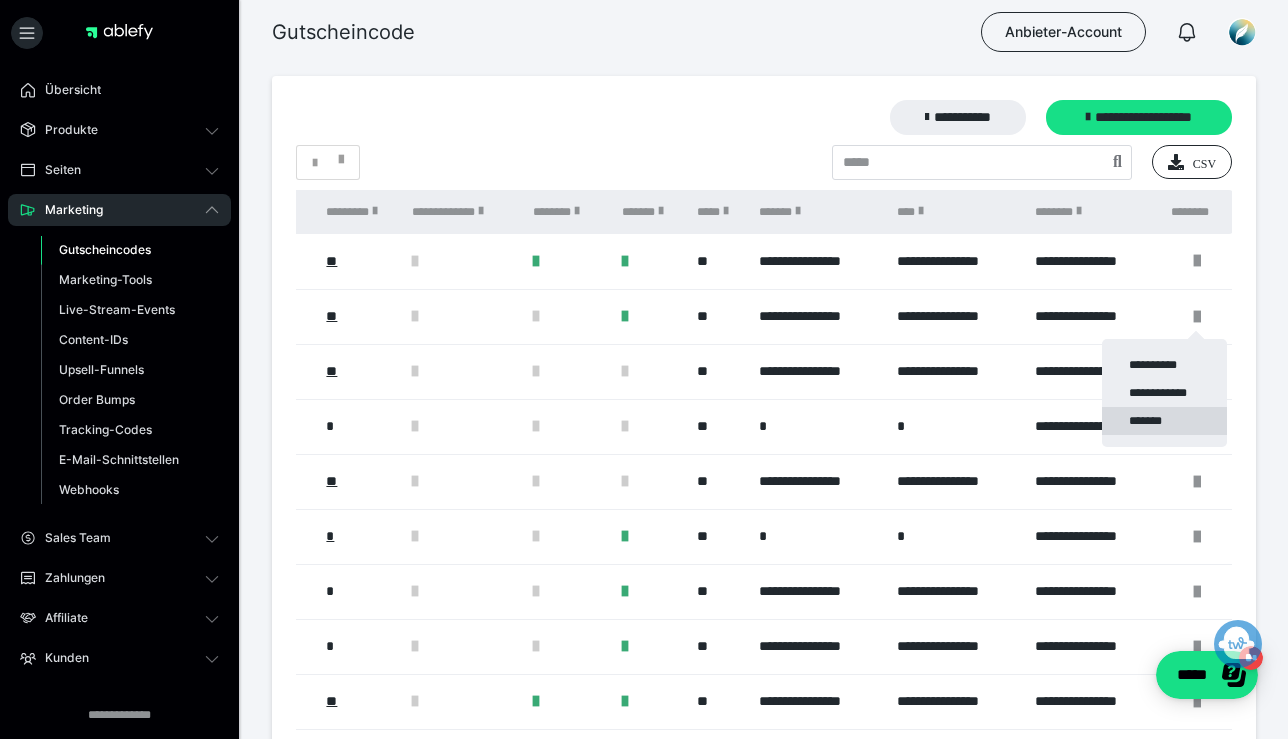click on "*******" at bounding box center [1164, 421] 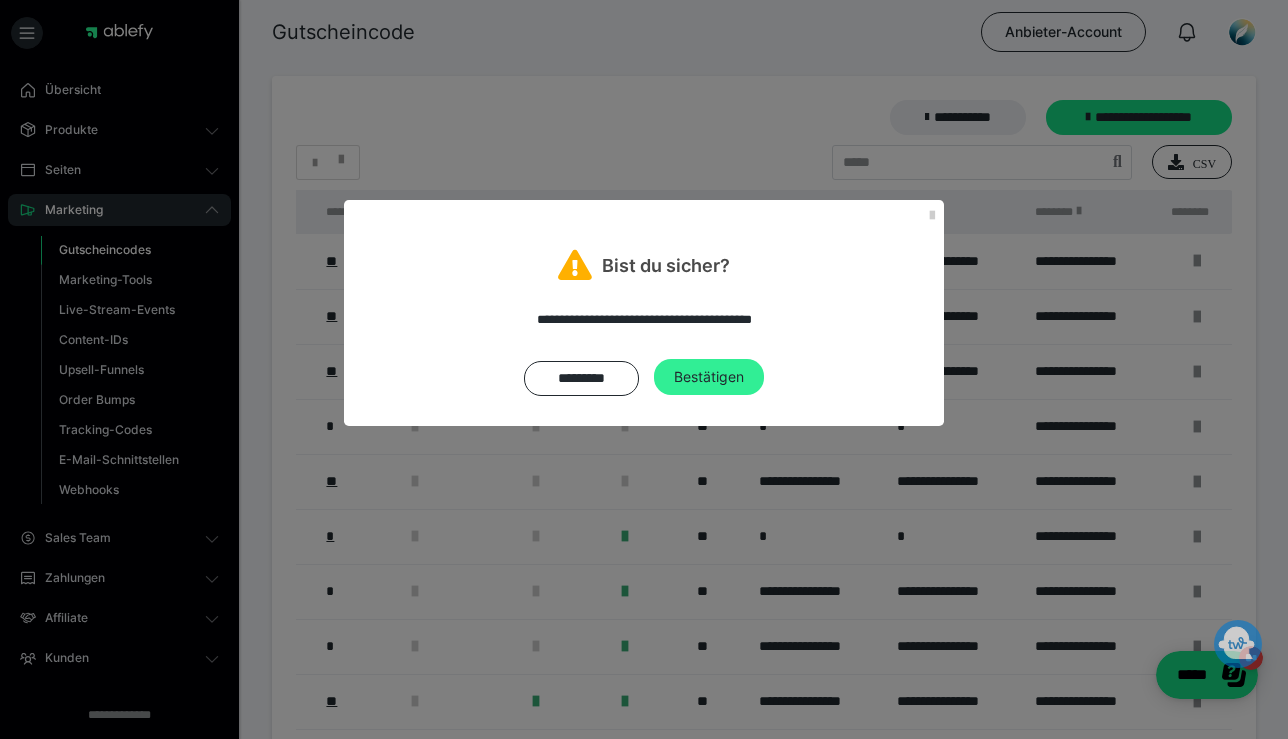 click on "Bestätigen" at bounding box center (709, 377) 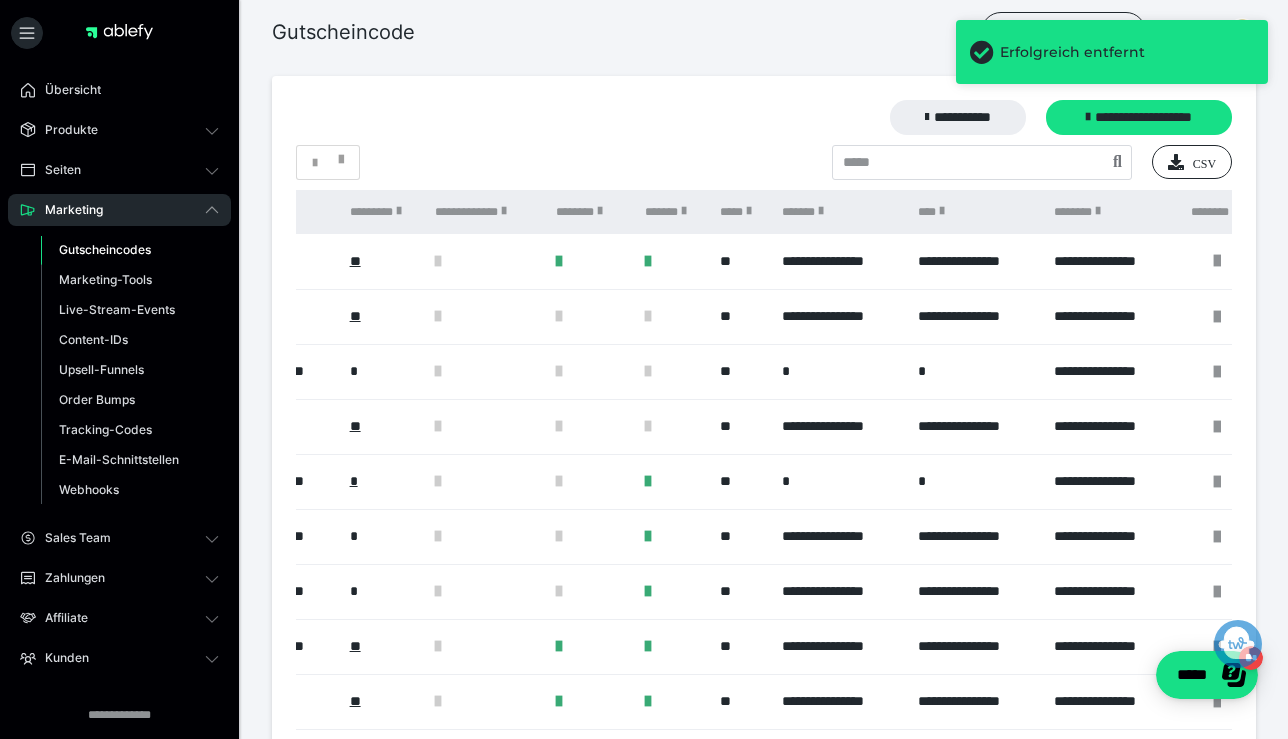 scroll, scrollTop: 0, scrollLeft: 0, axis: both 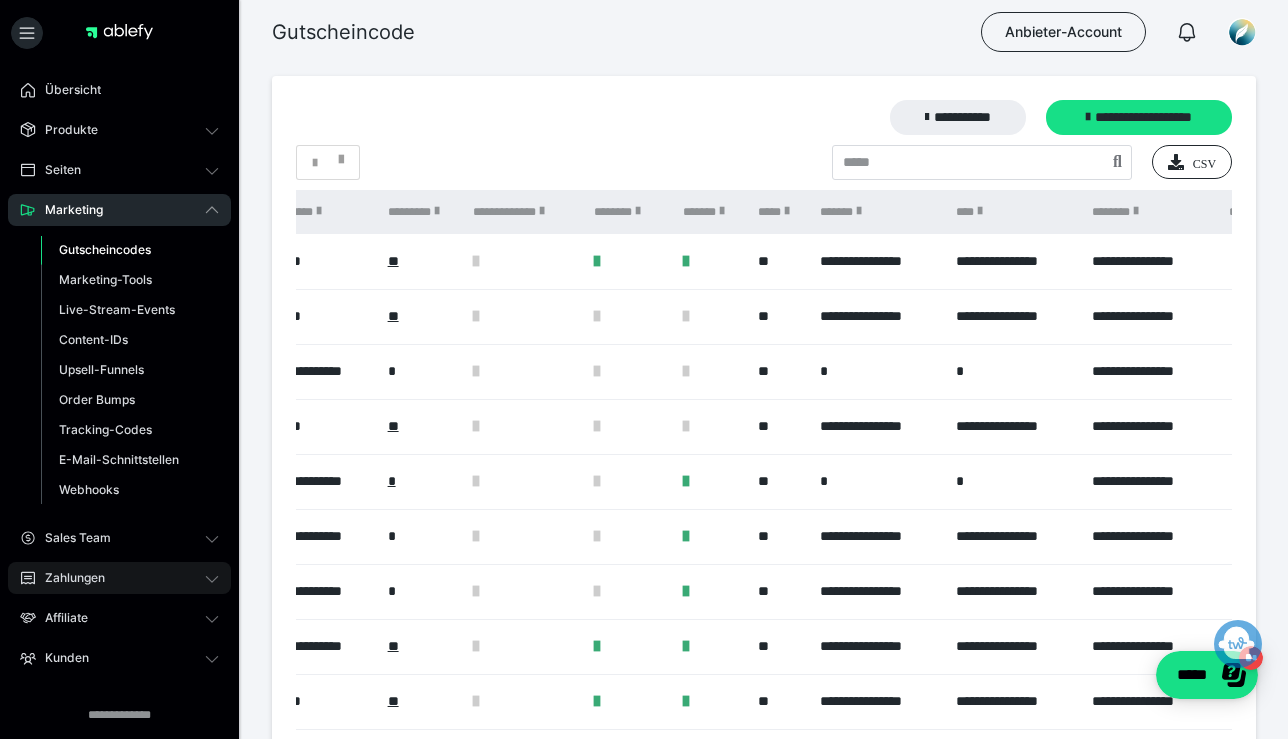 click on "Zahlungen" at bounding box center (68, 578) 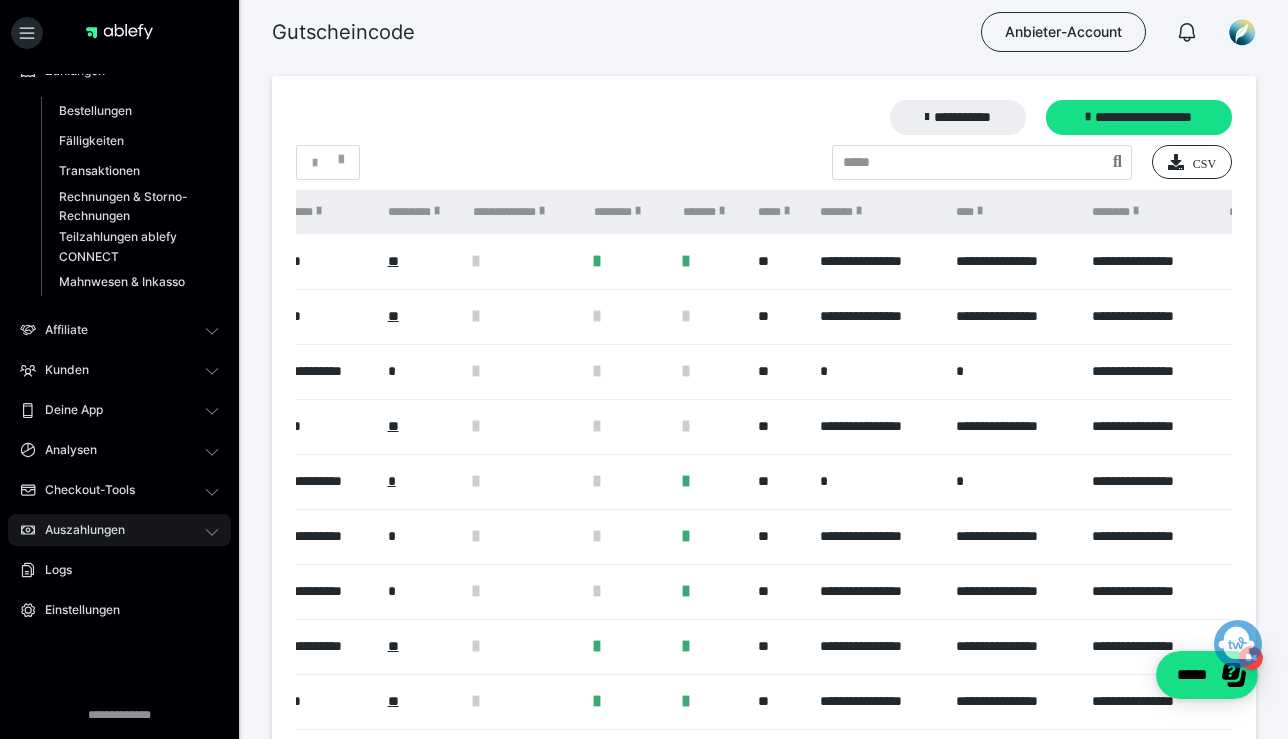 click on "Auszahlungen" at bounding box center (78, 530) 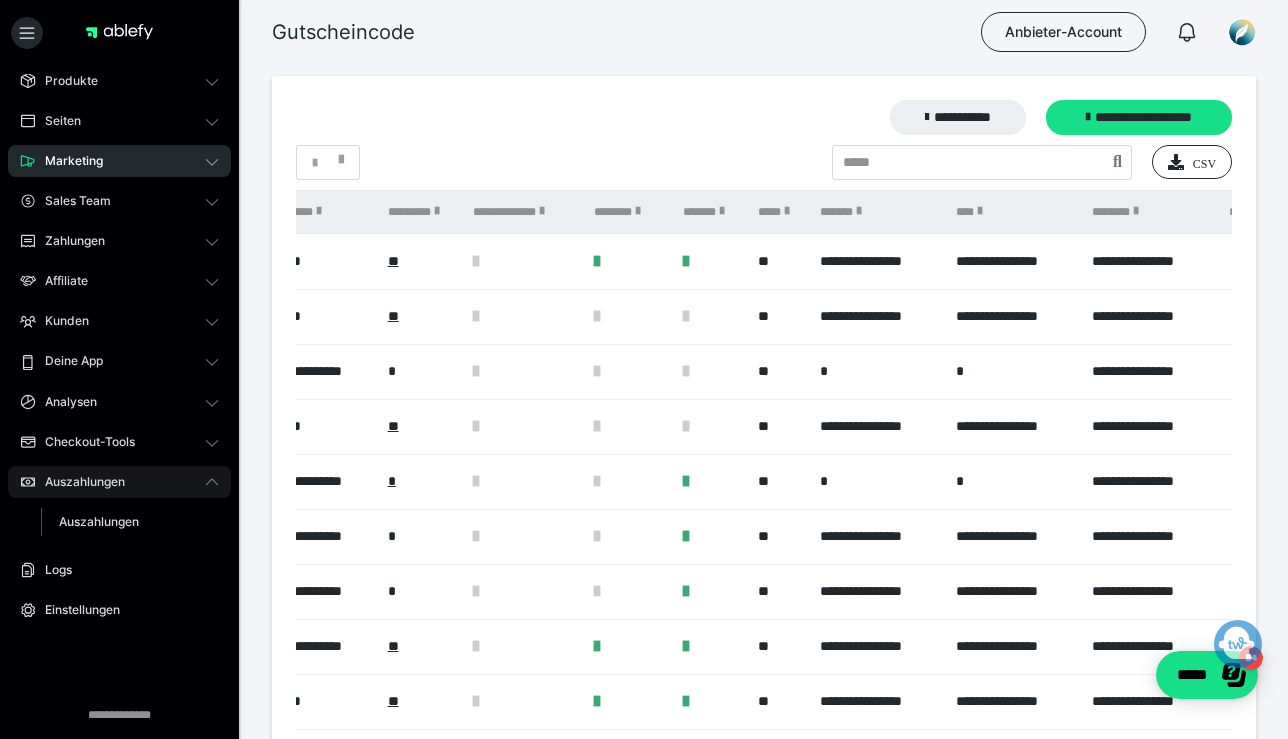 scroll, scrollTop: 49, scrollLeft: 0, axis: vertical 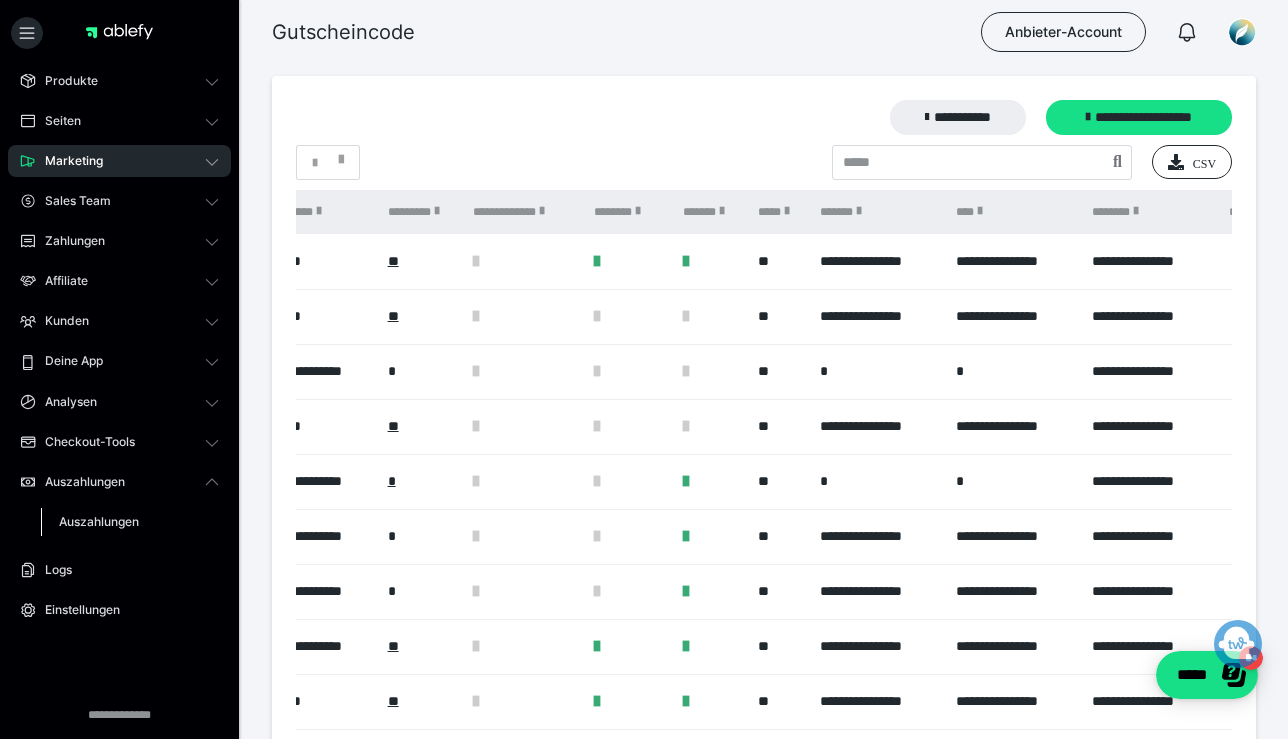 click on "Auszahlungen" at bounding box center (99, 521) 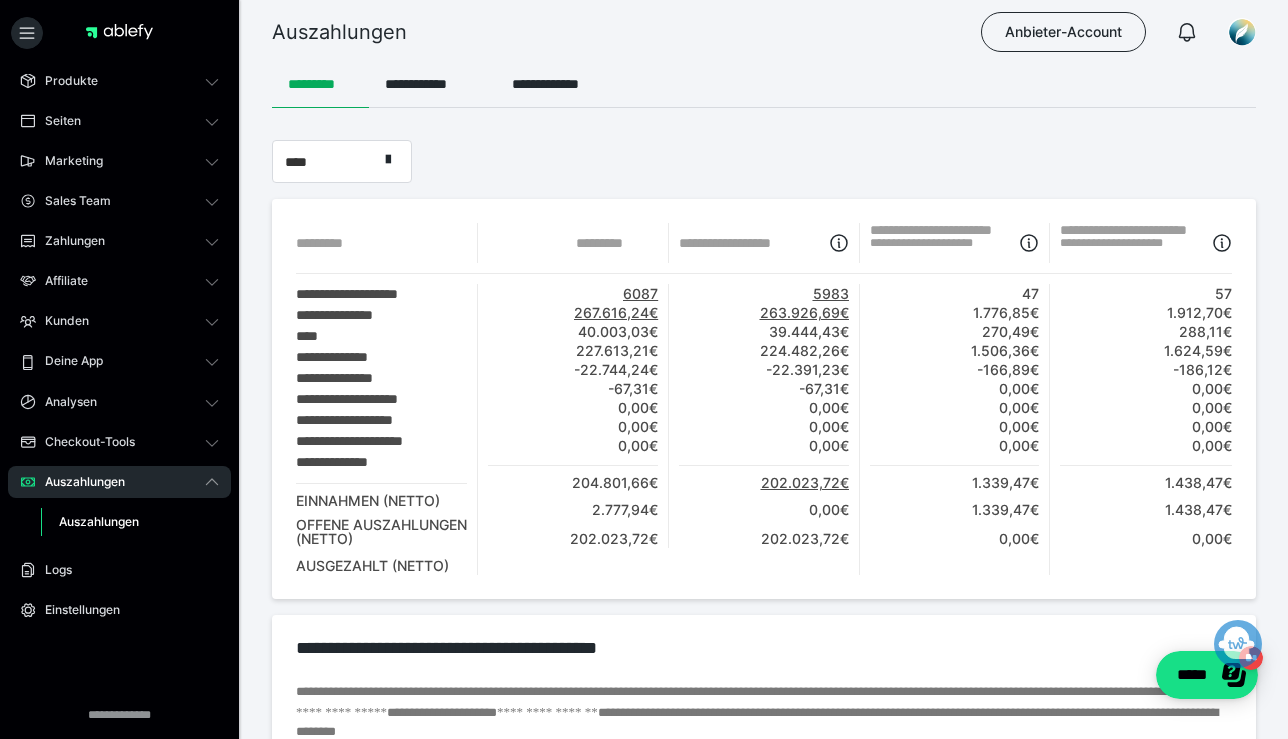 scroll, scrollTop: 0, scrollLeft: 0, axis: both 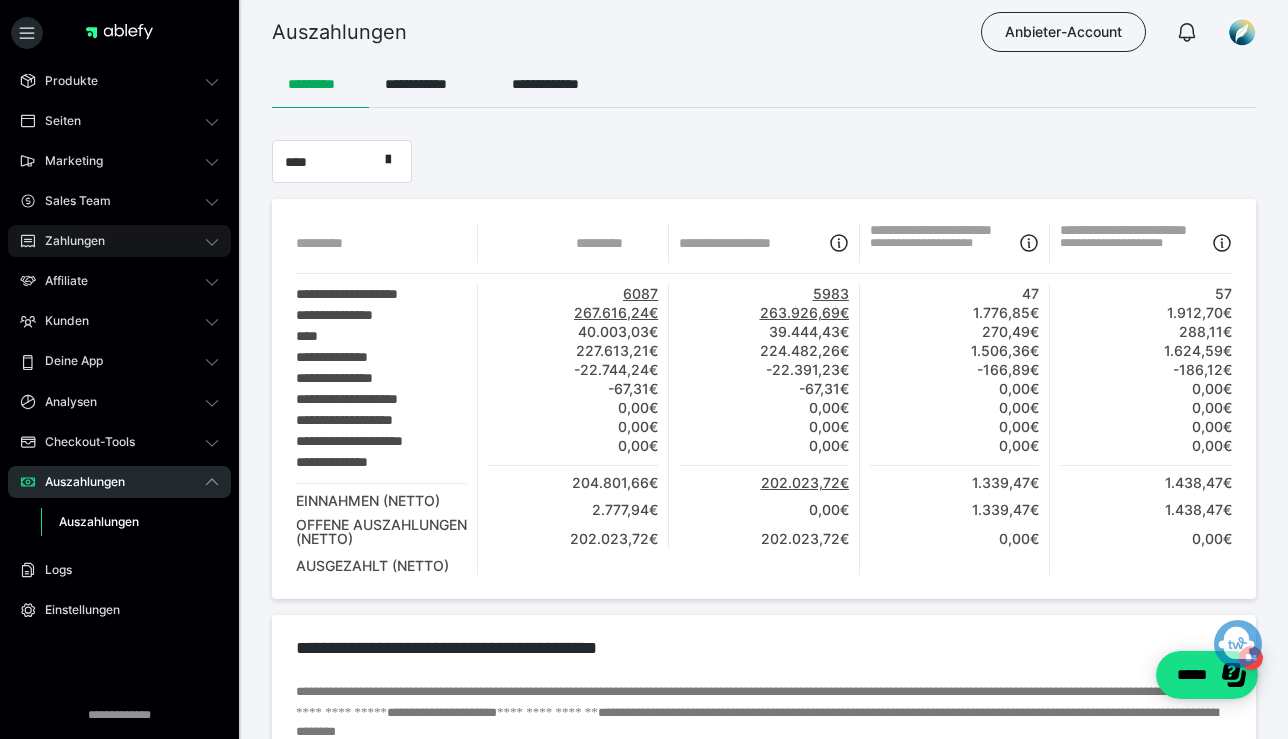 click on "Zahlungen" at bounding box center [68, 241] 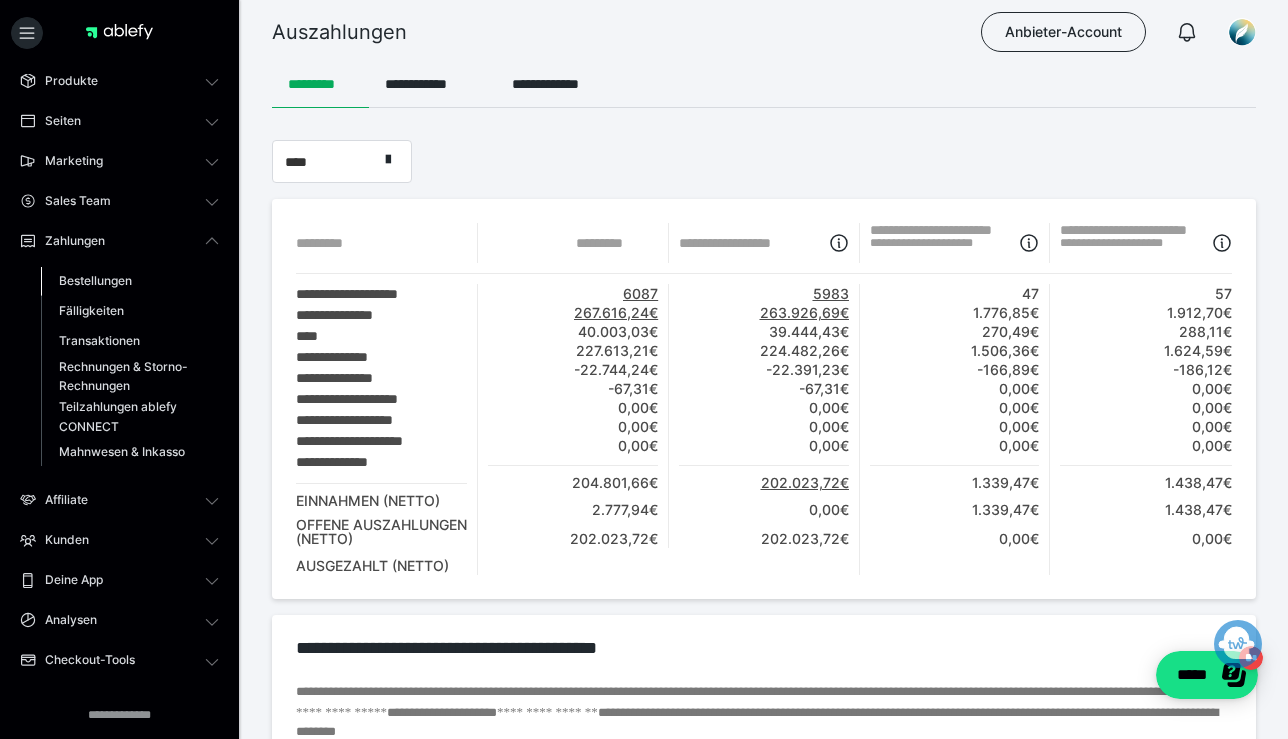 click on "Bestellungen" at bounding box center (95, 280) 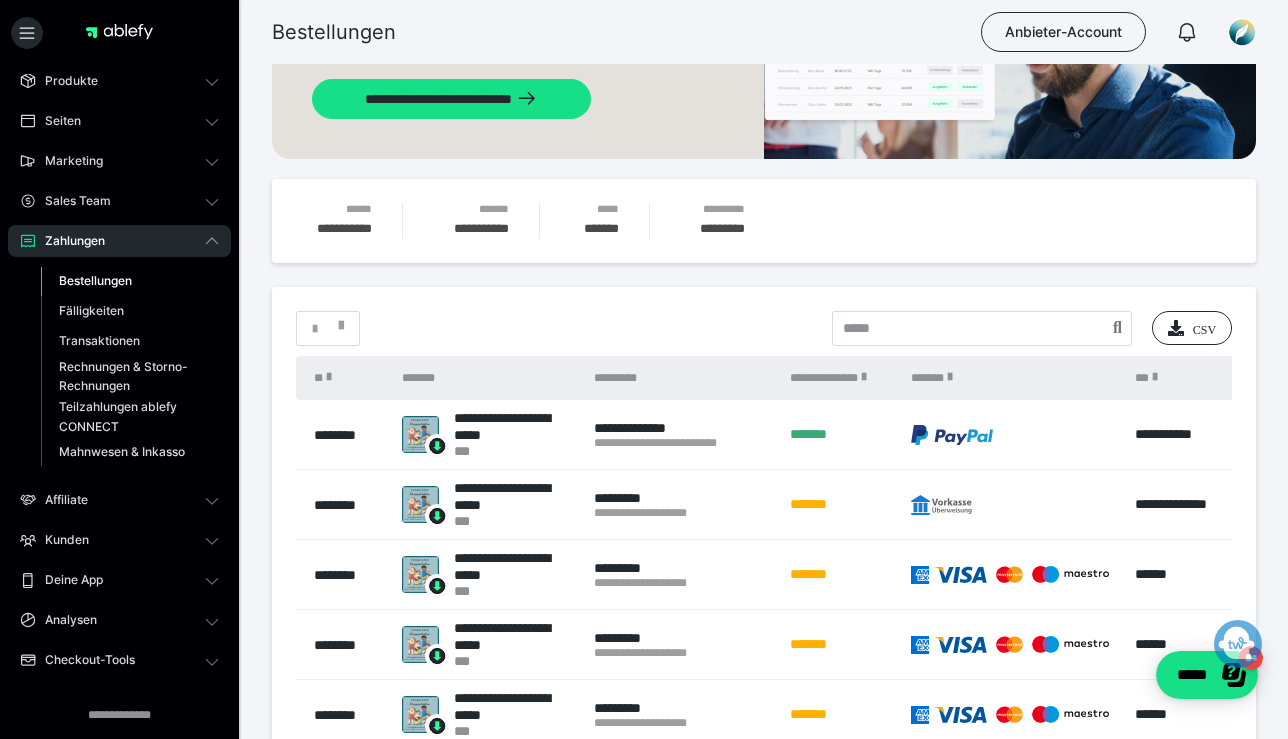scroll, scrollTop: 189, scrollLeft: 0, axis: vertical 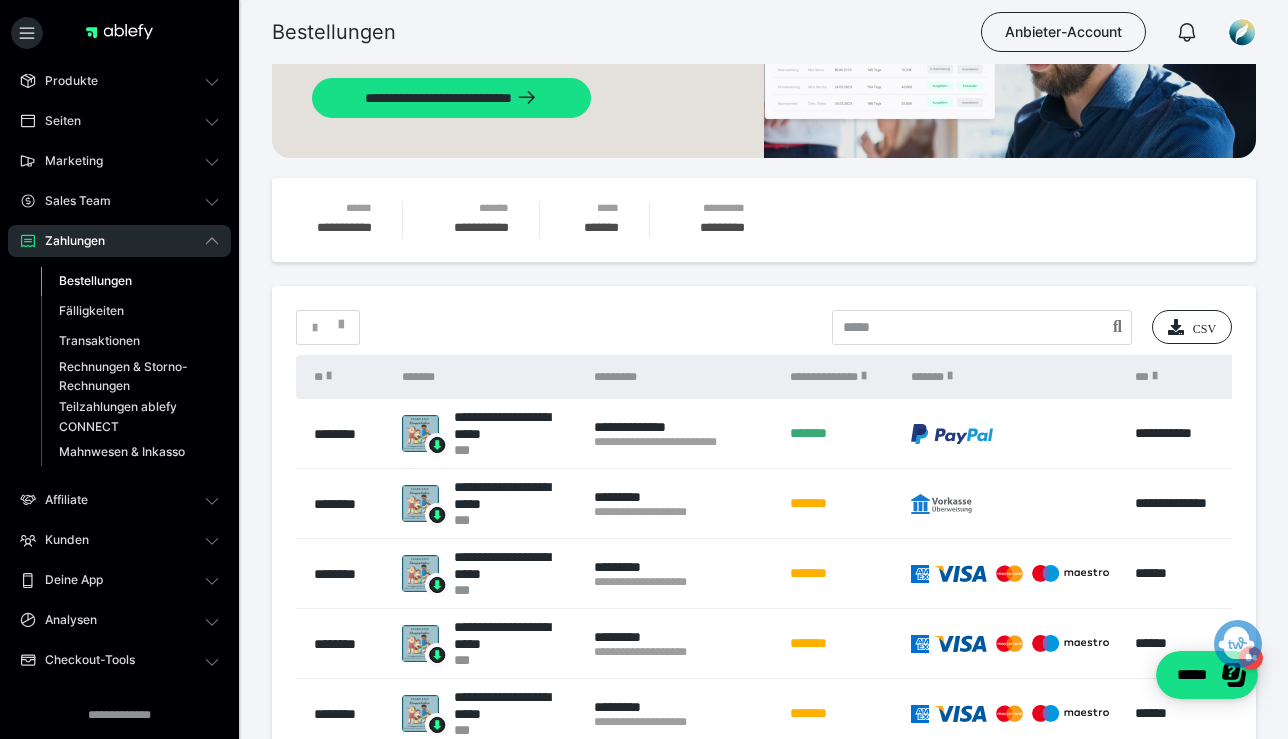 click on "*********" at bounding box center [722, 227] 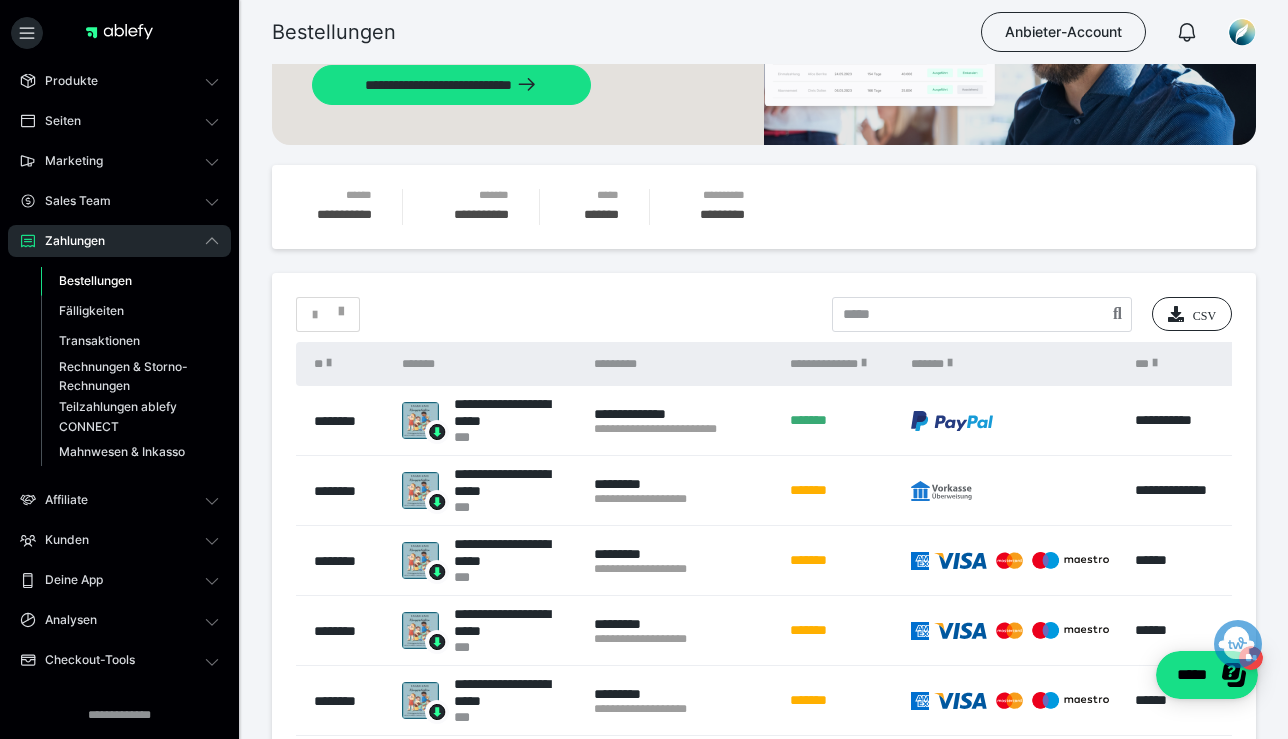 scroll, scrollTop: 249, scrollLeft: 0, axis: vertical 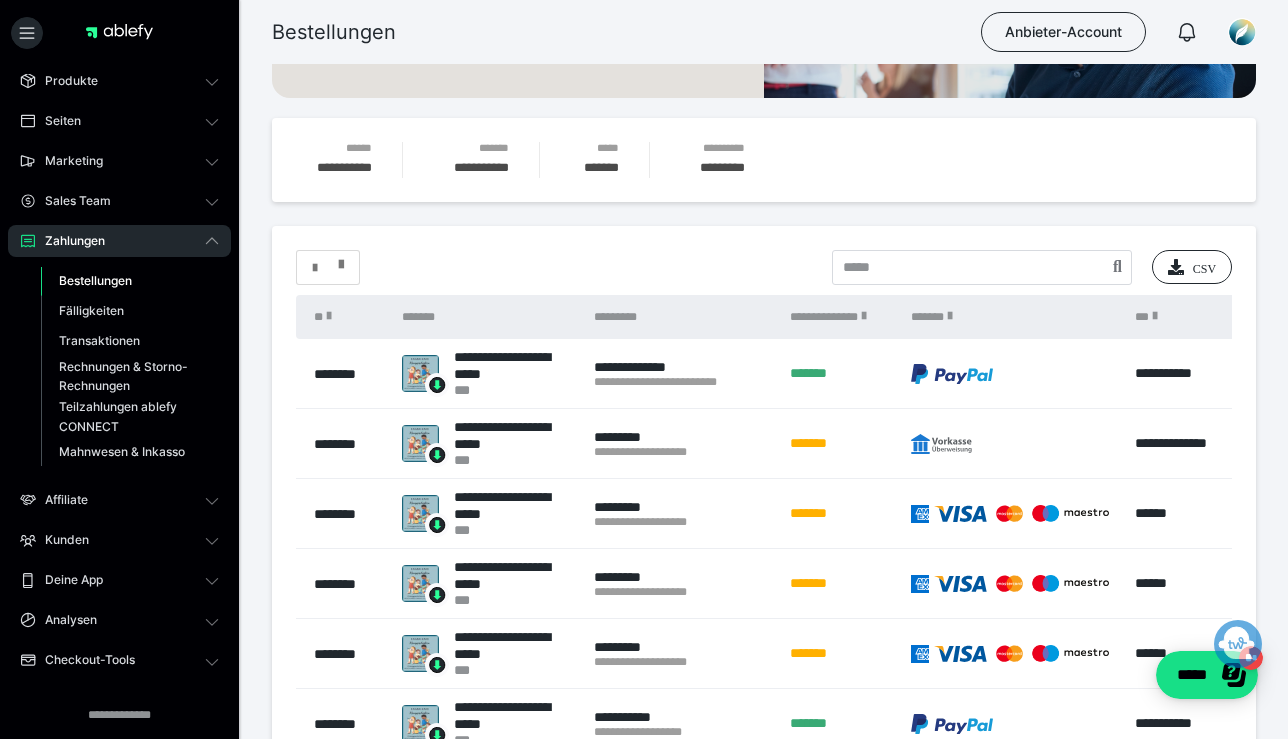 click at bounding box center (341, 260) 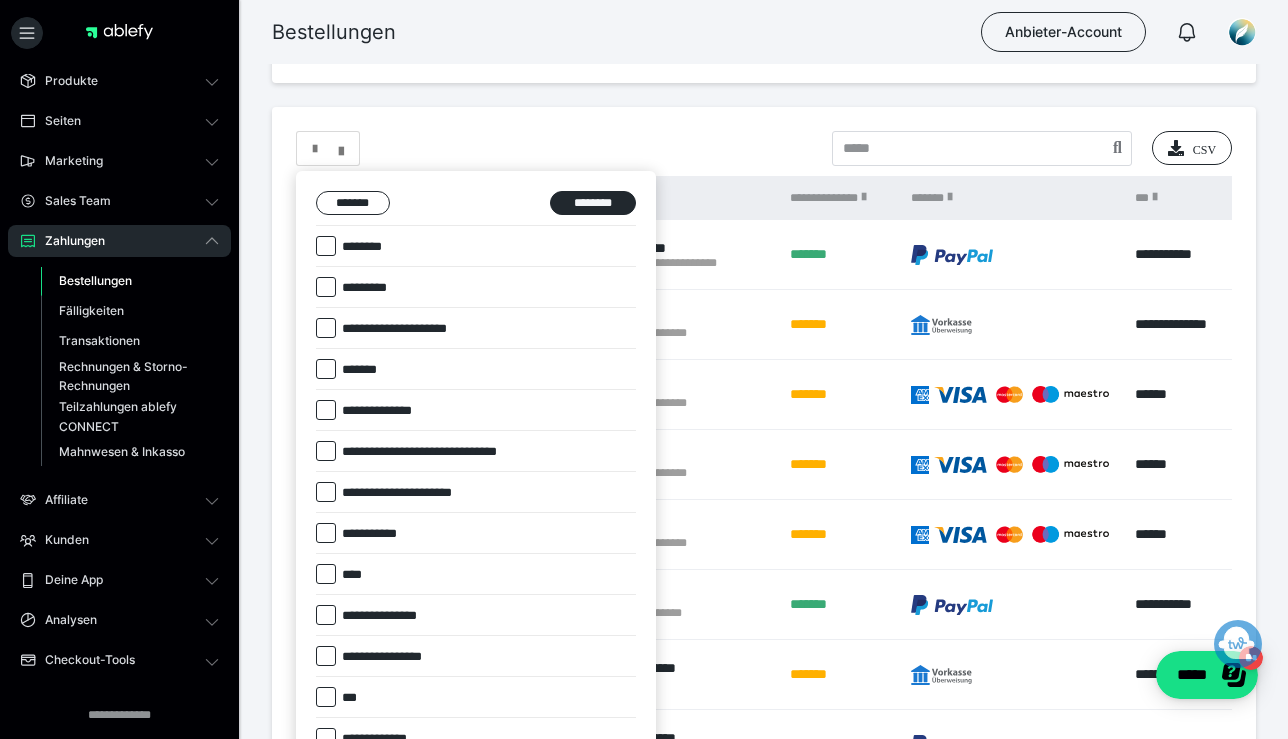 scroll, scrollTop: 382, scrollLeft: 0, axis: vertical 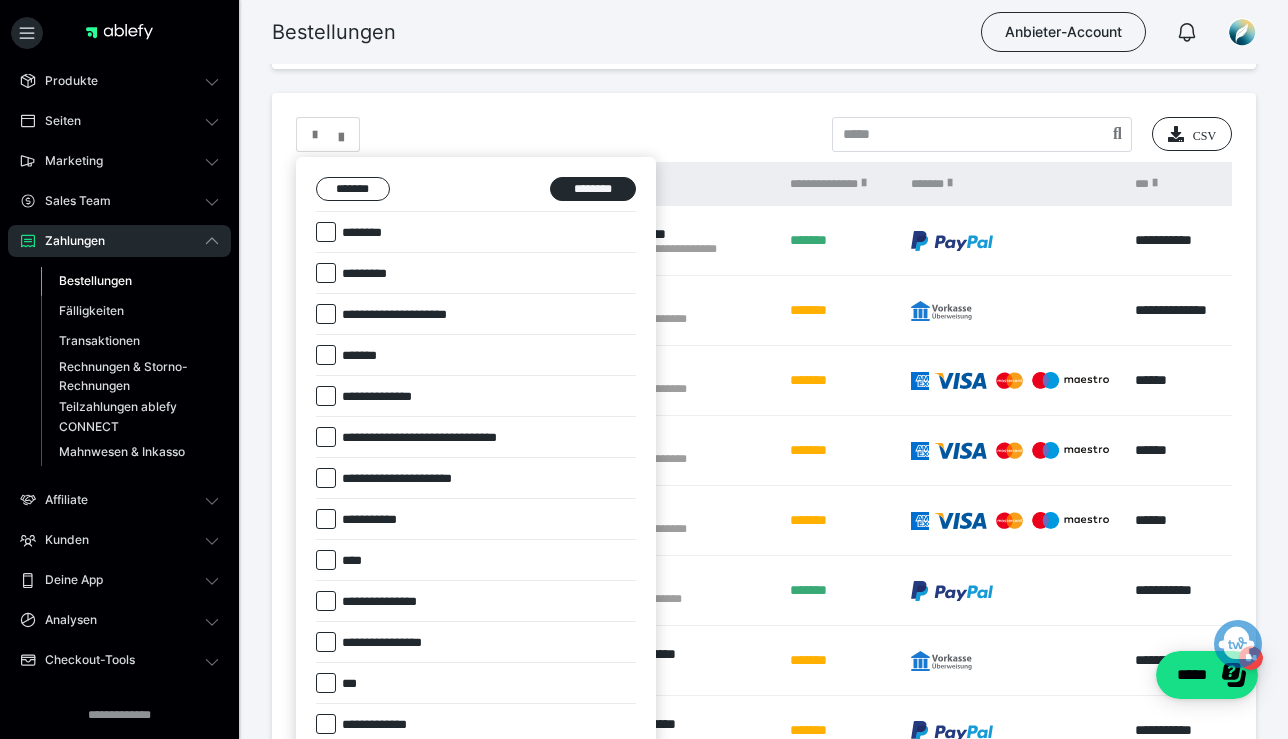 click at bounding box center [326, 396] 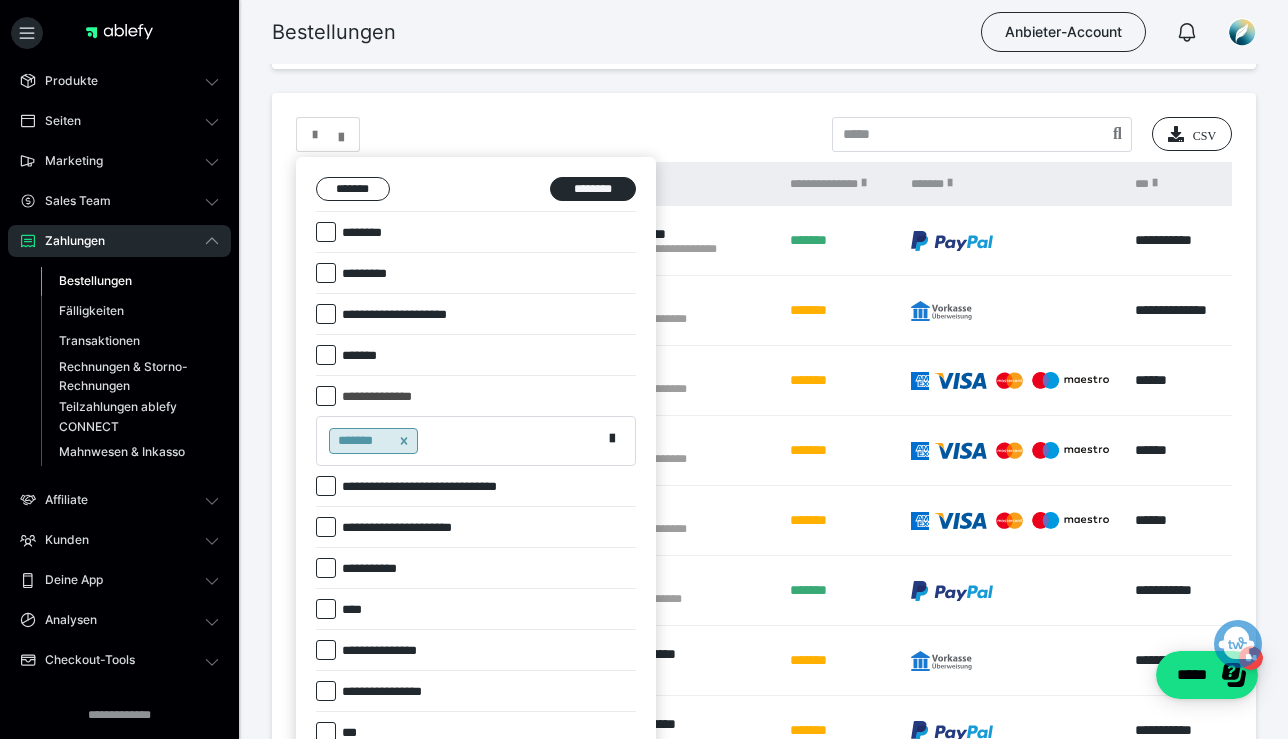click on "*******" at bounding box center (459, 441) 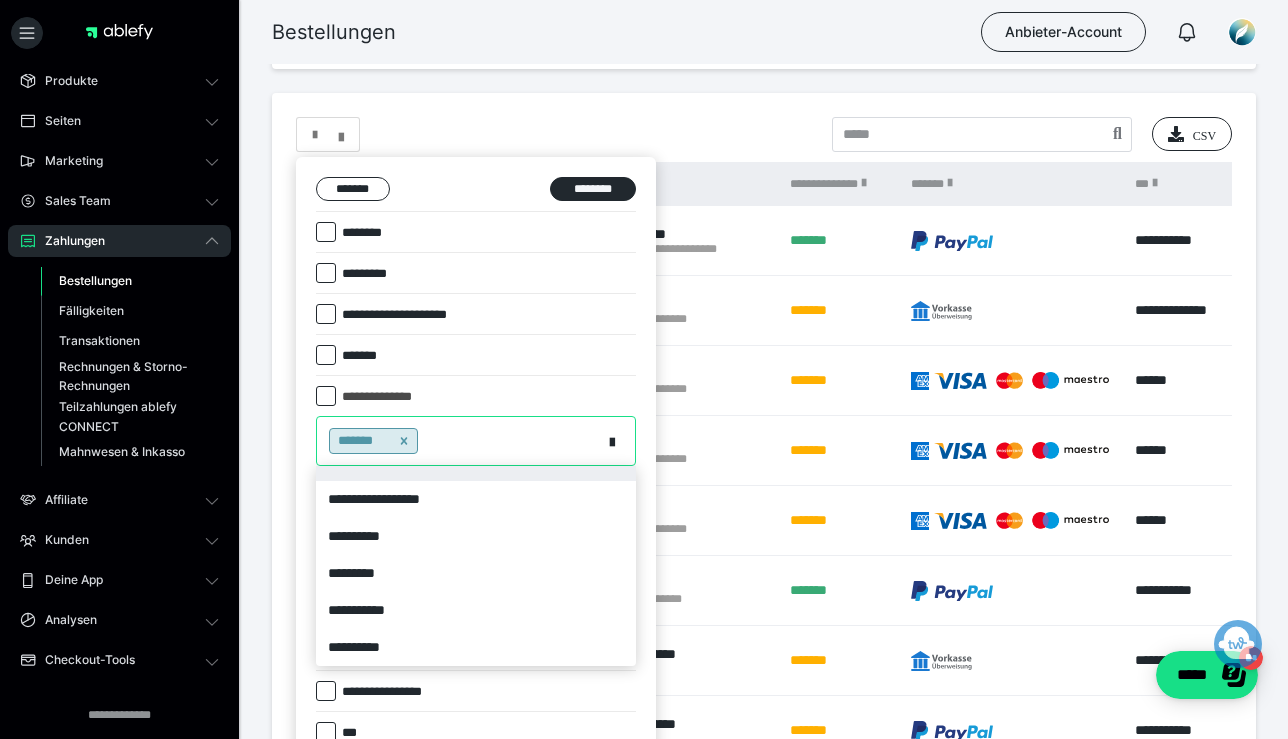 scroll, scrollTop: 96, scrollLeft: 0, axis: vertical 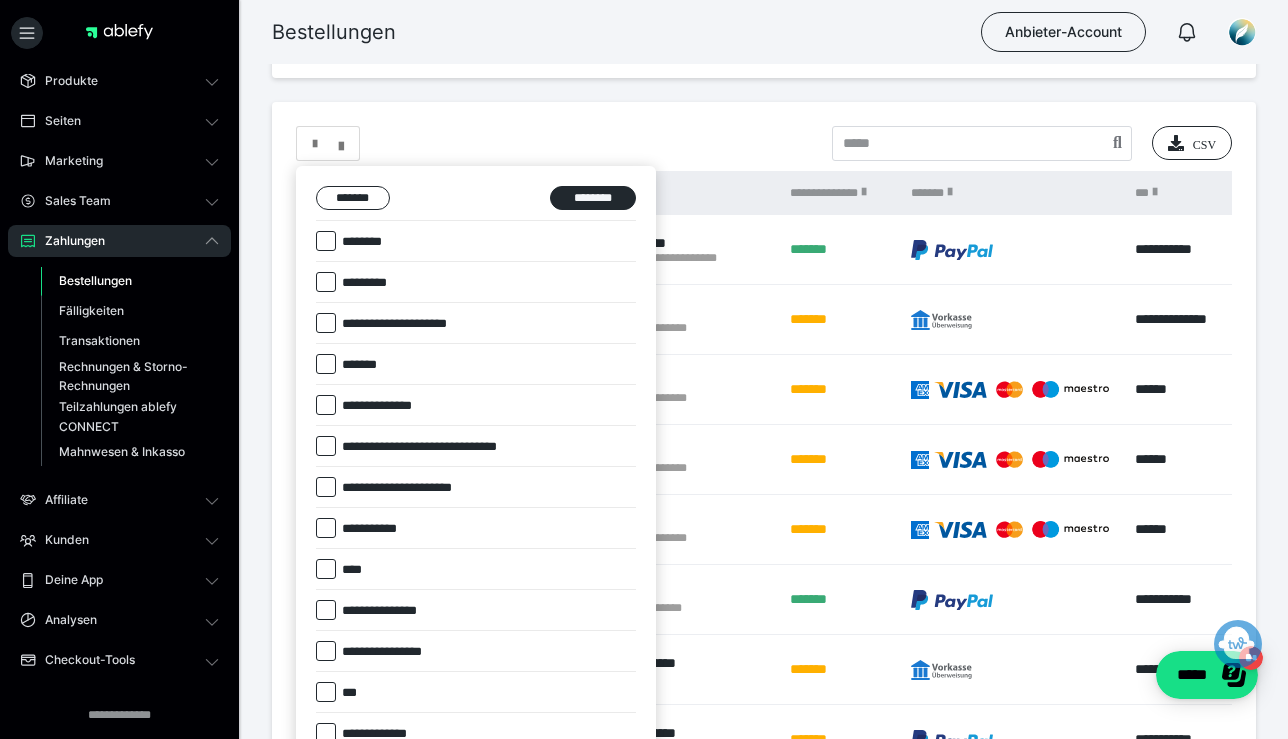 click at bounding box center [326, 405] 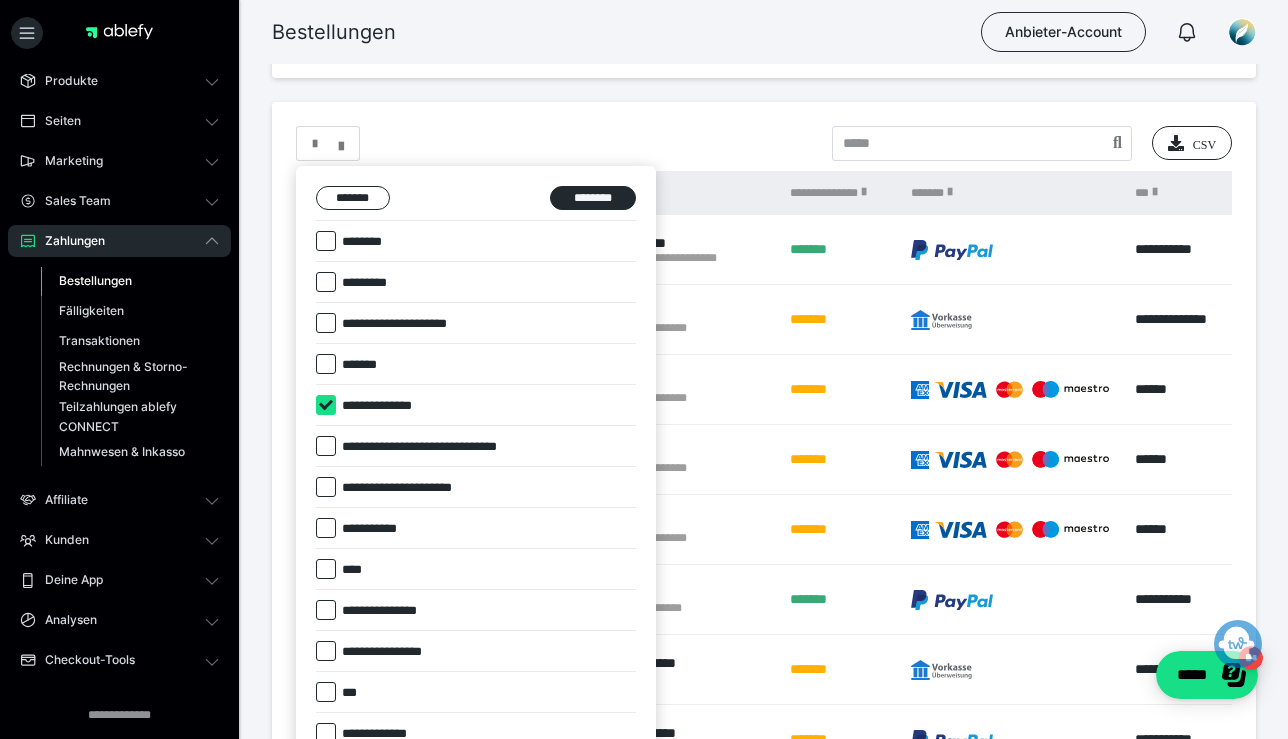 checkbox on "****" 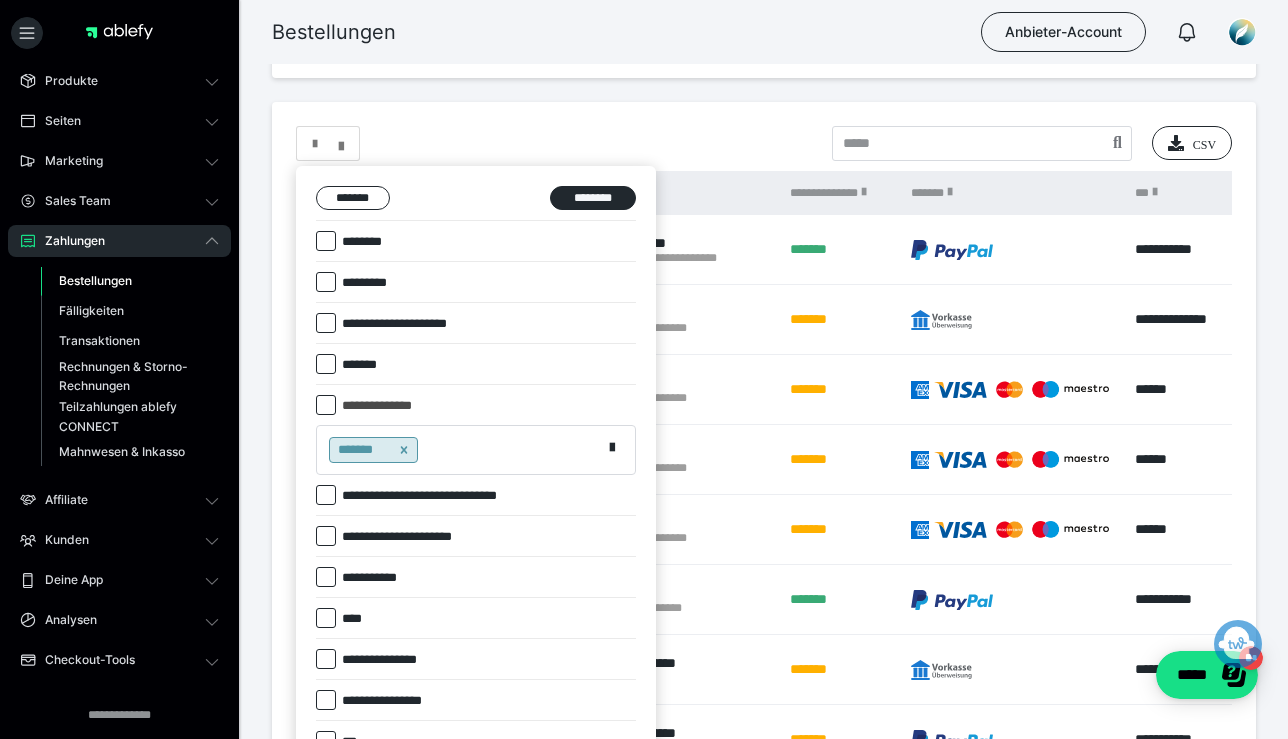 click 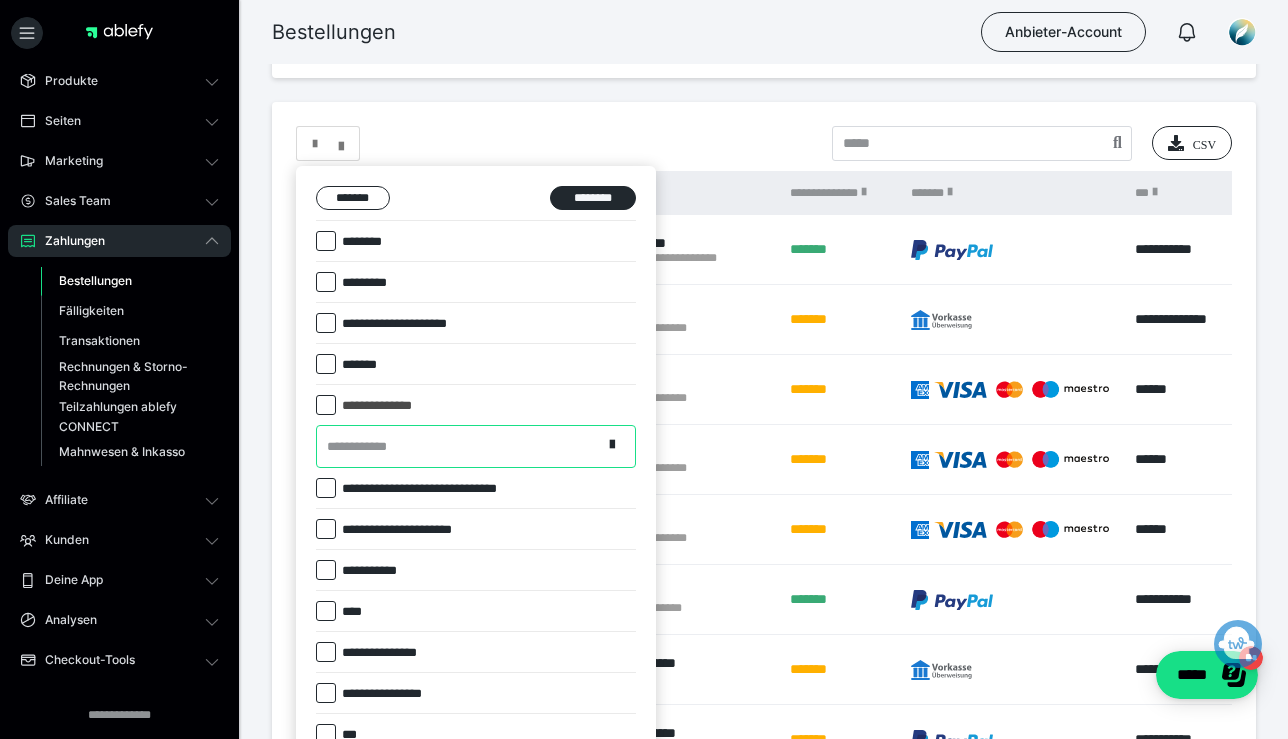 click on "**********" at bounding box center (459, 446) 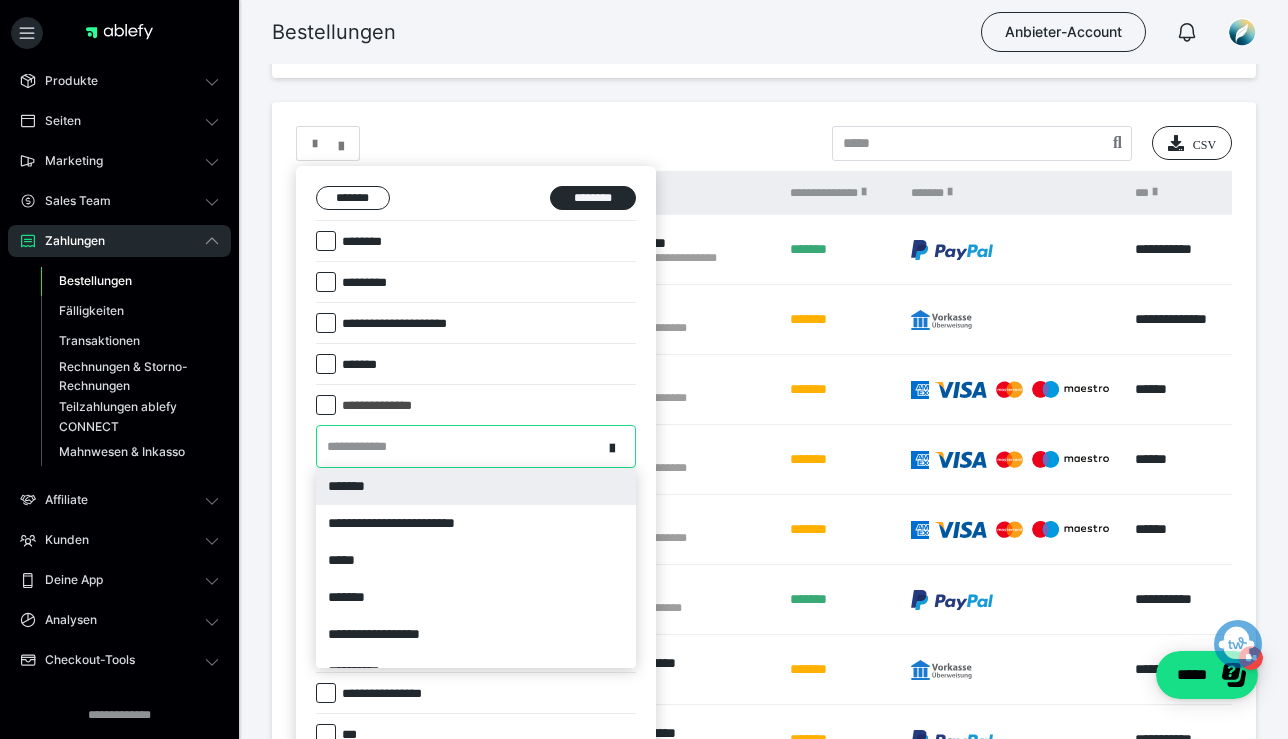 click on "*******" at bounding box center [476, 486] 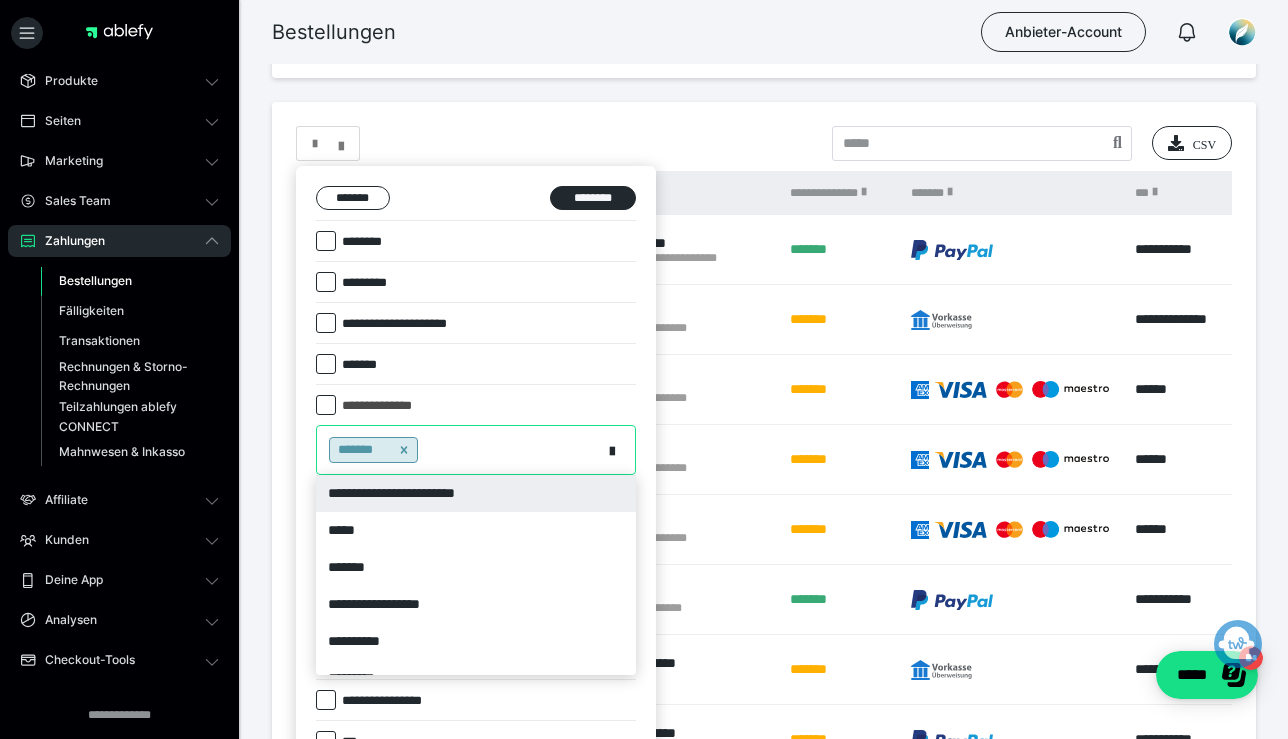 click on "*******" at bounding box center [459, 450] 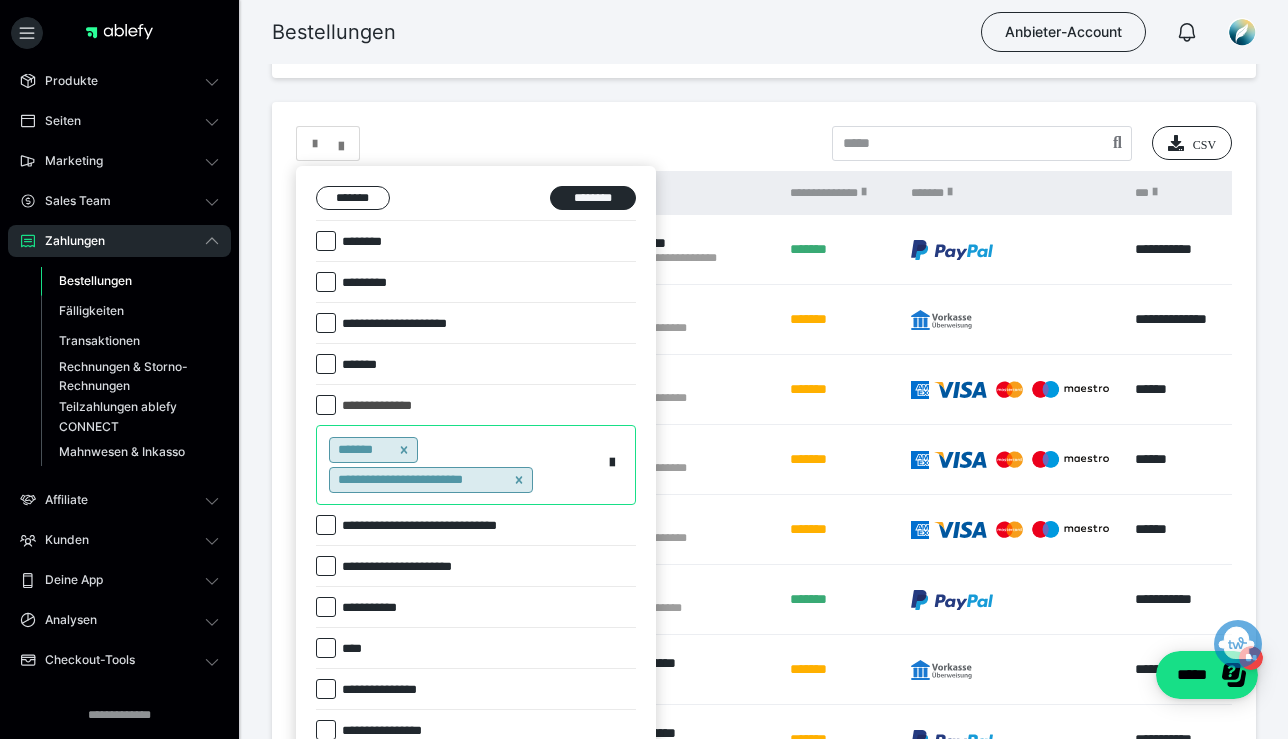 click on "**********" at bounding box center [459, 465] 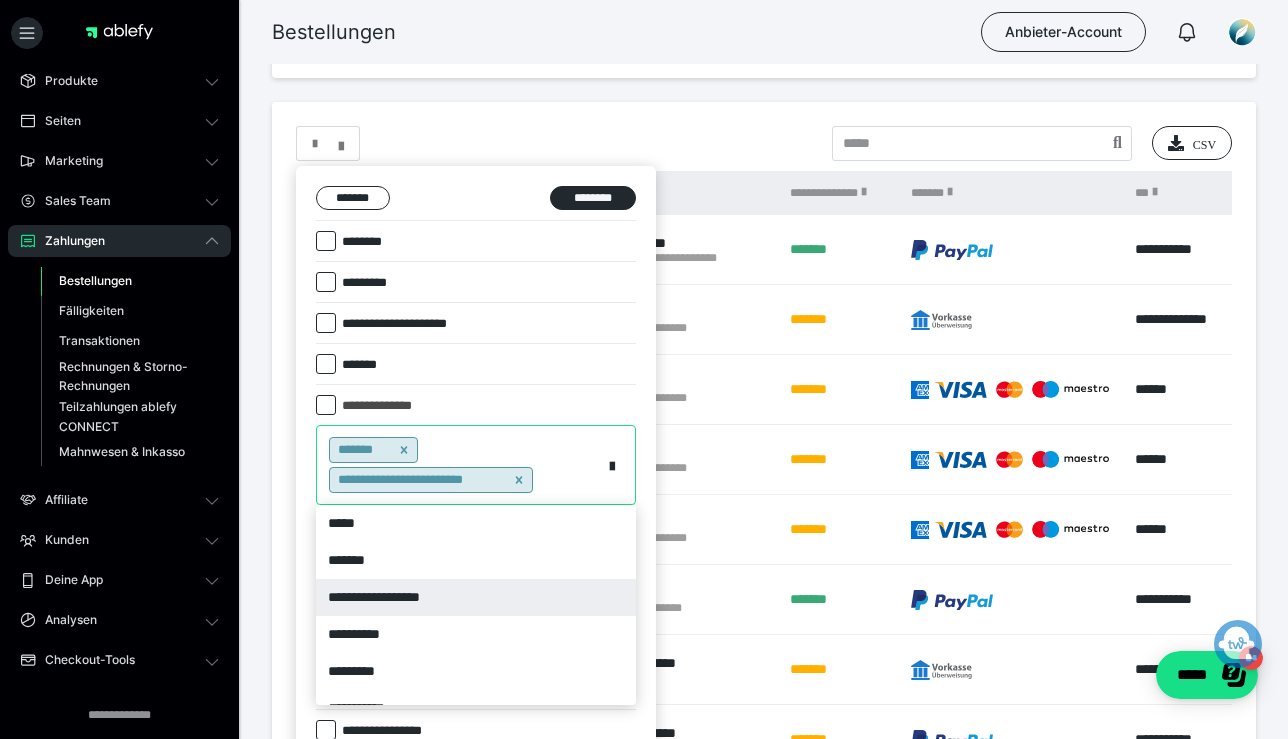 click on "**********" at bounding box center [476, 597] 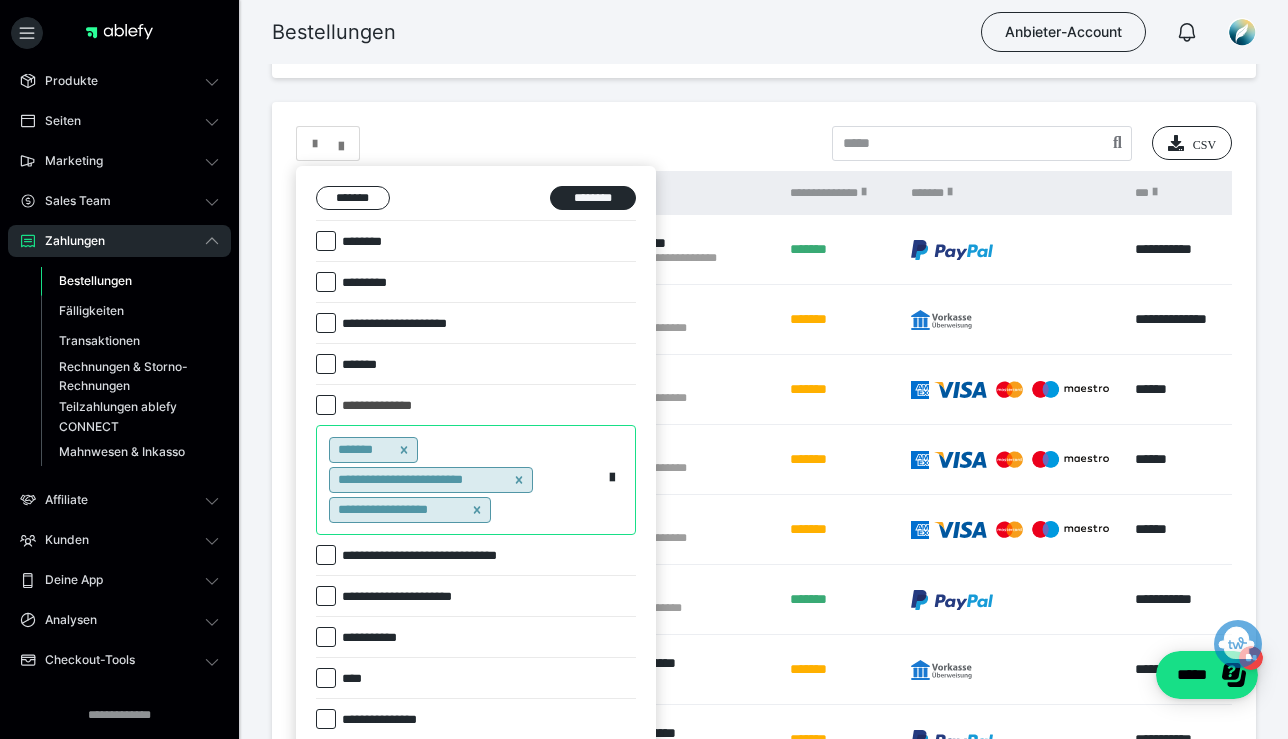 click on "**********" at bounding box center (459, 480) 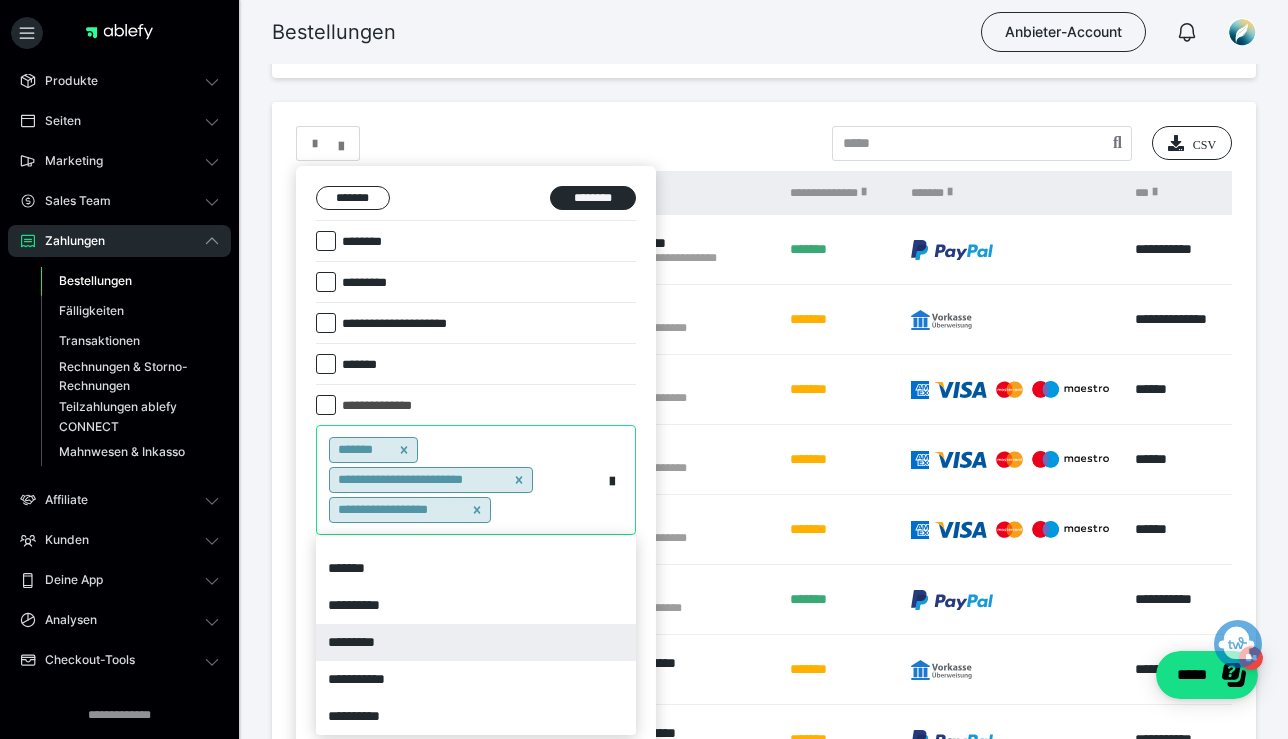 scroll, scrollTop: 22, scrollLeft: 0, axis: vertical 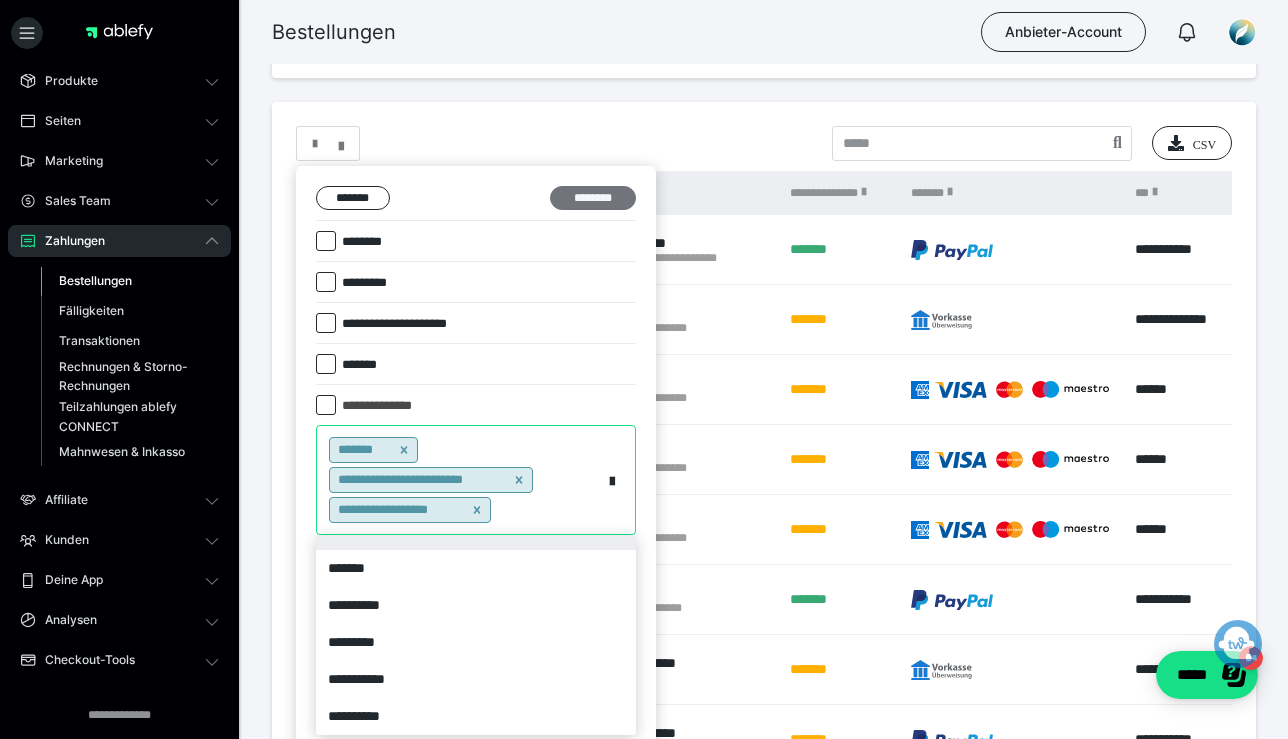 click on "********" at bounding box center [593, 198] 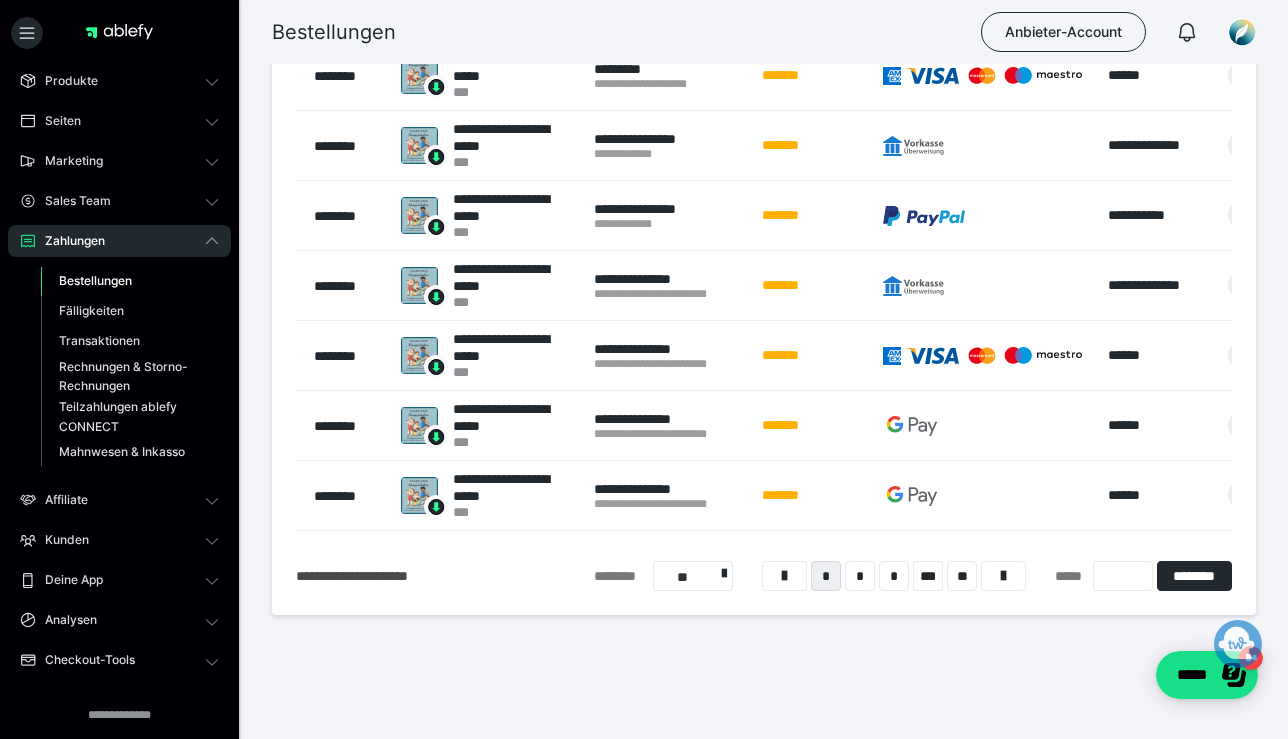 scroll, scrollTop: 757, scrollLeft: 0, axis: vertical 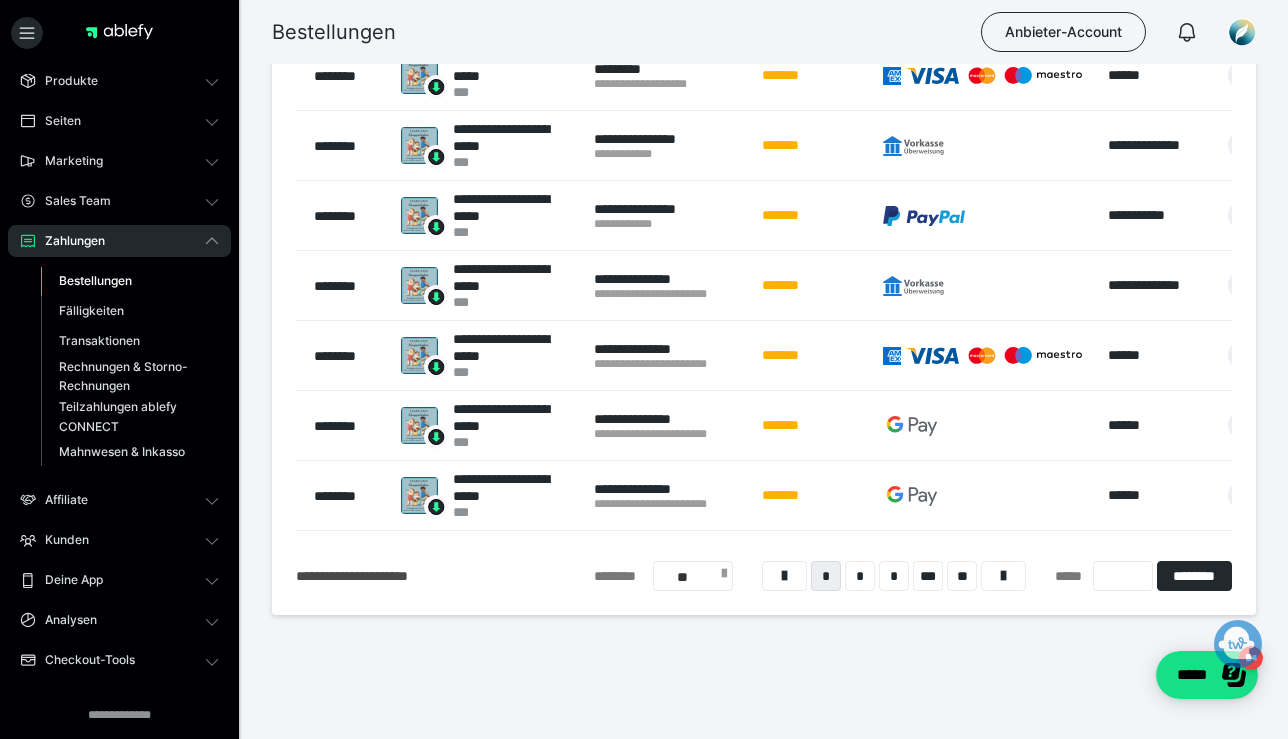 click at bounding box center [724, 577] 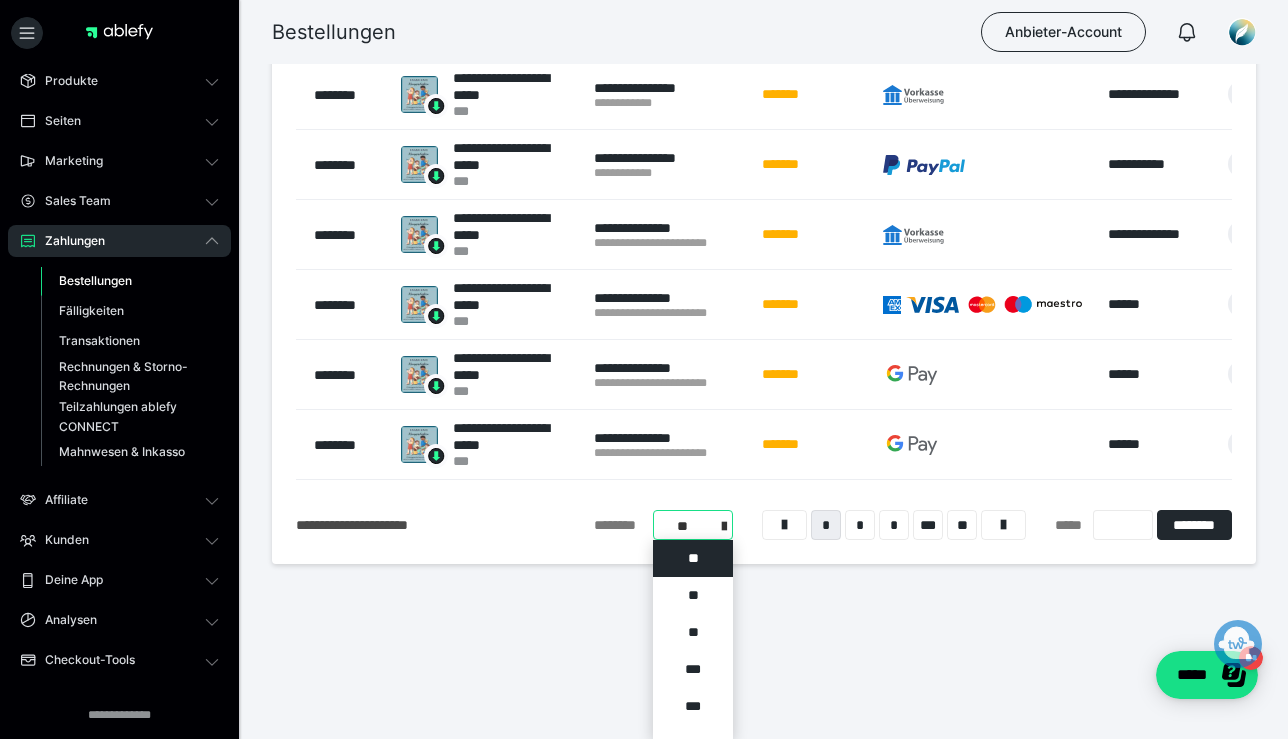scroll, scrollTop: 809, scrollLeft: 0, axis: vertical 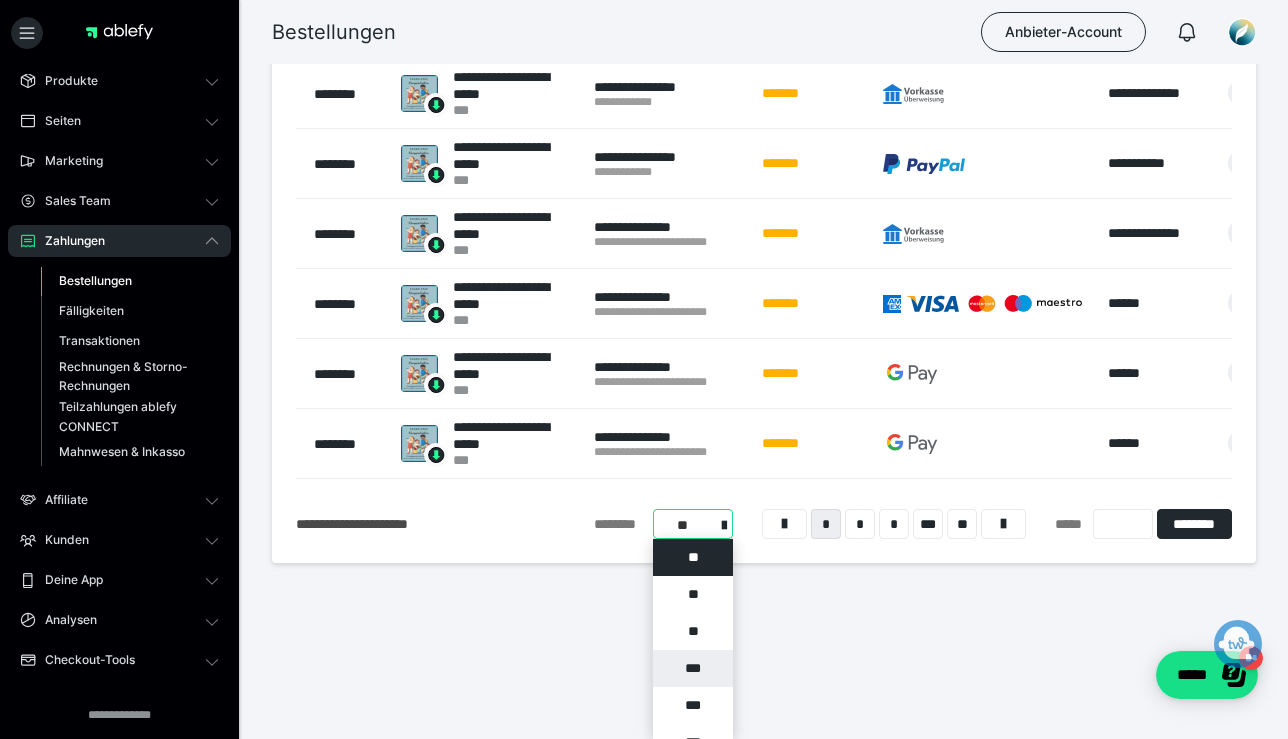 click on "***" at bounding box center (693, 668) 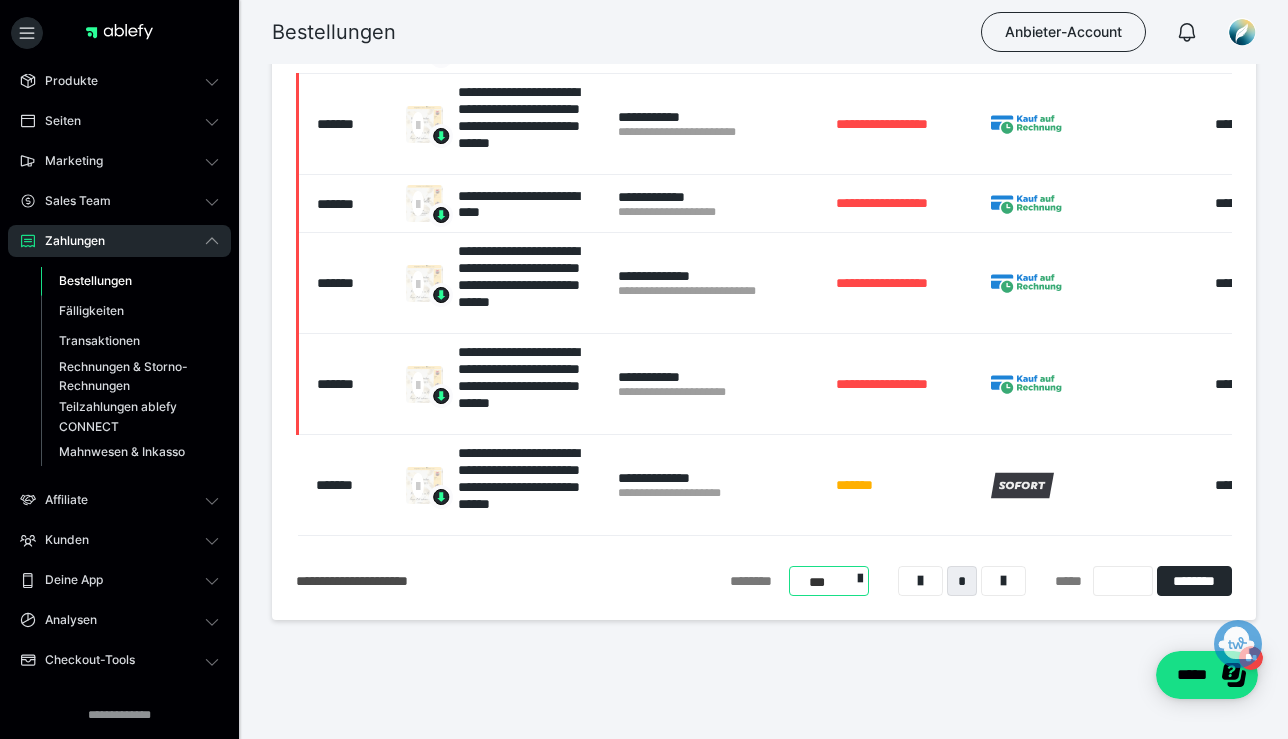 scroll, scrollTop: 6123, scrollLeft: 0, axis: vertical 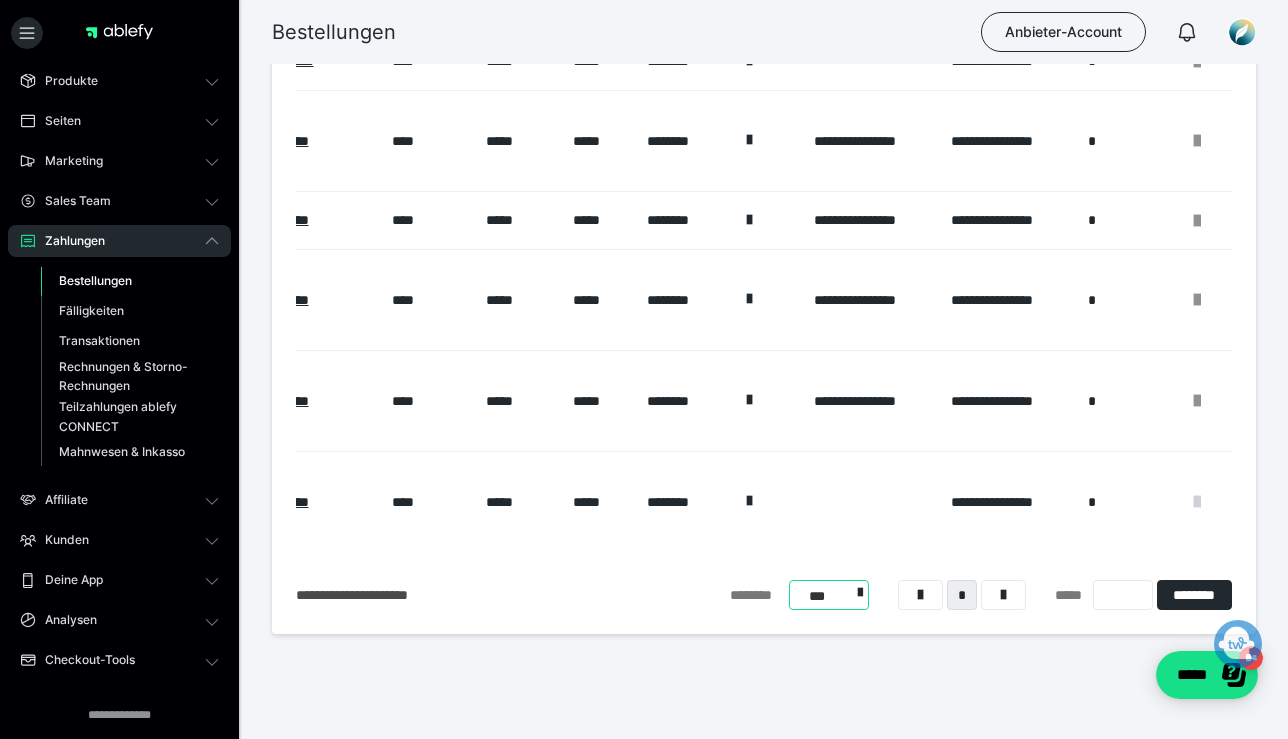click at bounding box center [1197, 502] 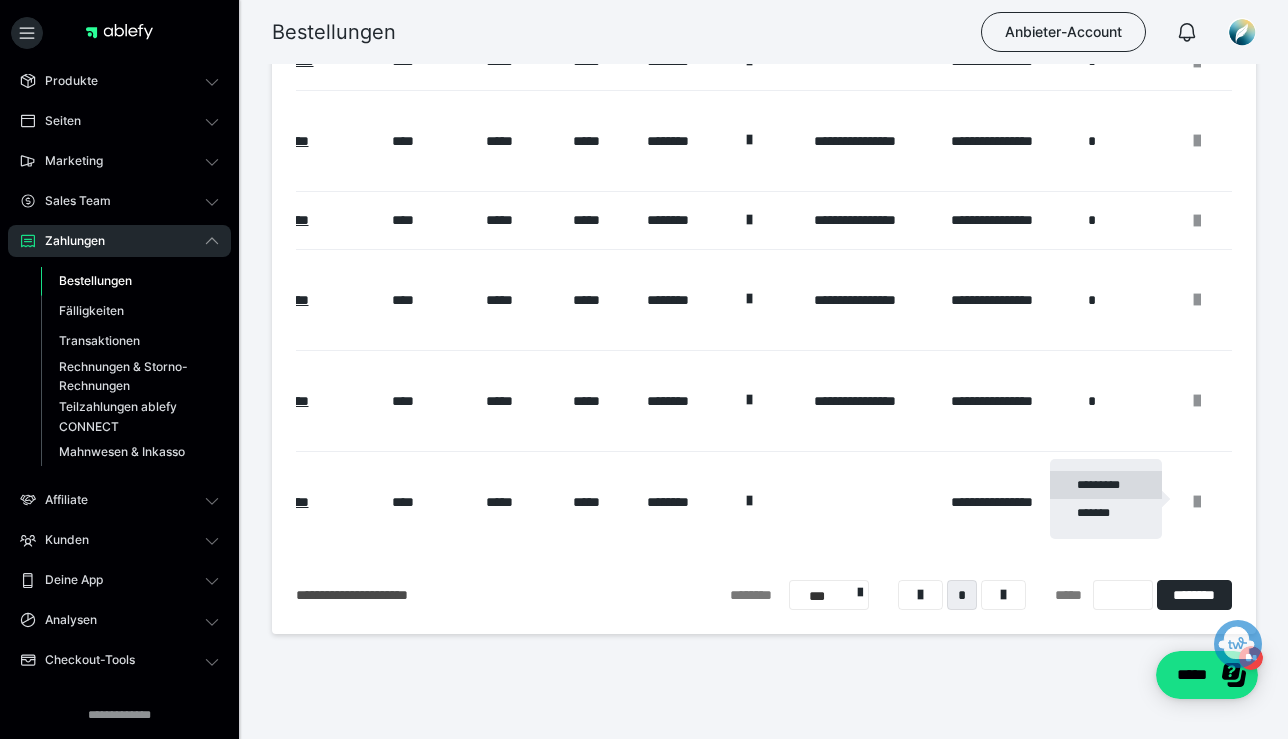 click on "*********" at bounding box center (1106, 485) 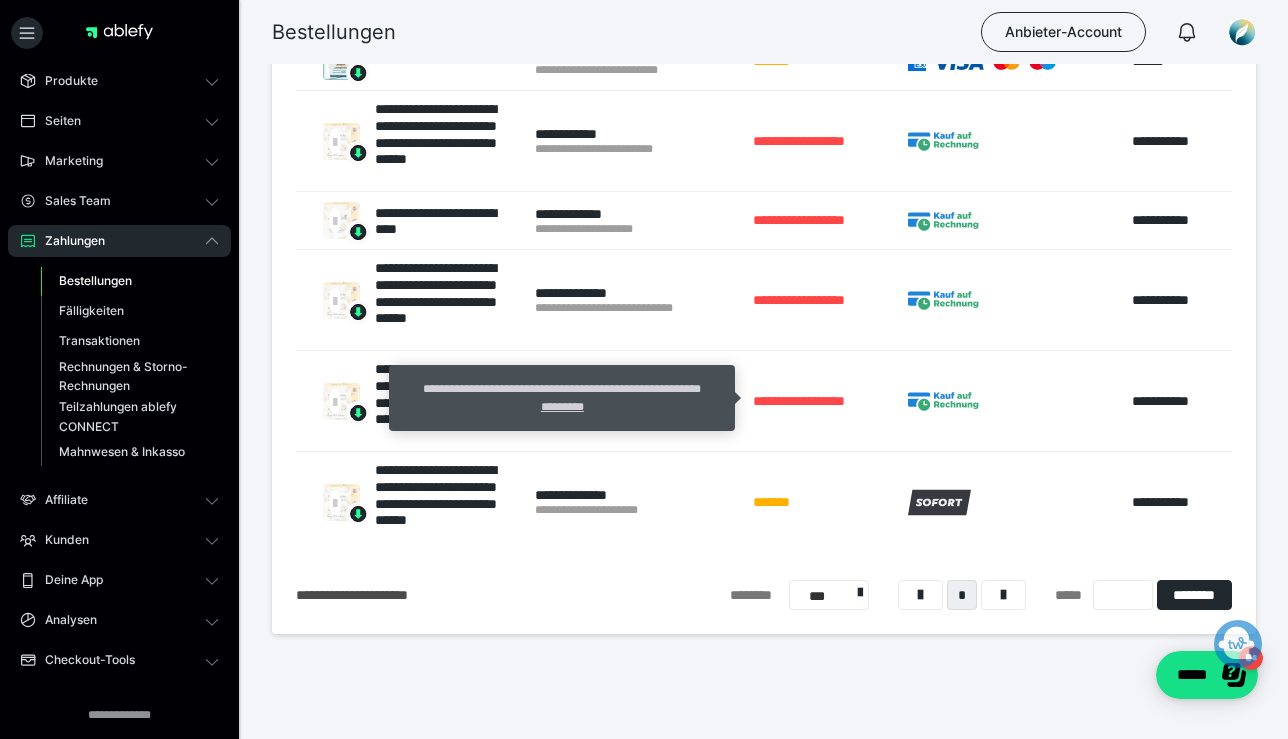 scroll, scrollTop: 0, scrollLeft: 84, axis: horizontal 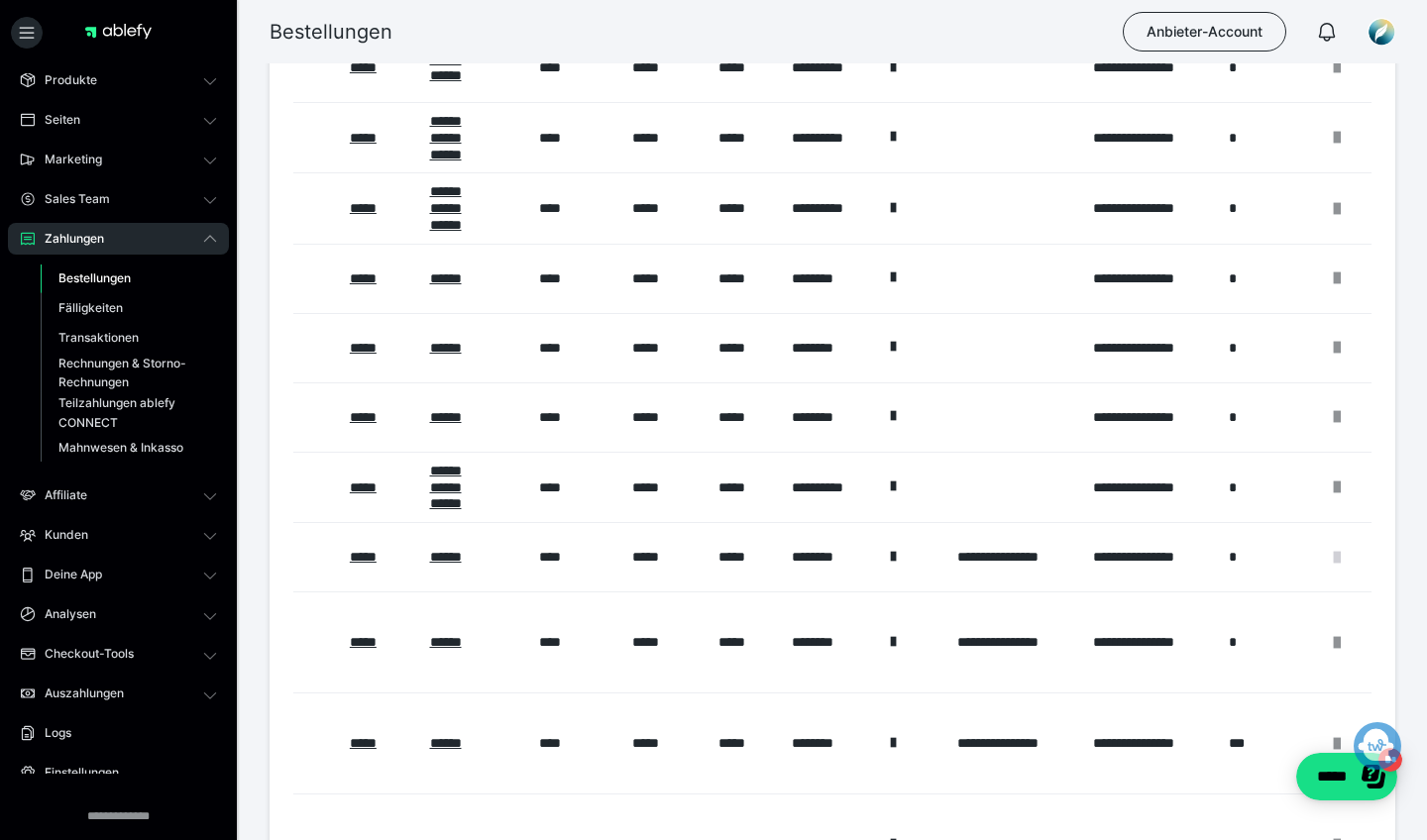 click at bounding box center [1337, 558] 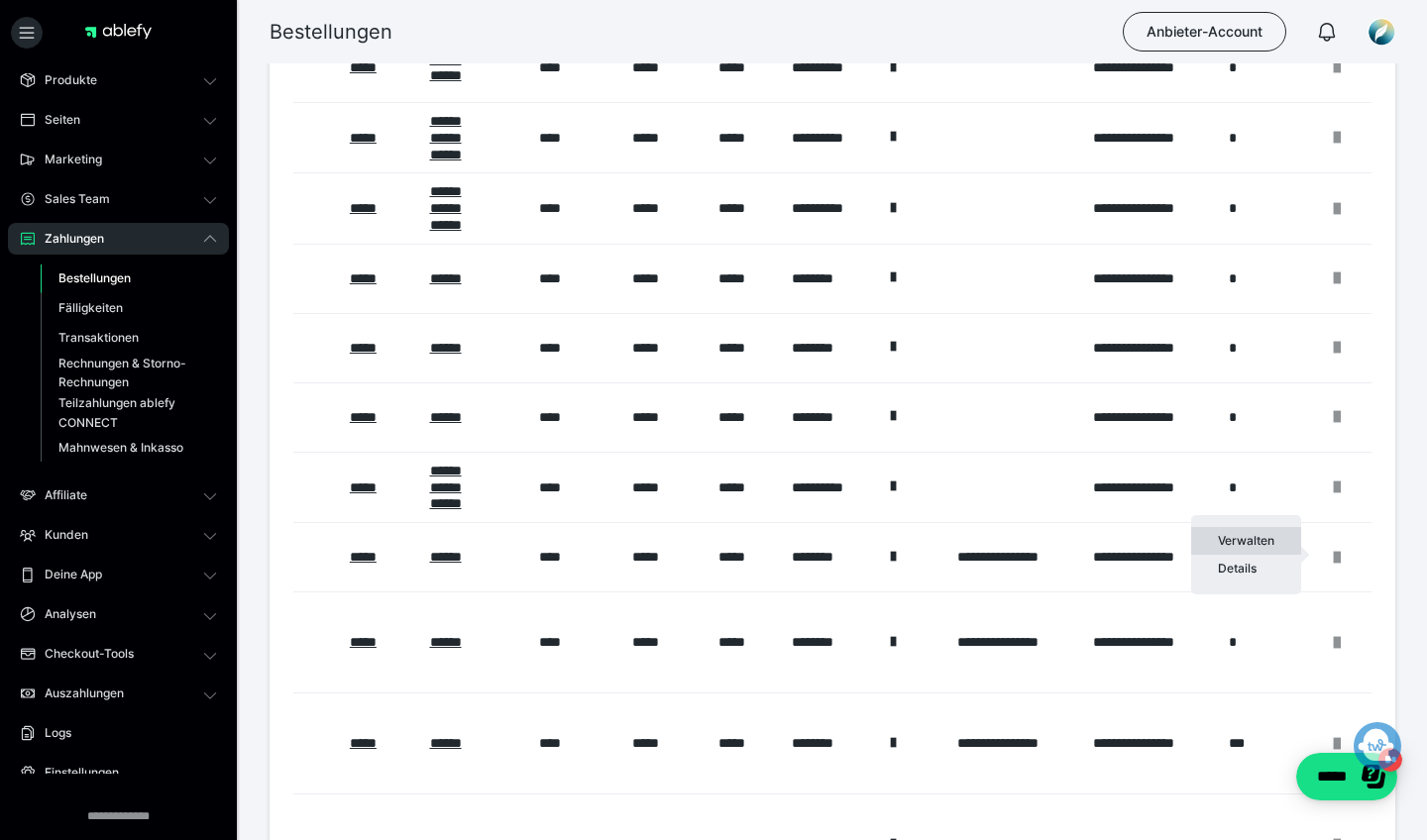 click on "Verwalten" at bounding box center (1246, 541) 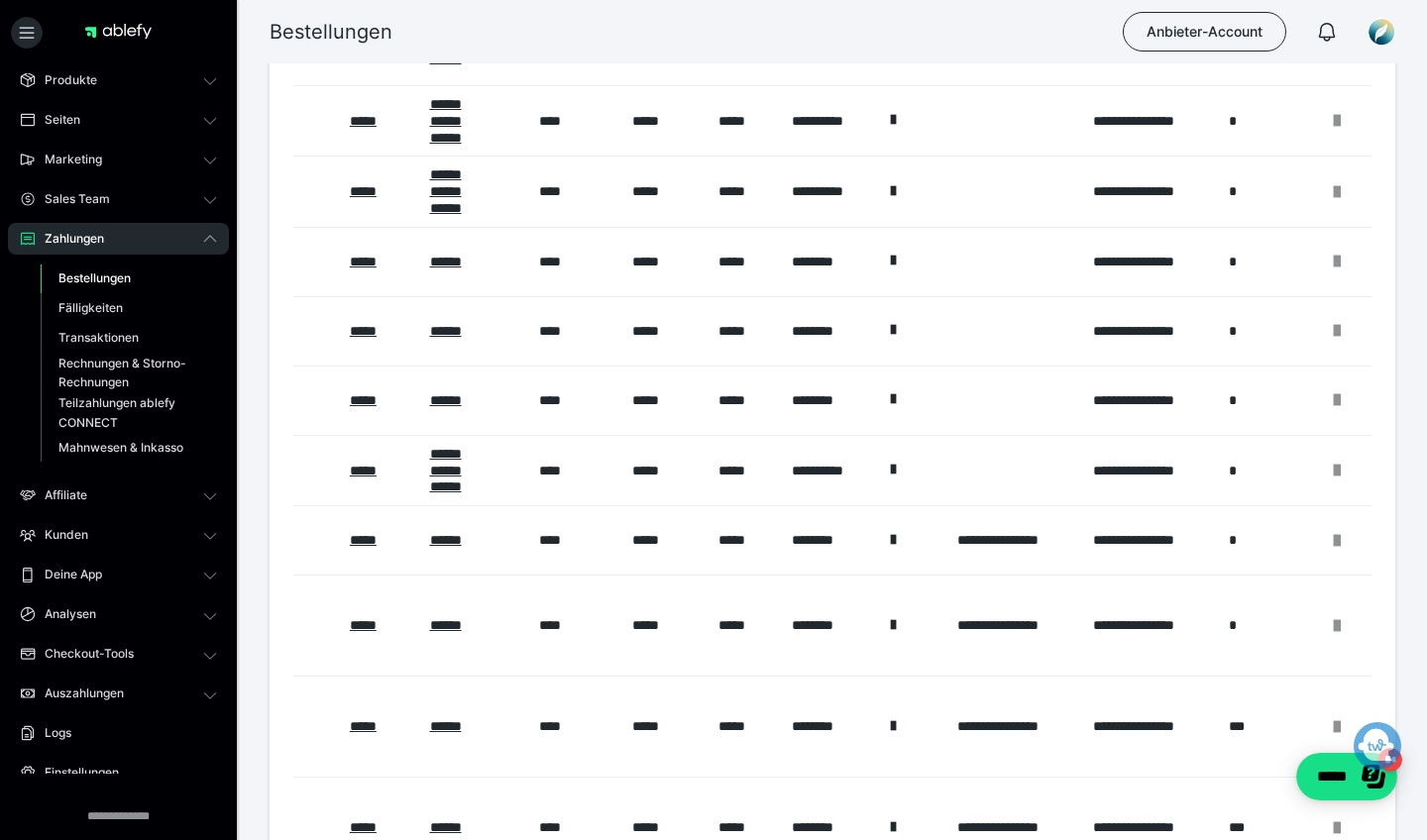 scroll, scrollTop: 1167, scrollLeft: 0, axis: vertical 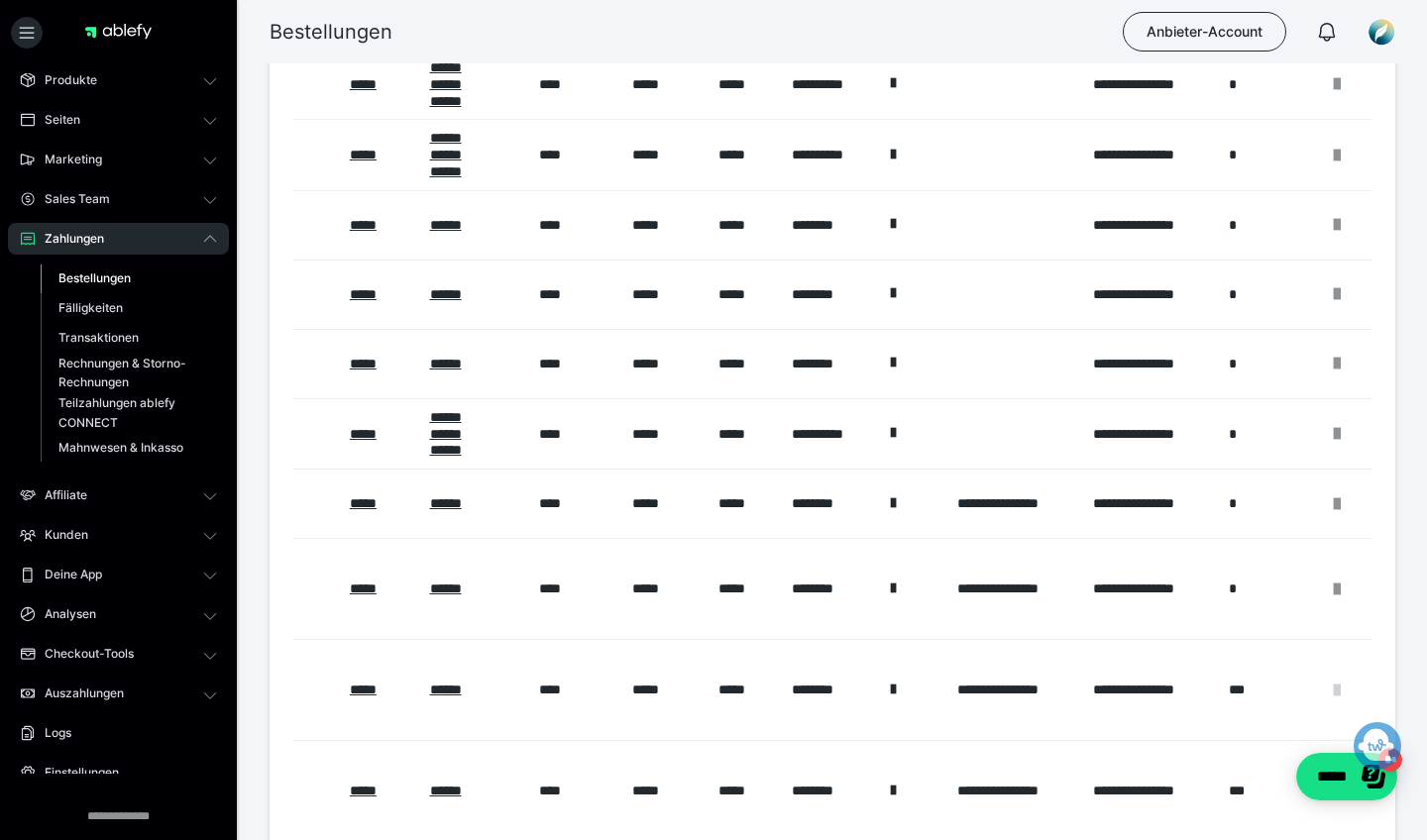 click at bounding box center (1337, 690) 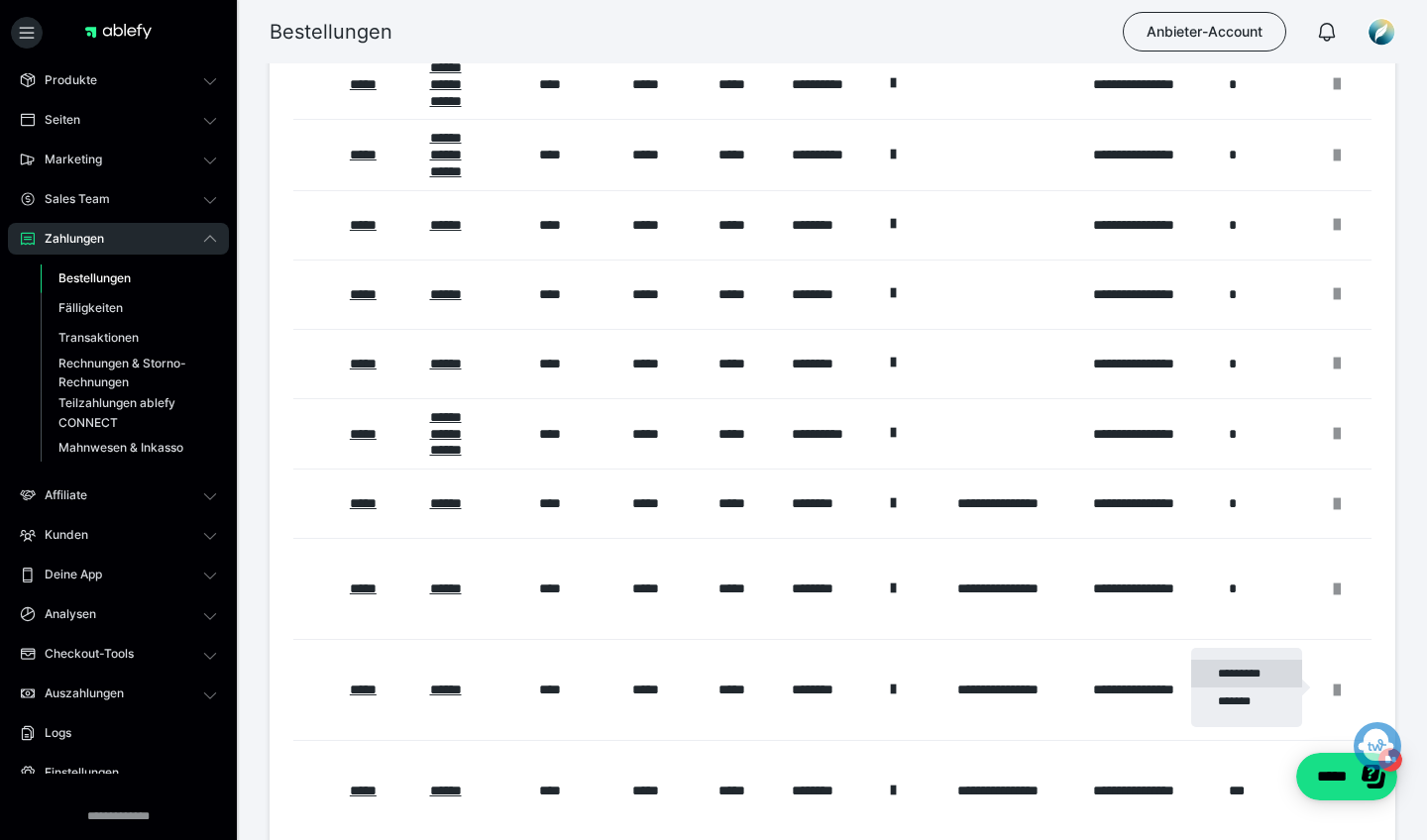 click on "*********" at bounding box center (1247, 674) 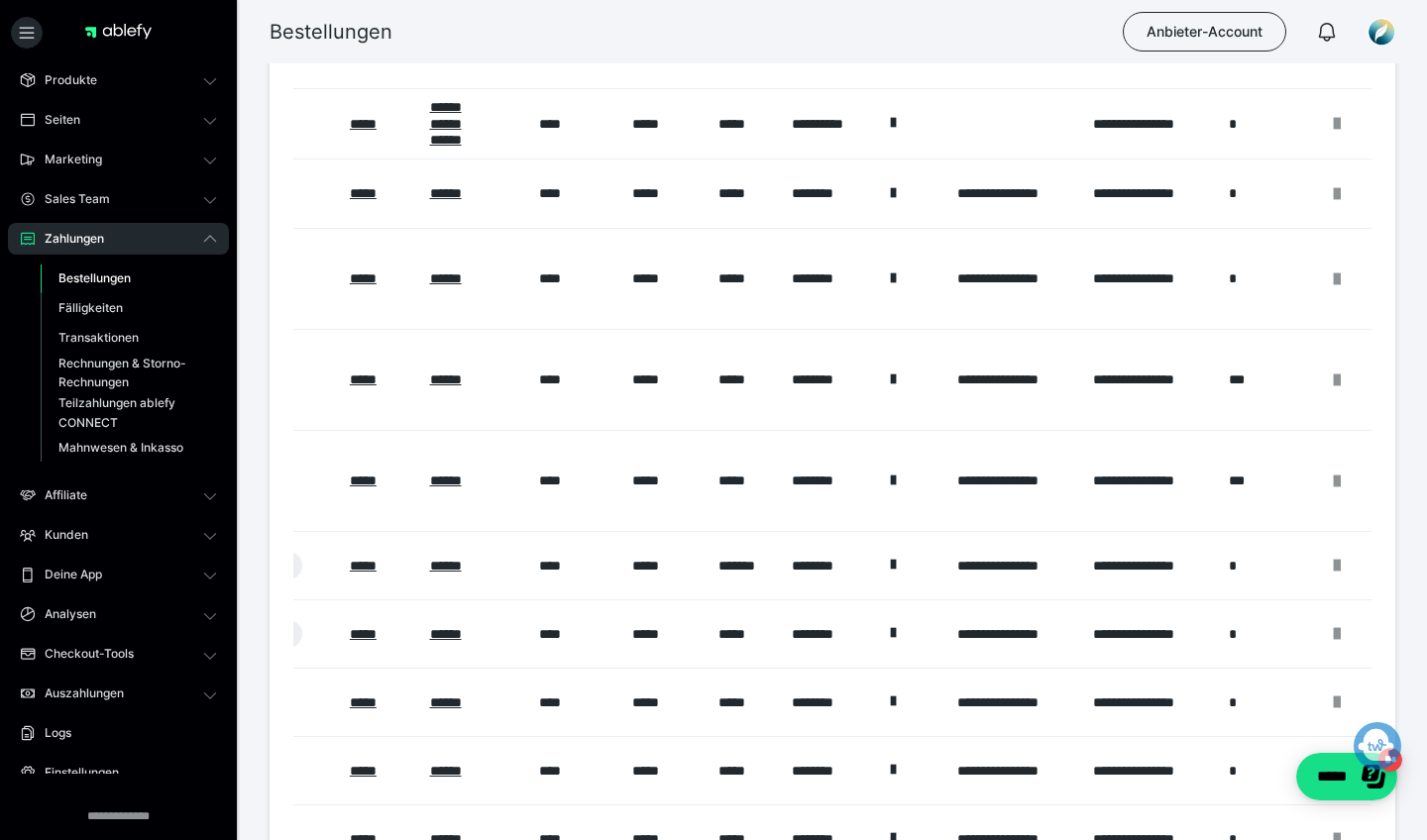 scroll, scrollTop: 1502, scrollLeft: 0, axis: vertical 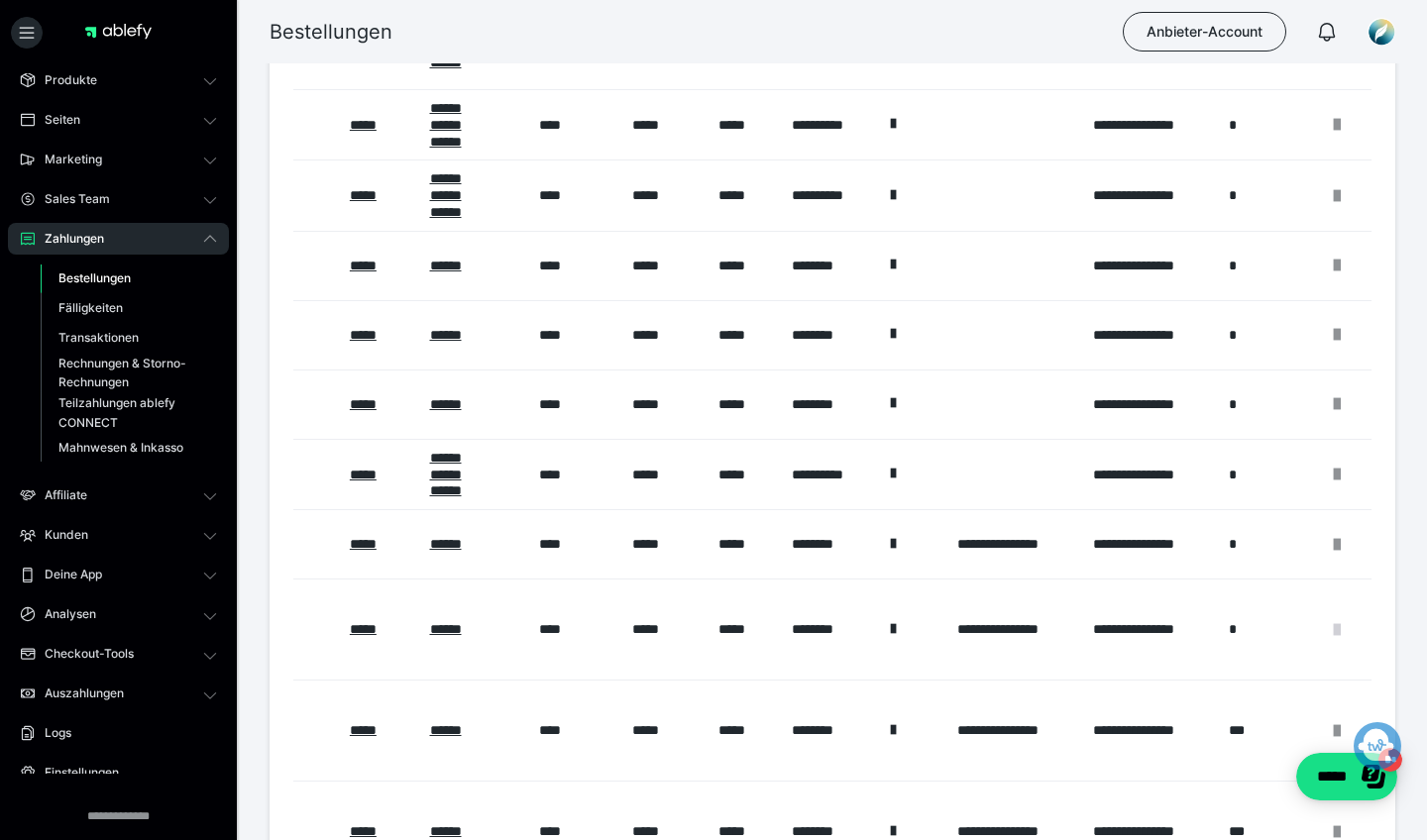 click at bounding box center [1337, 630] 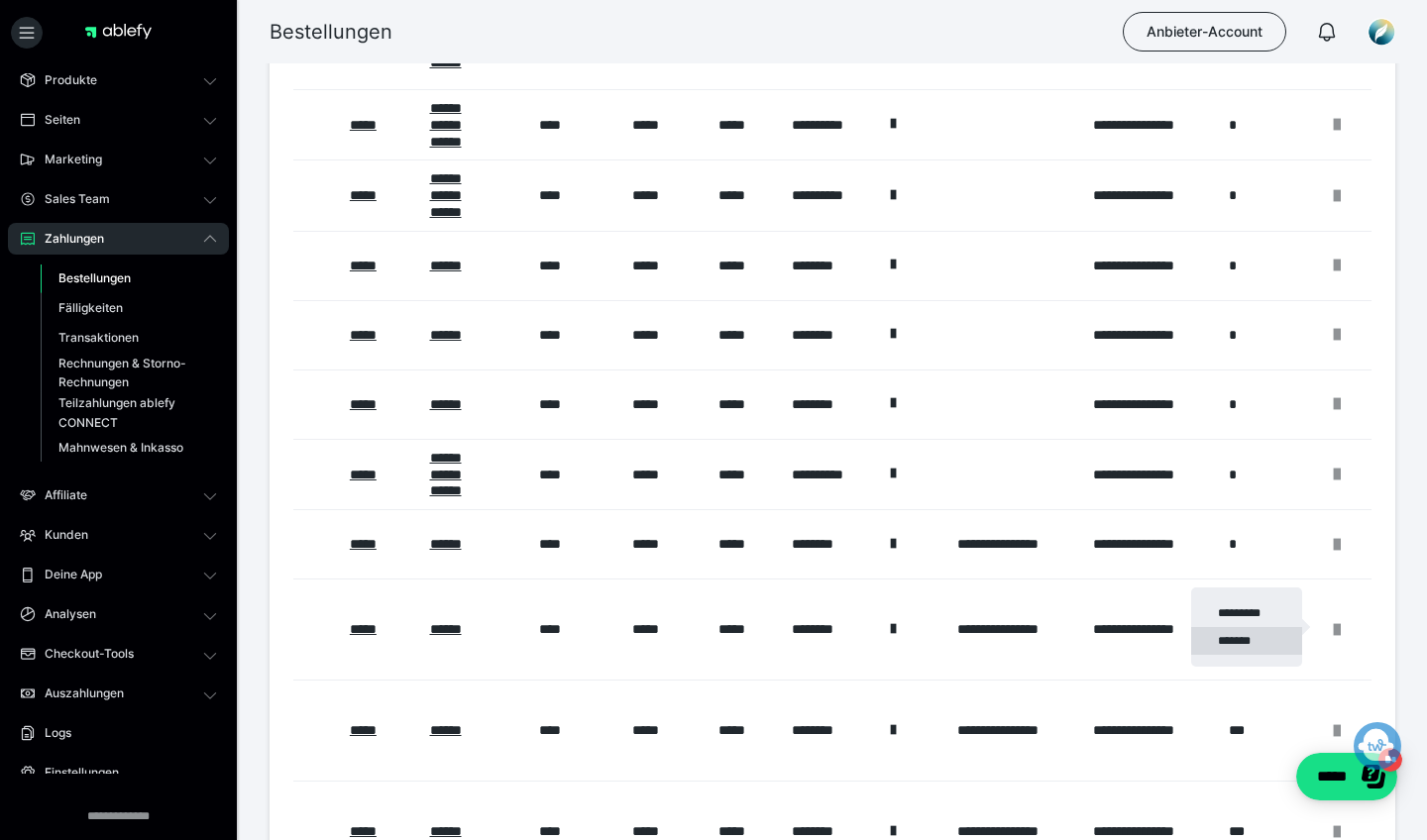 click on "*******" at bounding box center (1247, 641) 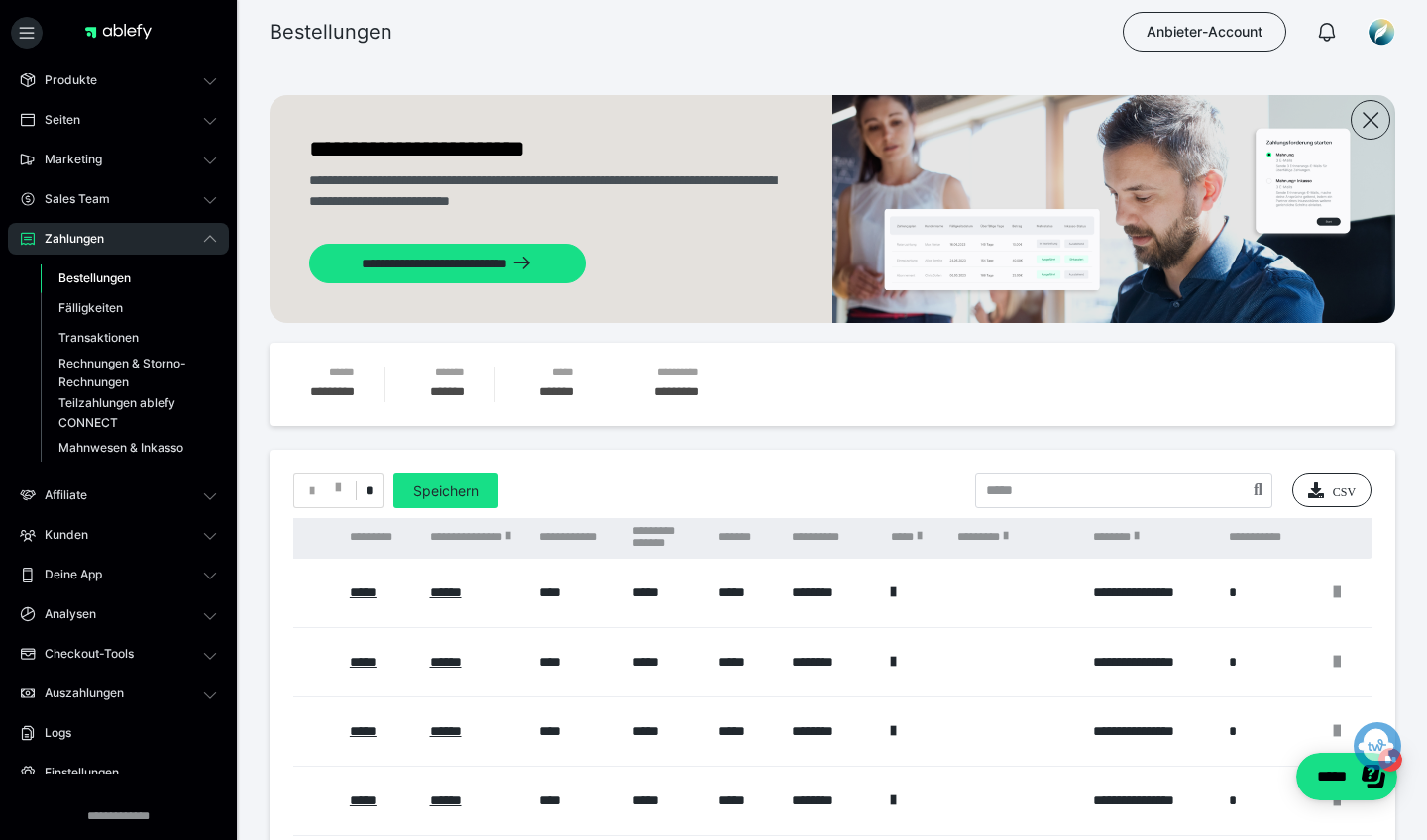 scroll, scrollTop: 0, scrollLeft: 0, axis: both 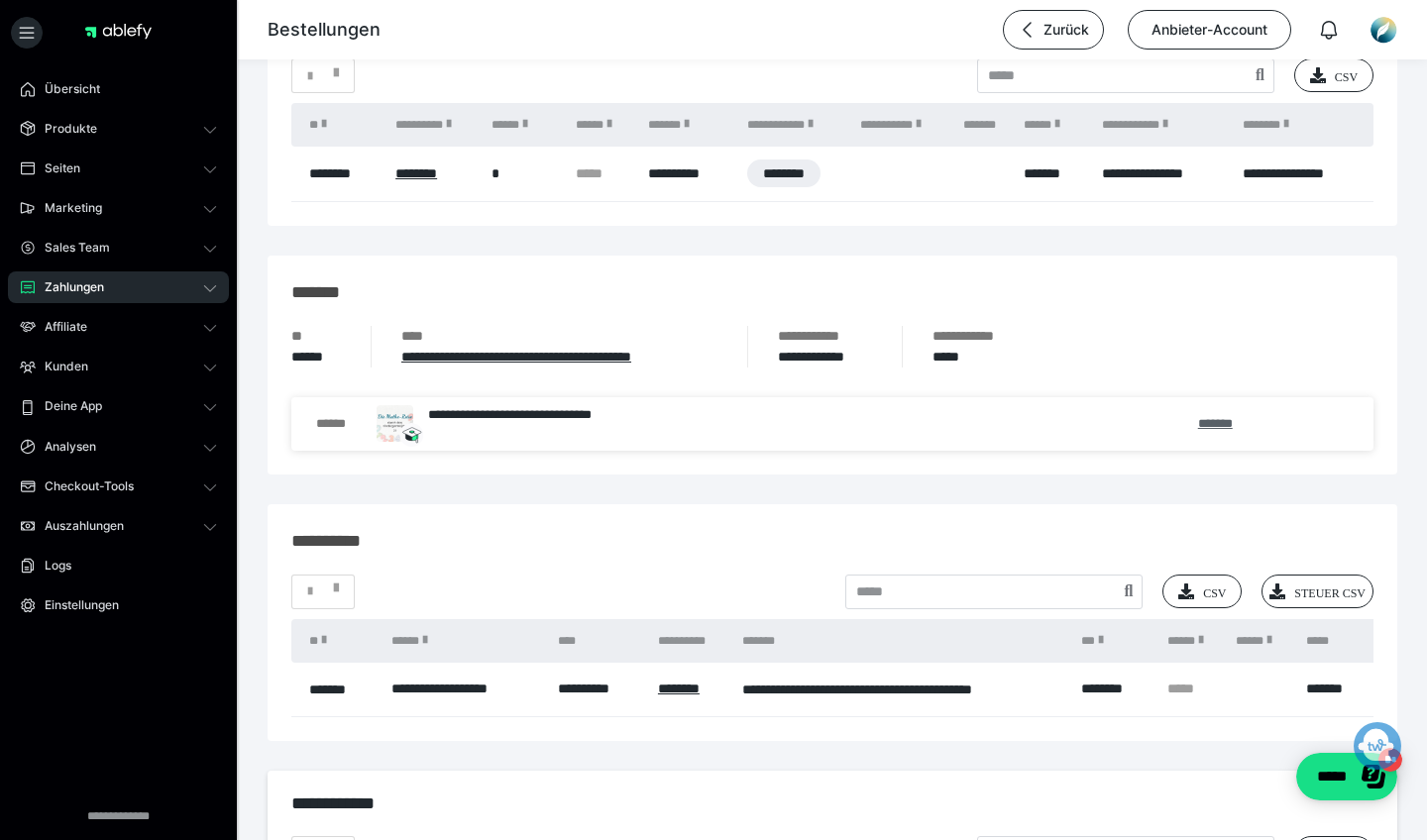 click on "*******" at bounding box center [1215, 423] 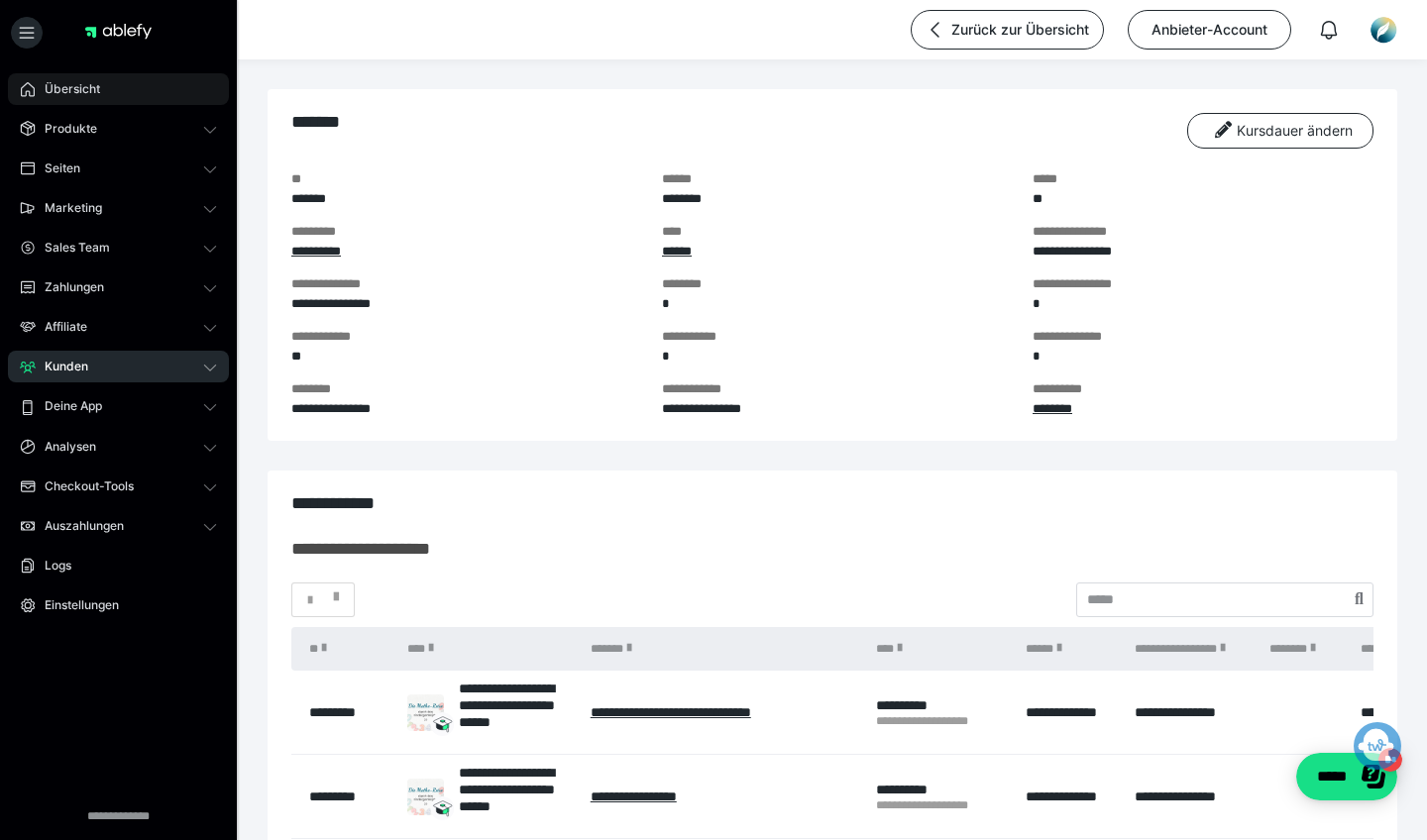 scroll, scrollTop: 0, scrollLeft: 0, axis: both 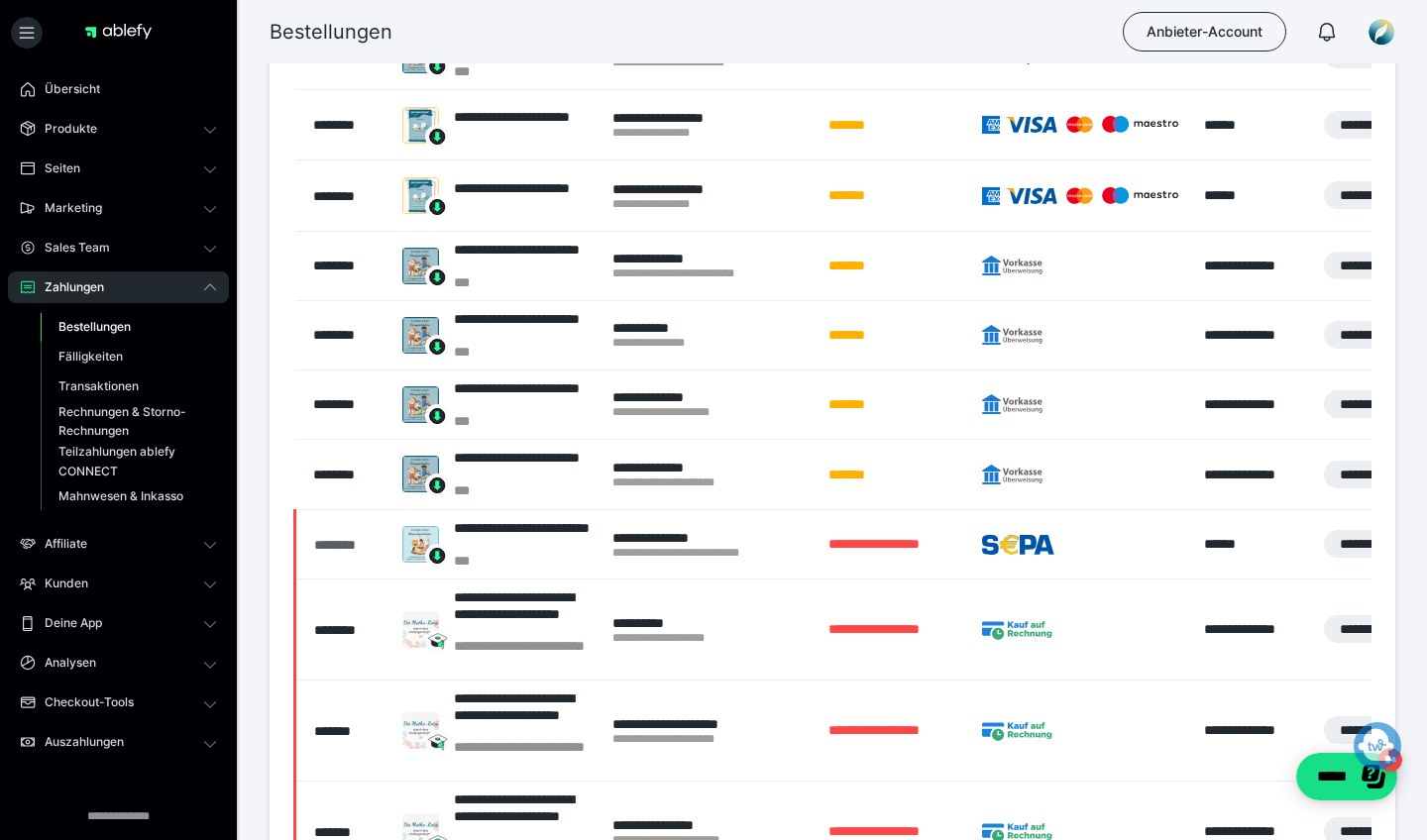 click on "********" at bounding box center (348, 545) 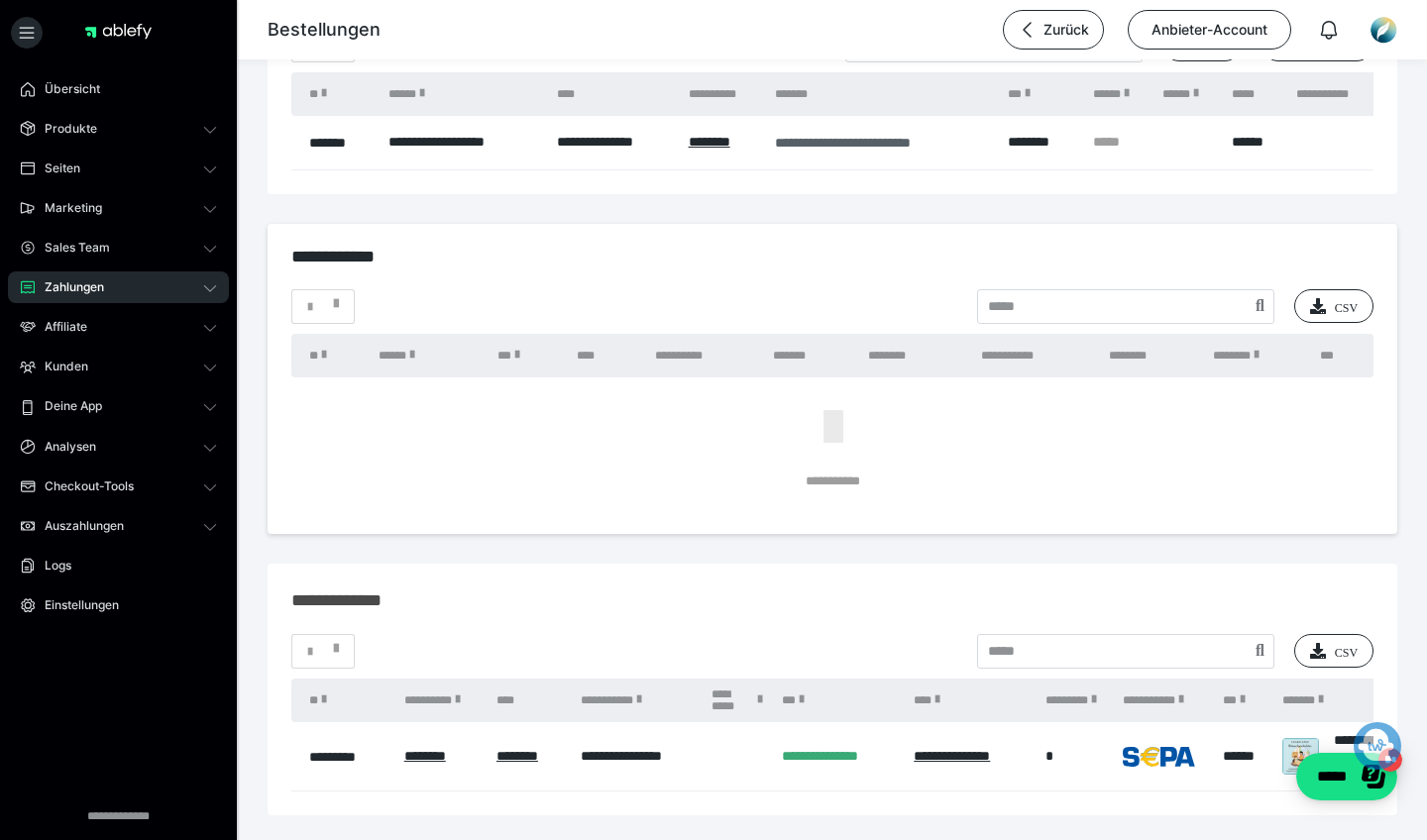 scroll, scrollTop: 1972, scrollLeft: 0, axis: vertical 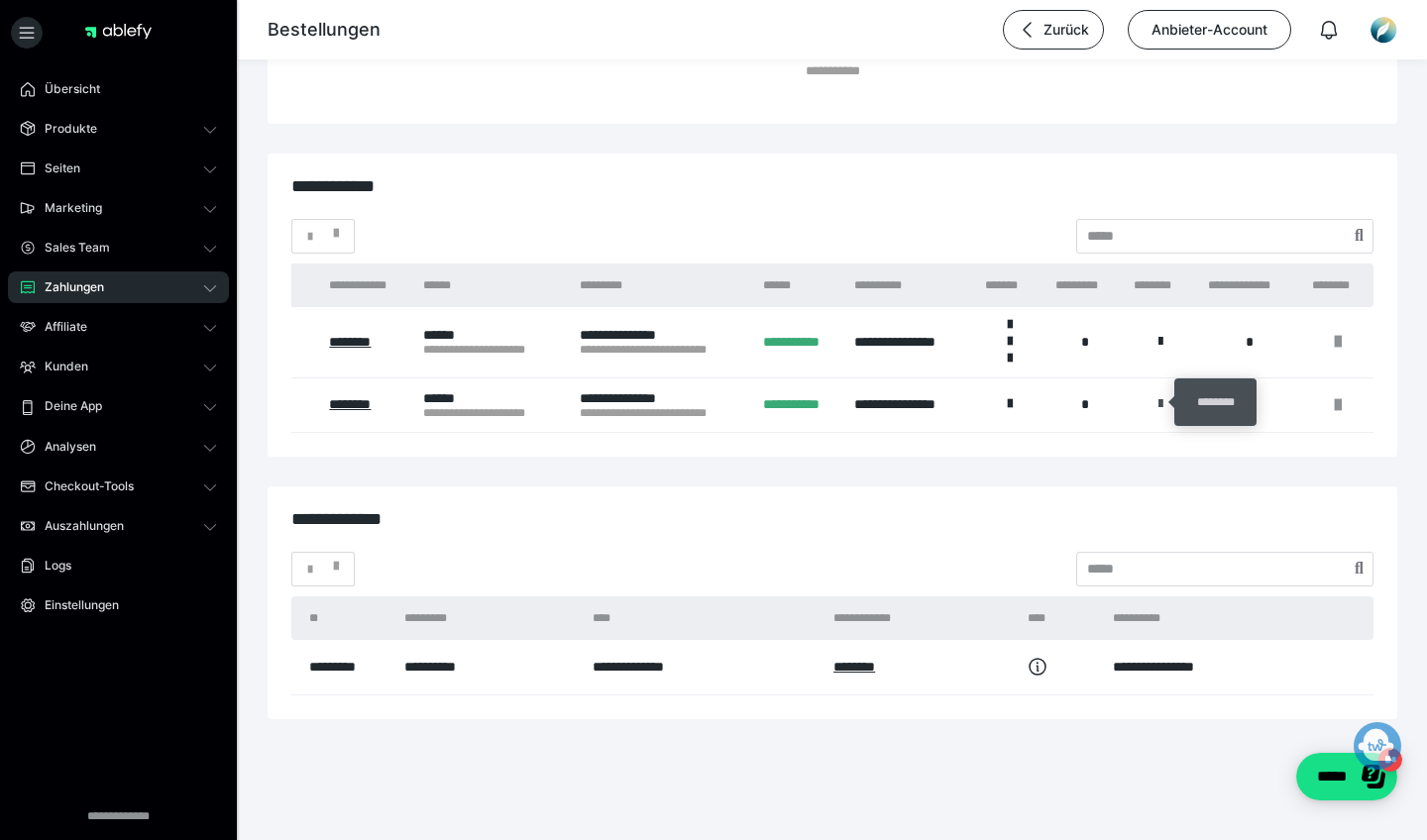 click at bounding box center [1160, 404] 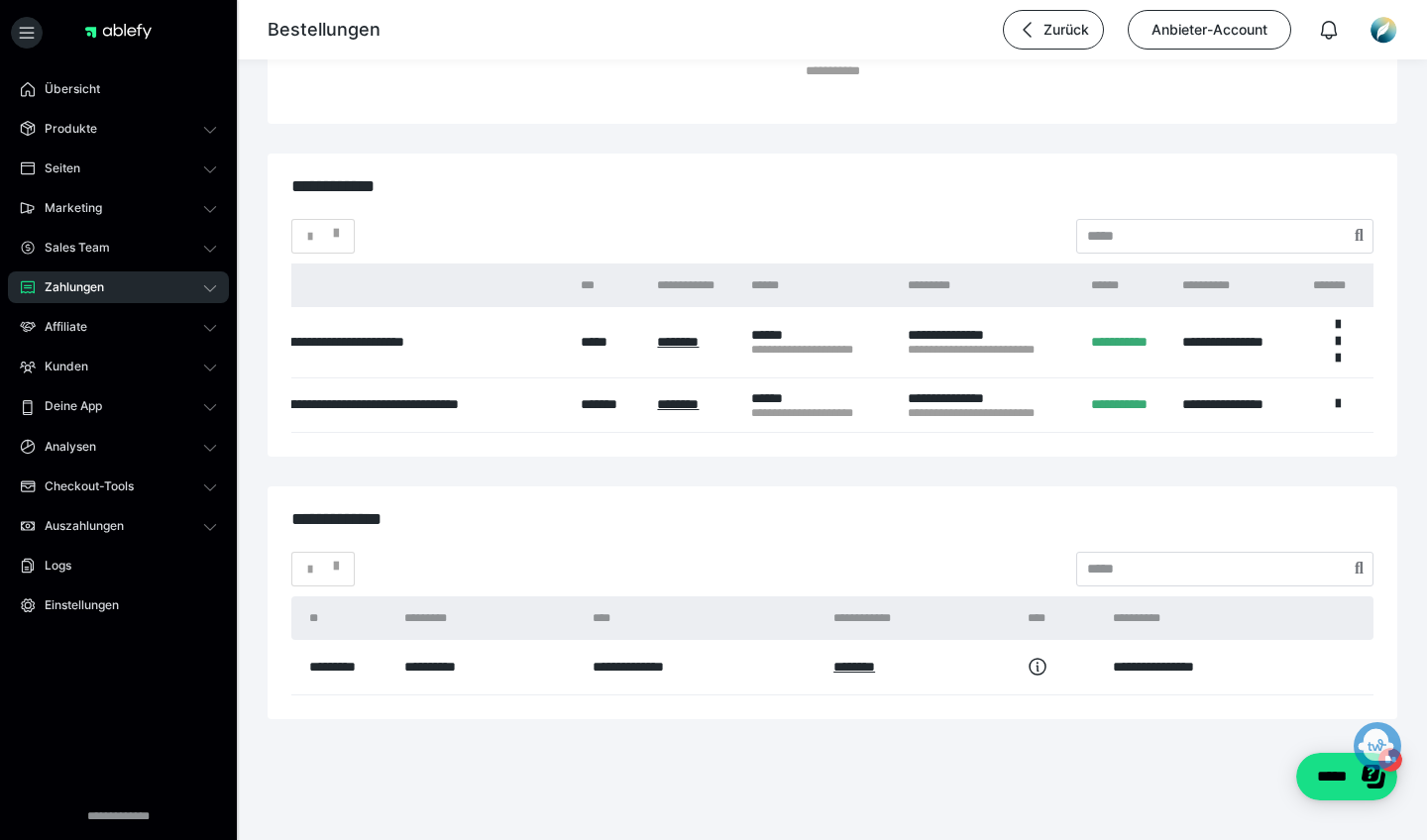 scroll, scrollTop: 0, scrollLeft: 173, axis: horizontal 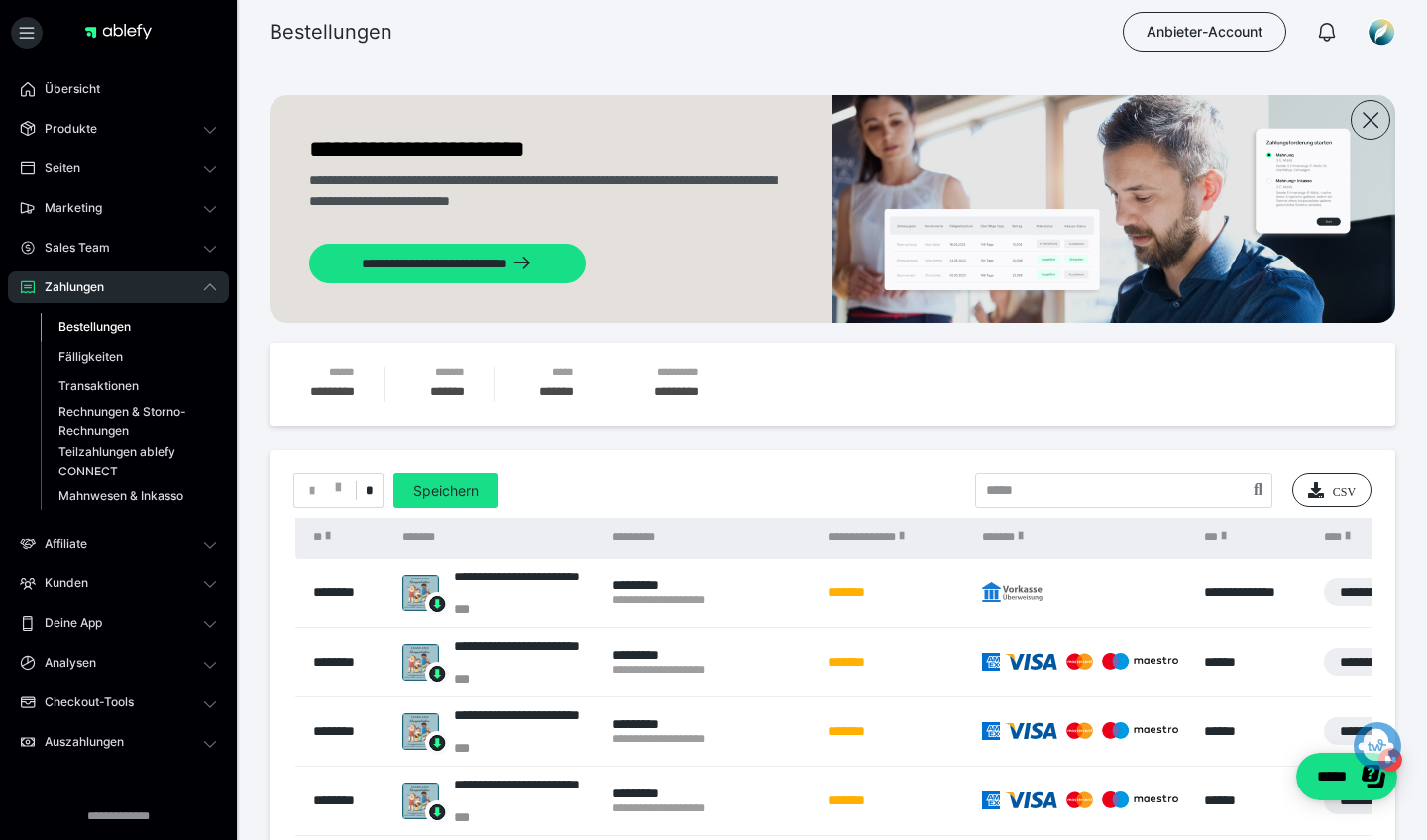 click on "*" at bounding box center [338, 490] 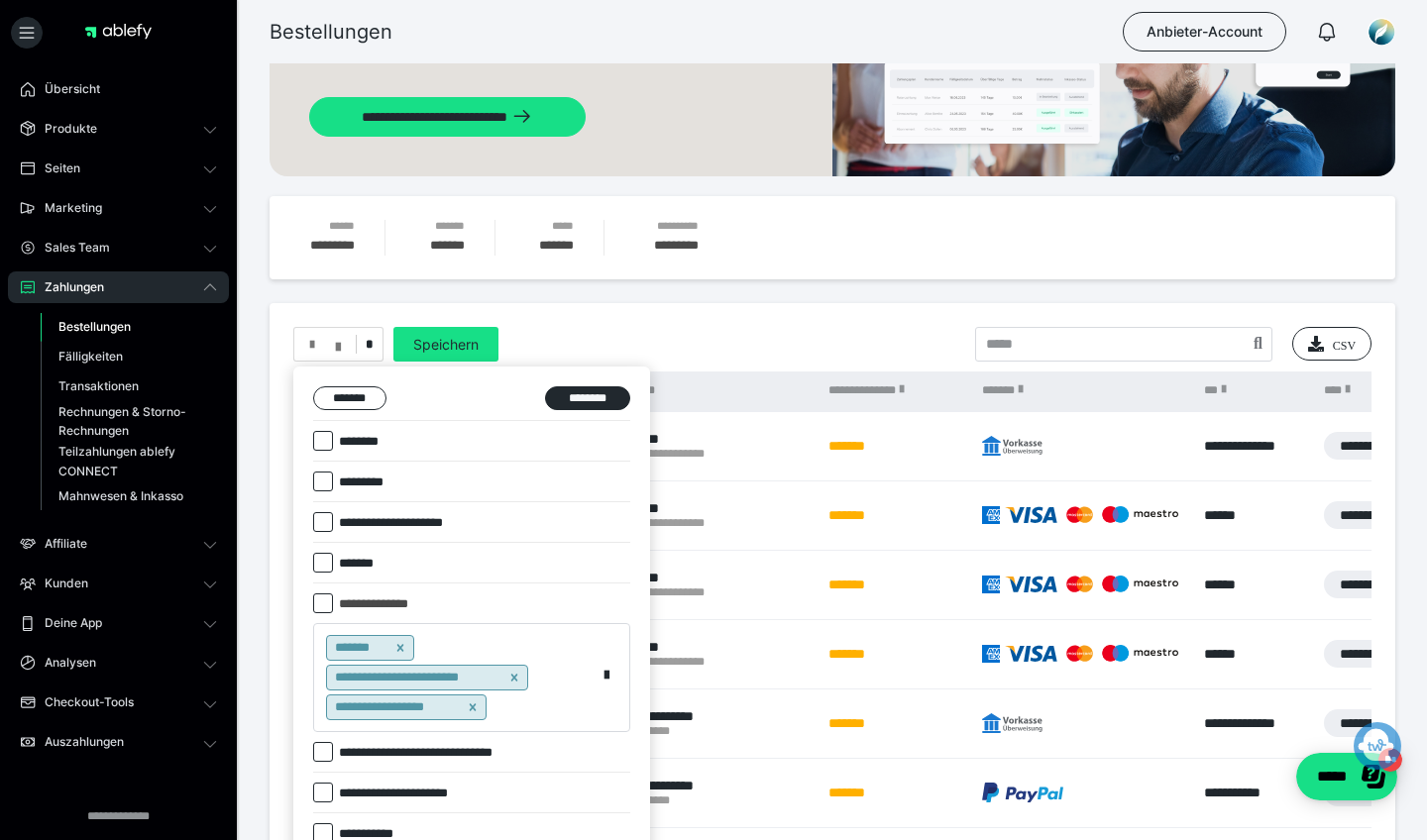 scroll, scrollTop: 149, scrollLeft: 0, axis: vertical 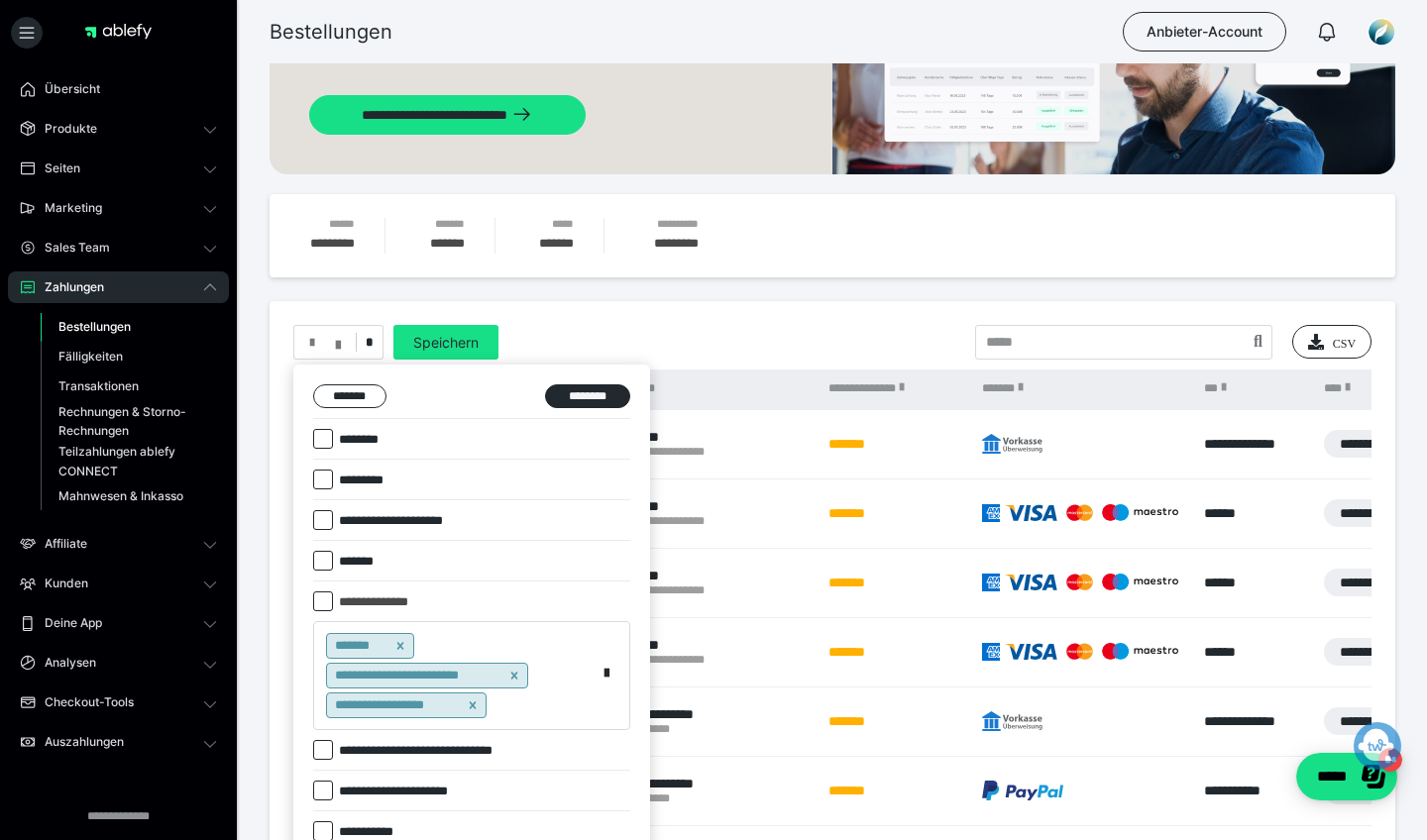 click at bounding box center (714, 420) 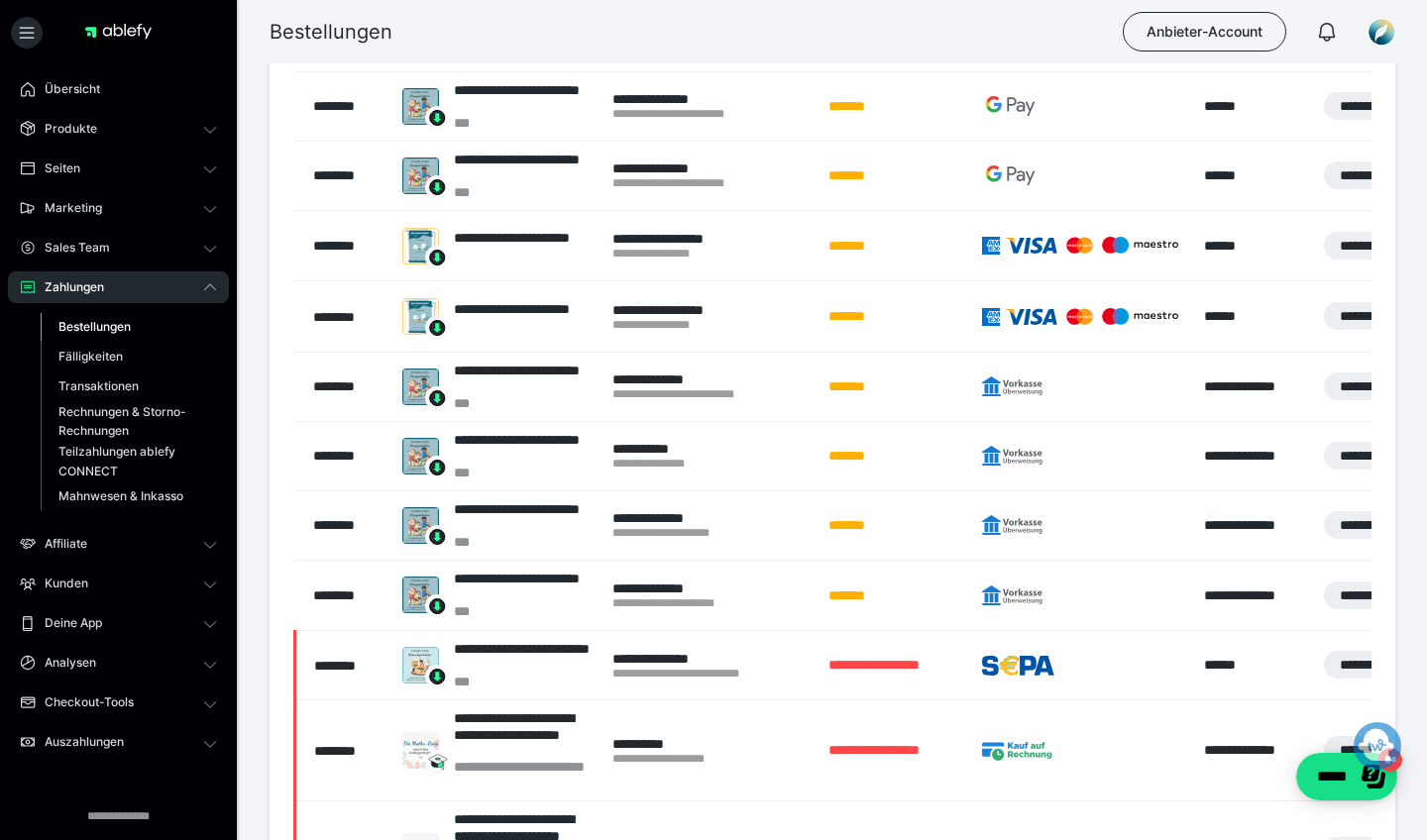 scroll, scrollTop: 1056, scrollLeft: 0, axis: vertical 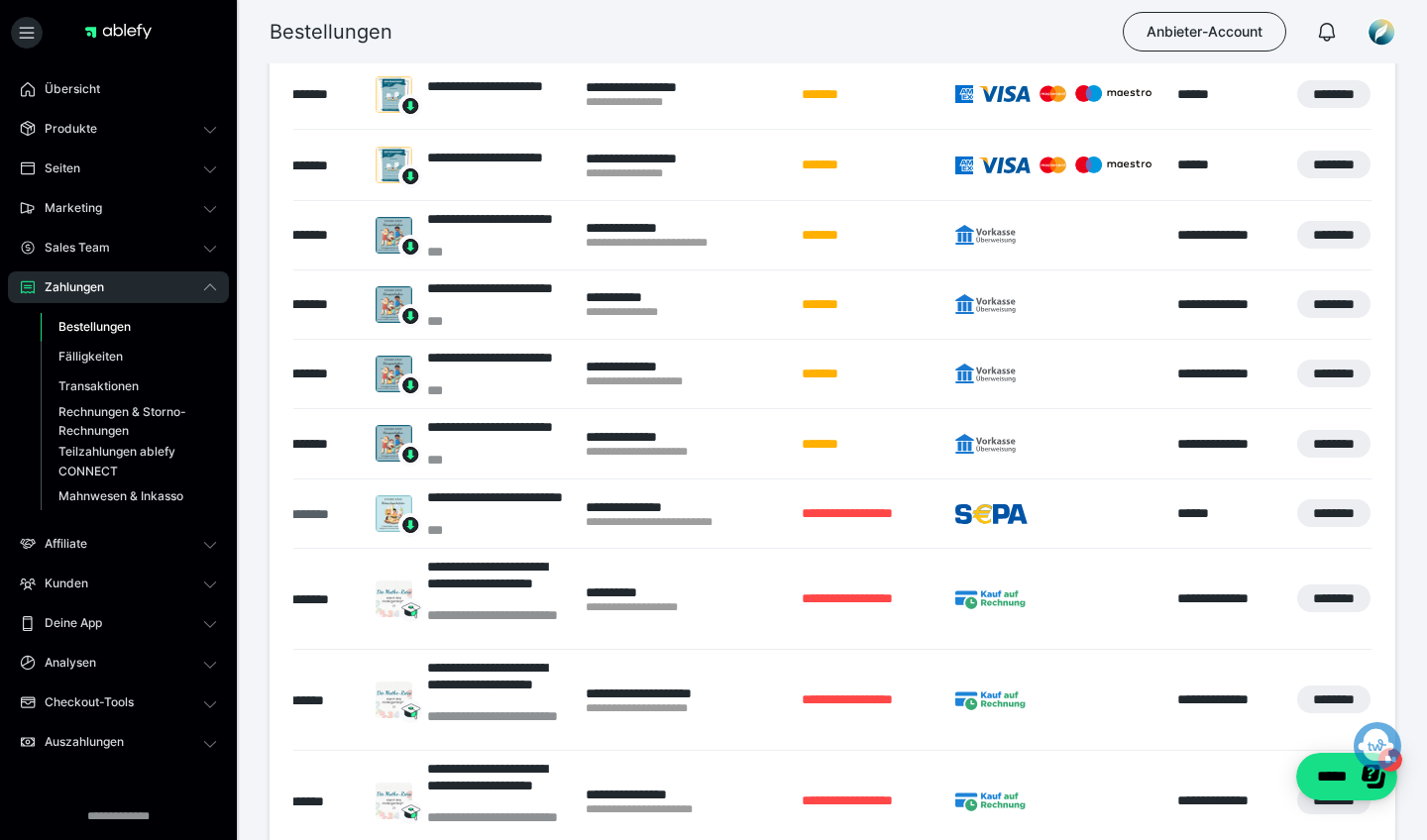 click on "********" at bounding box center [321, 514] 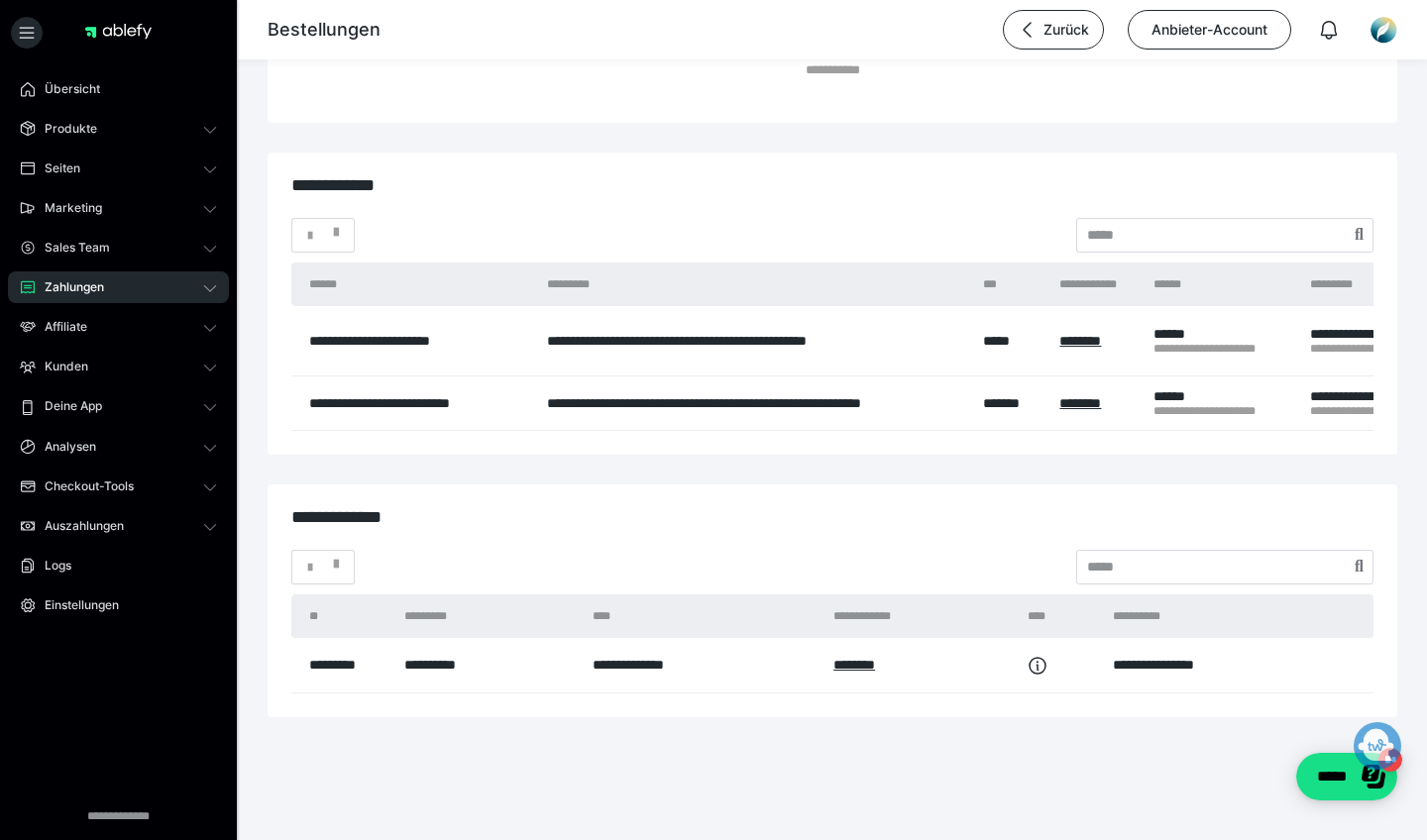 scroll, scrollTop: 2999, scrollLeft: 0, axis: vertical 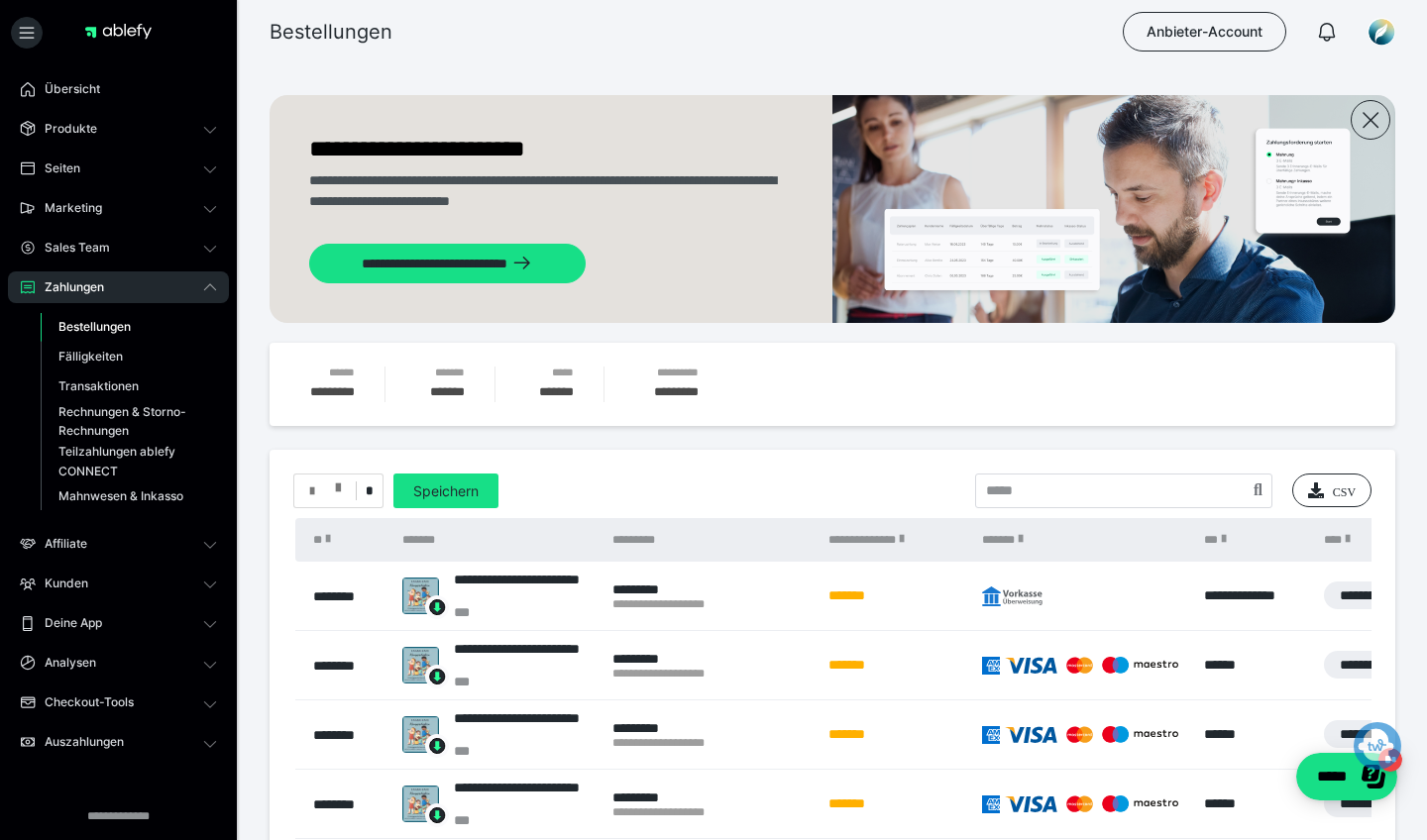 click at bounding box center (338, 483) 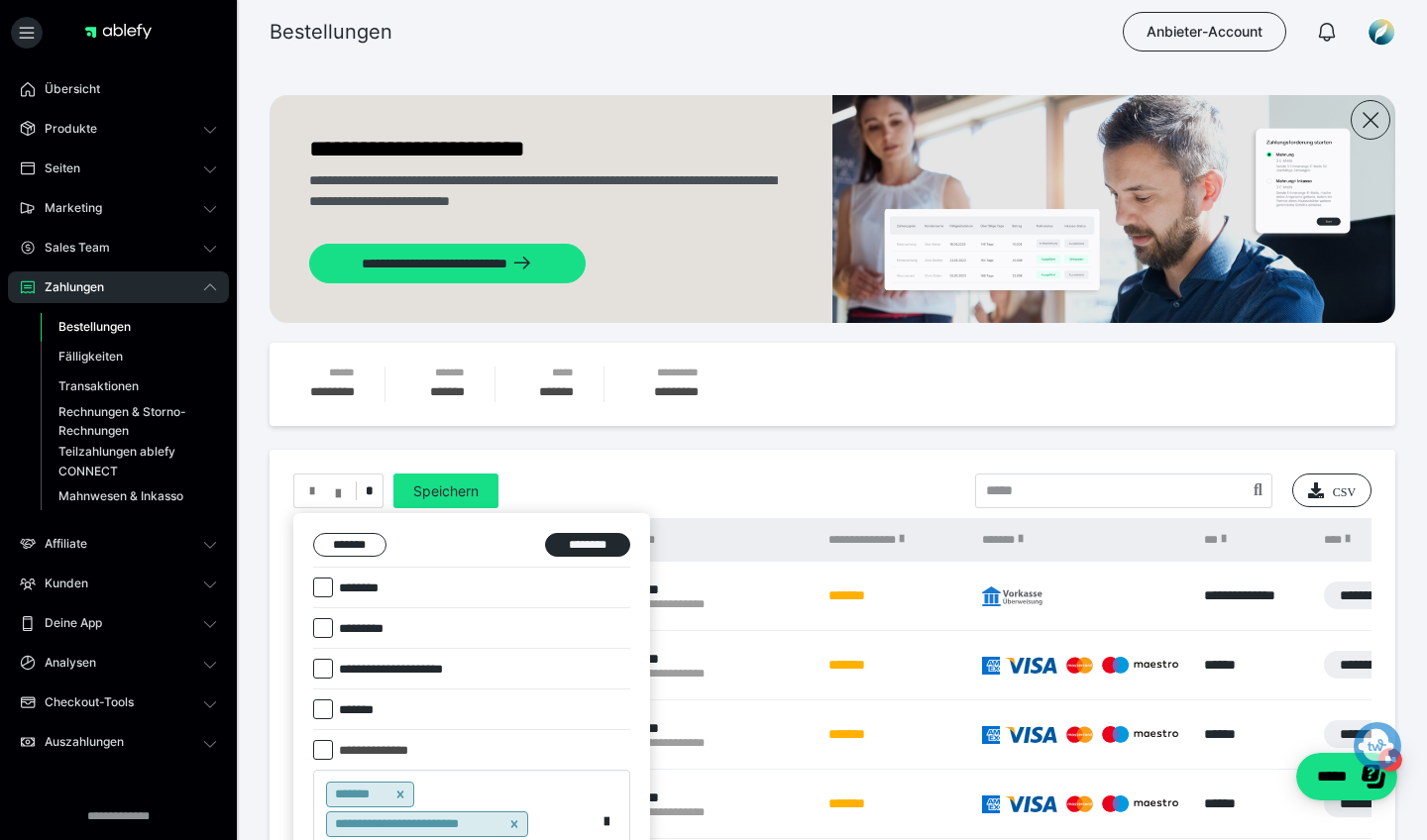 click at bounding box center [714, 420] 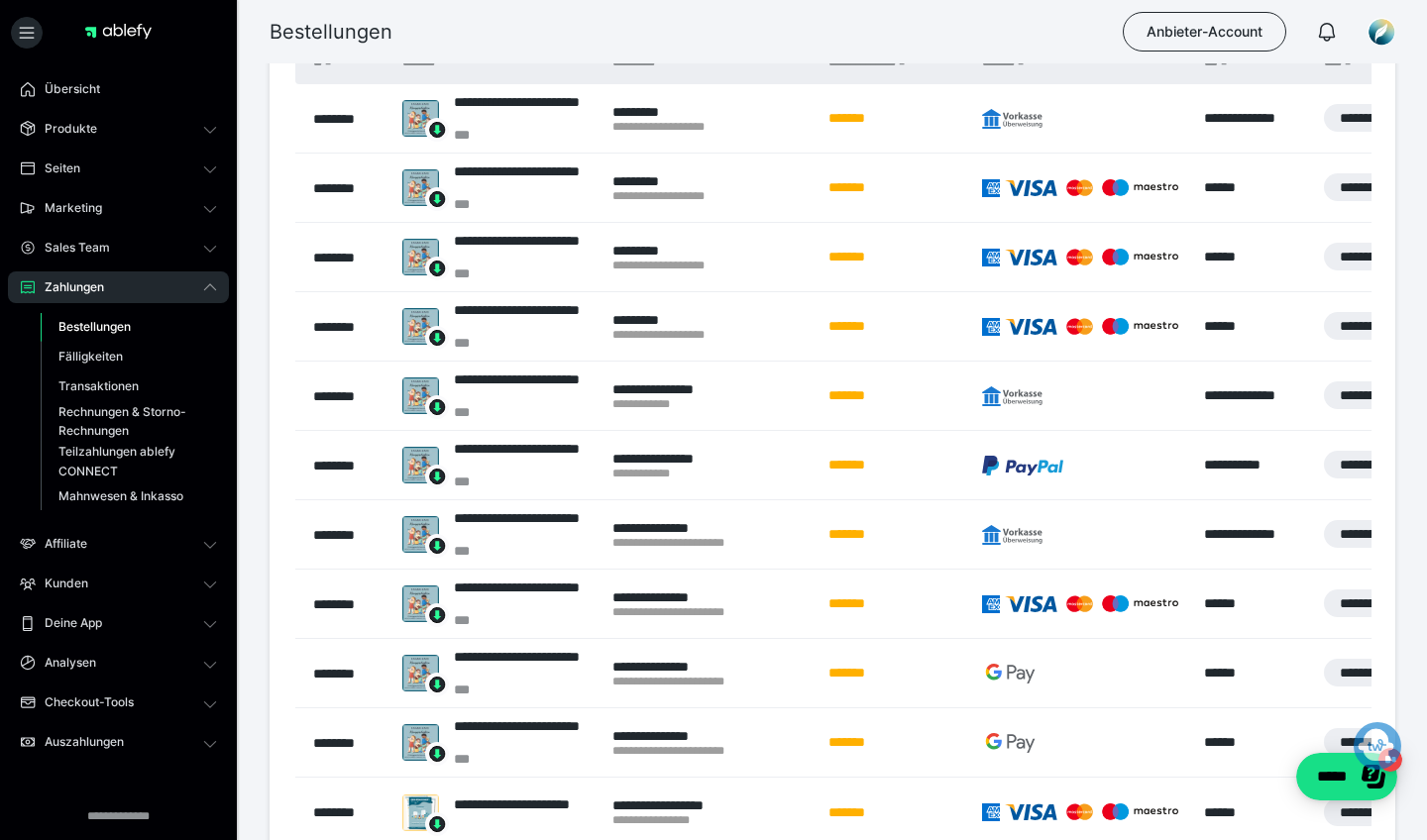 scroll, scrollTop: 493, scrollLeft: 0, axis: vertical 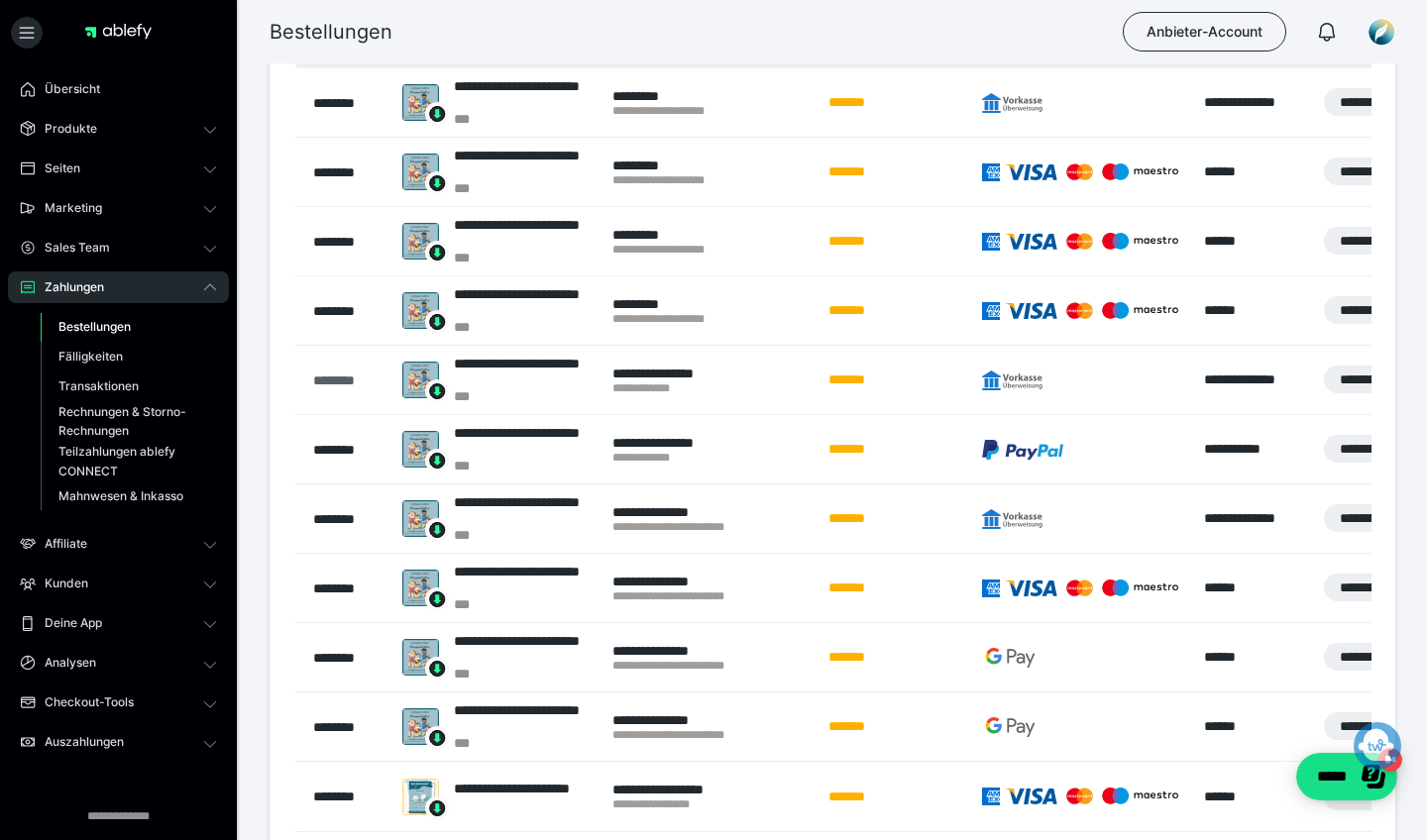 click on "********" at bounding box center (348, 380) 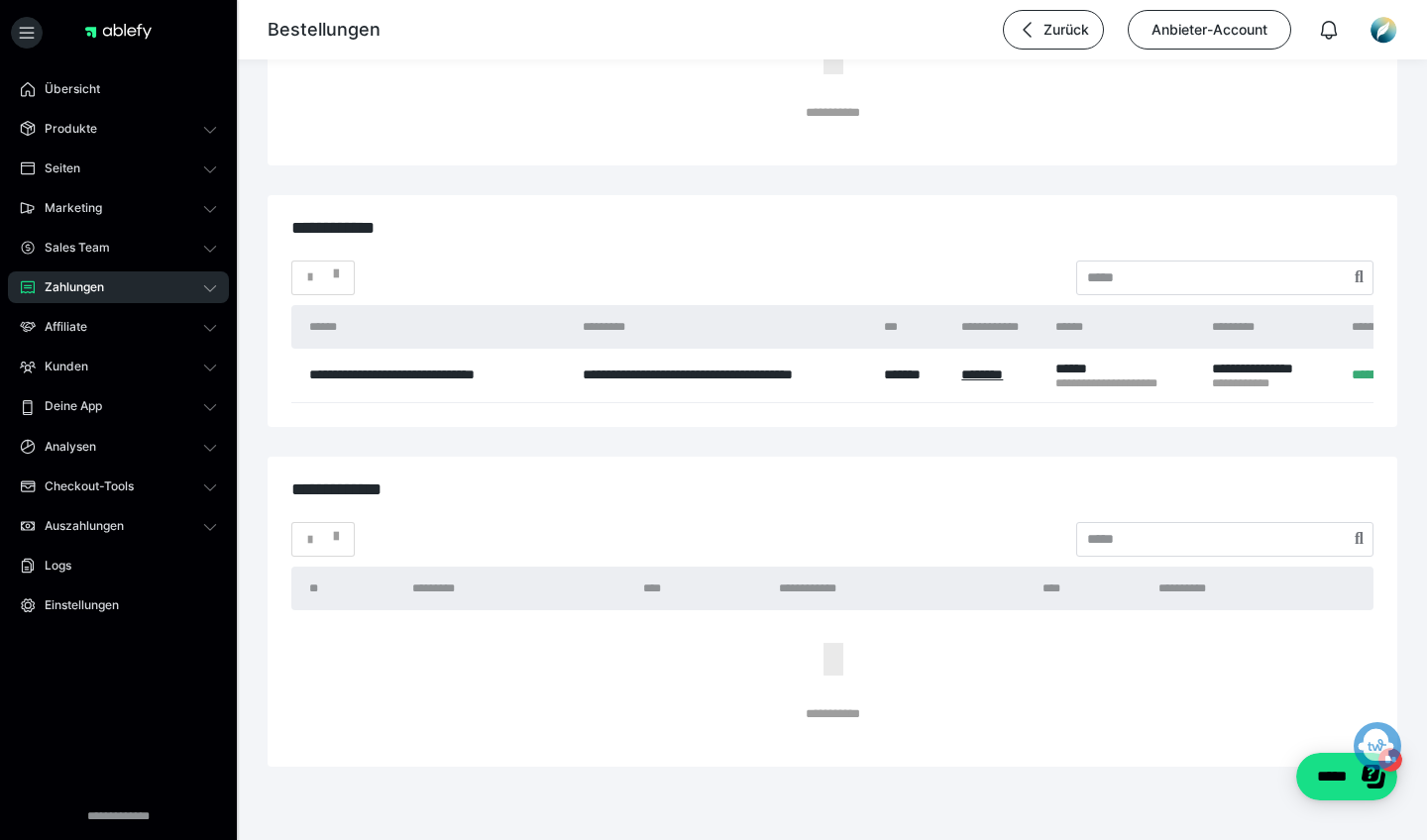scroll, scrollTop: 3362, scrollLeft: 0, axis: vertical 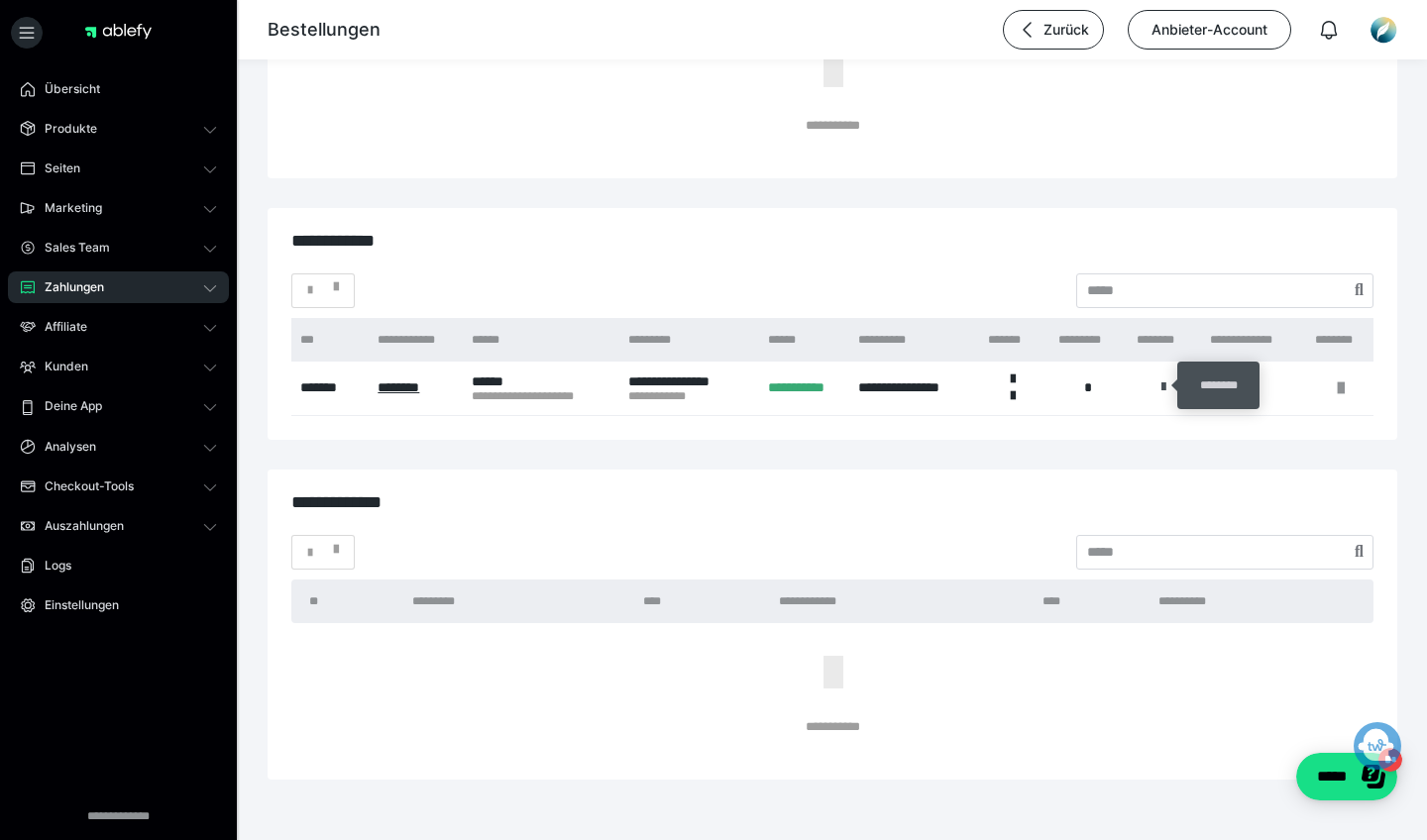 click at bounding box center (1163, 387) 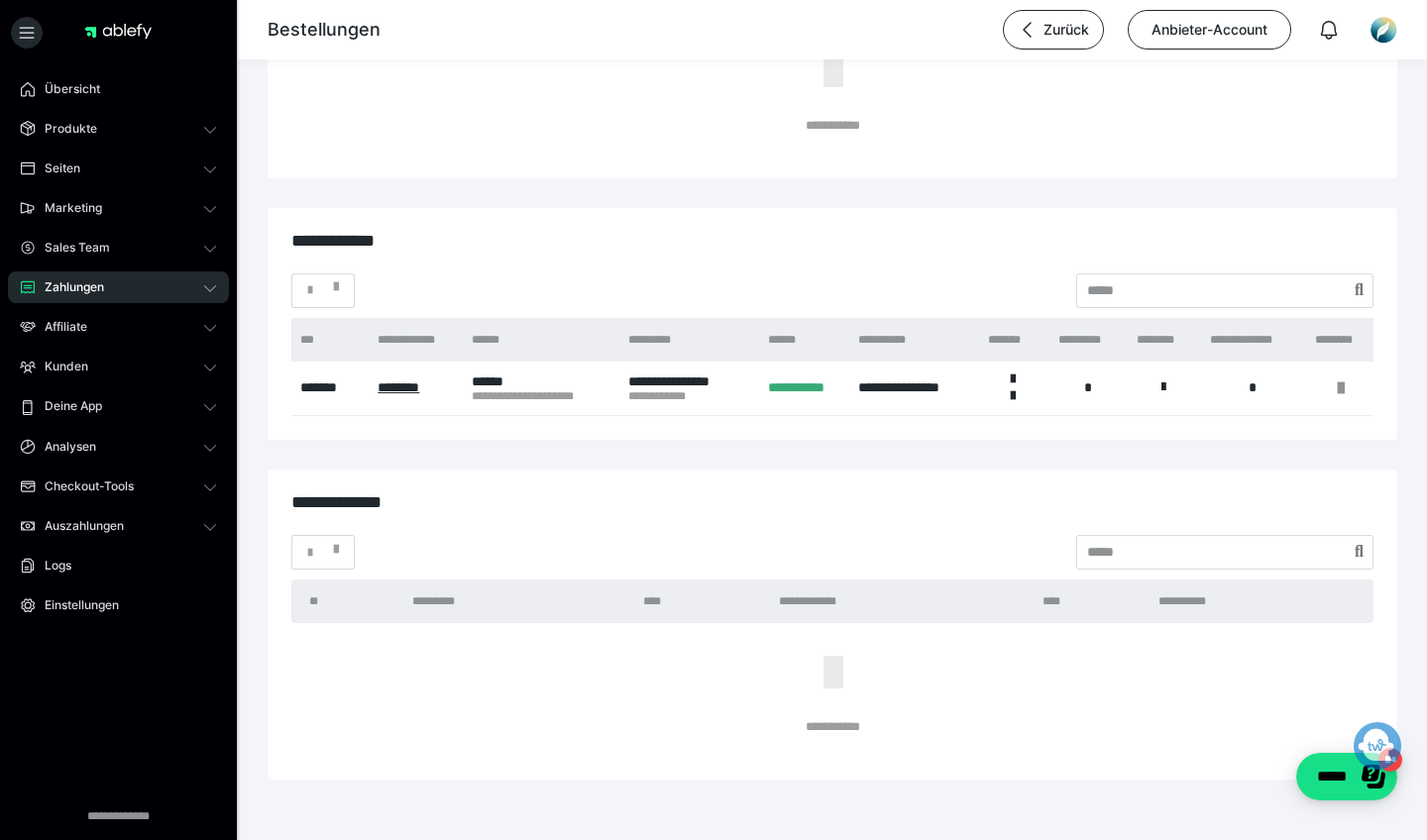 click on "Zahlungen" at bounding box center (67, 287) 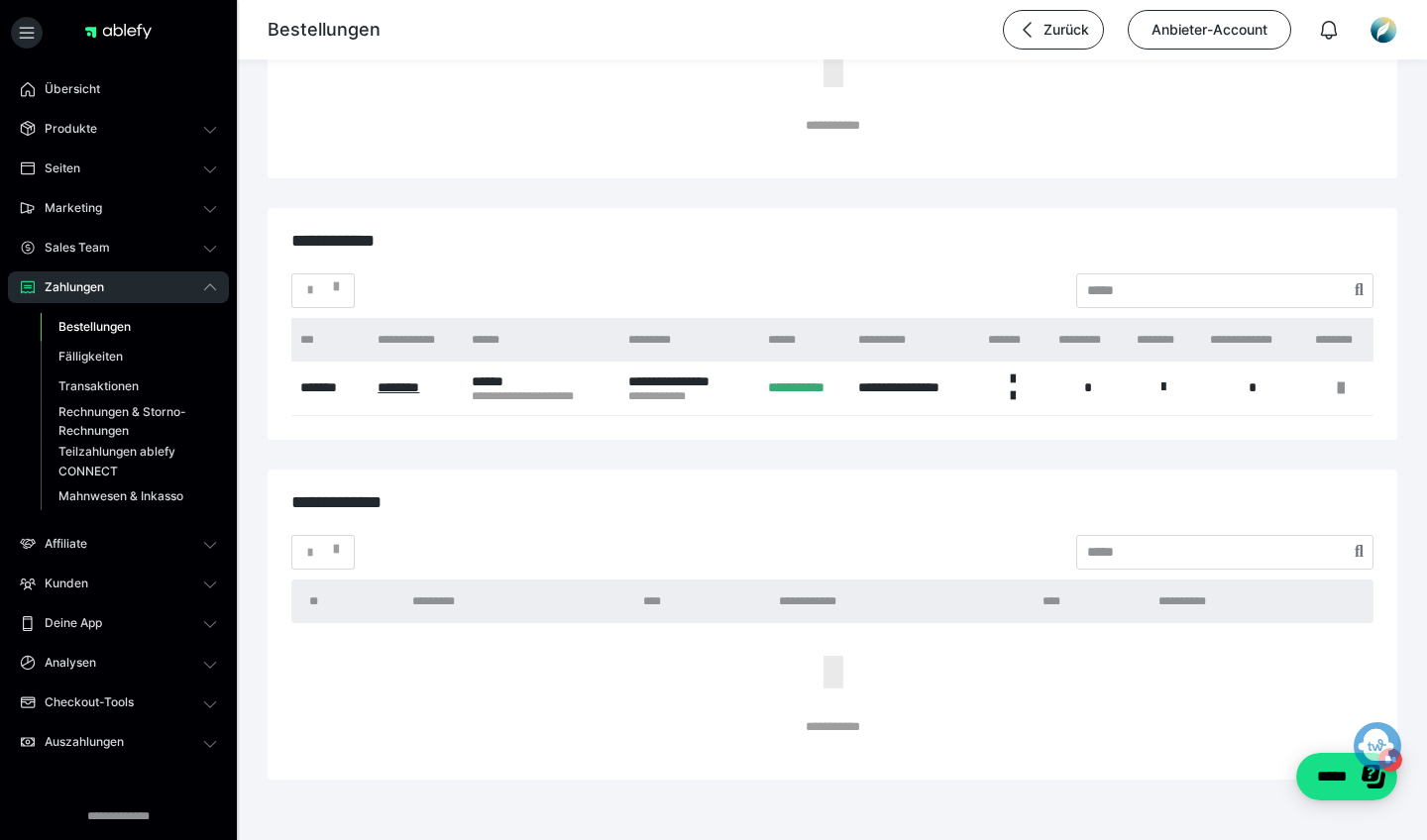 click on "Bestellungen" at bounding box center [94, 326] 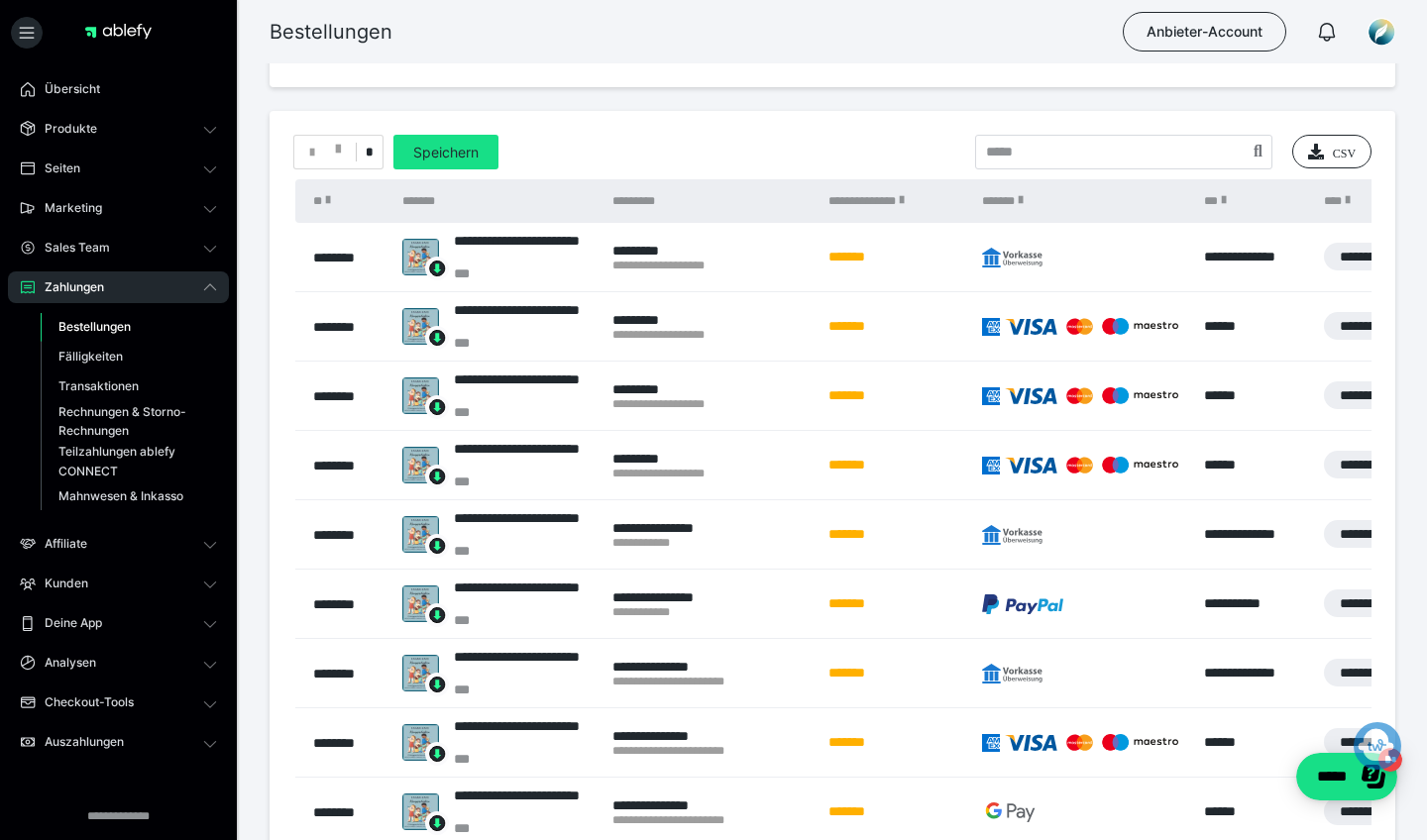 scroll, scrollTop: 342, scrollLeft: 0, axis: vertical 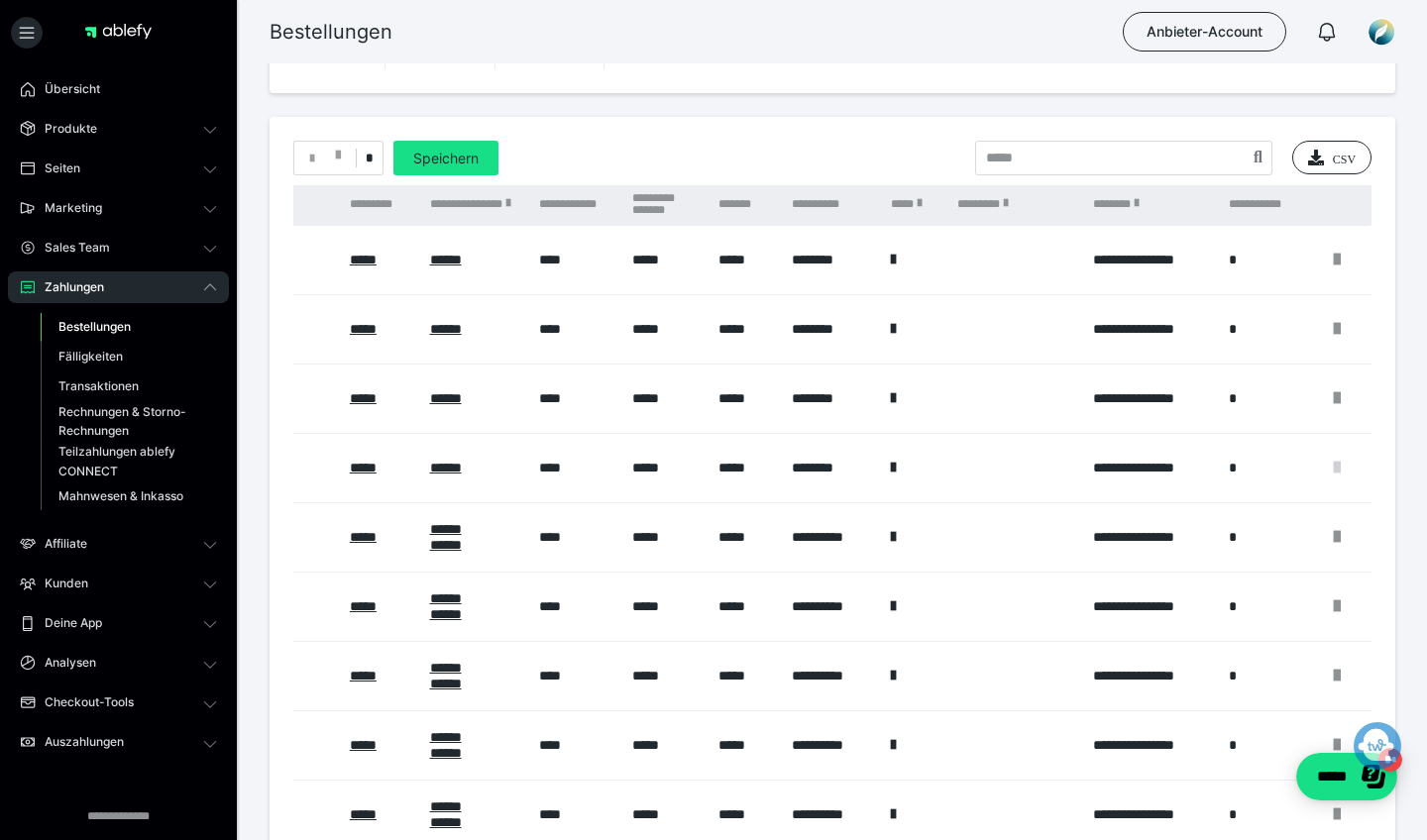 click at bounding box center (1337, 468) 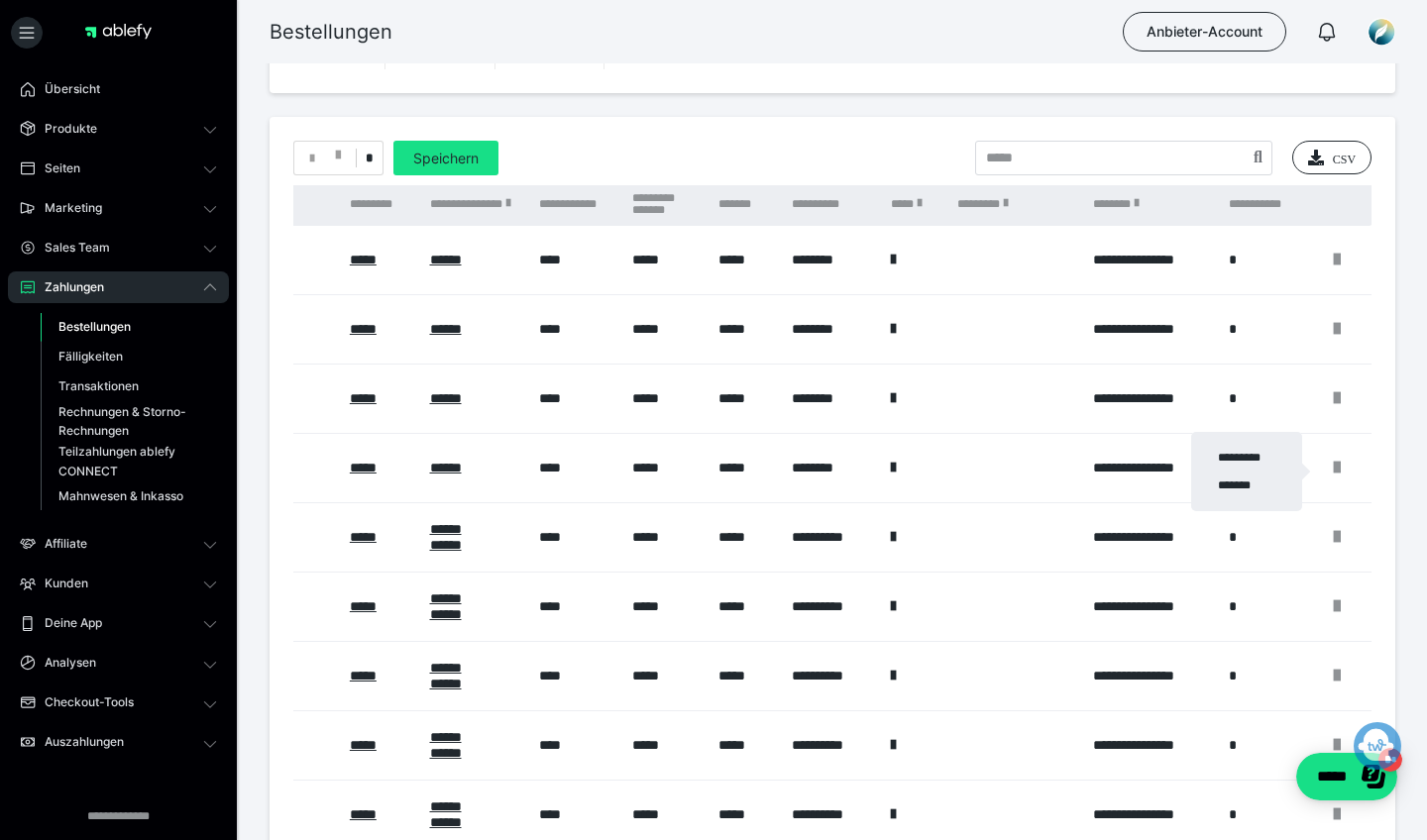 click at bounding box center [714, 420] 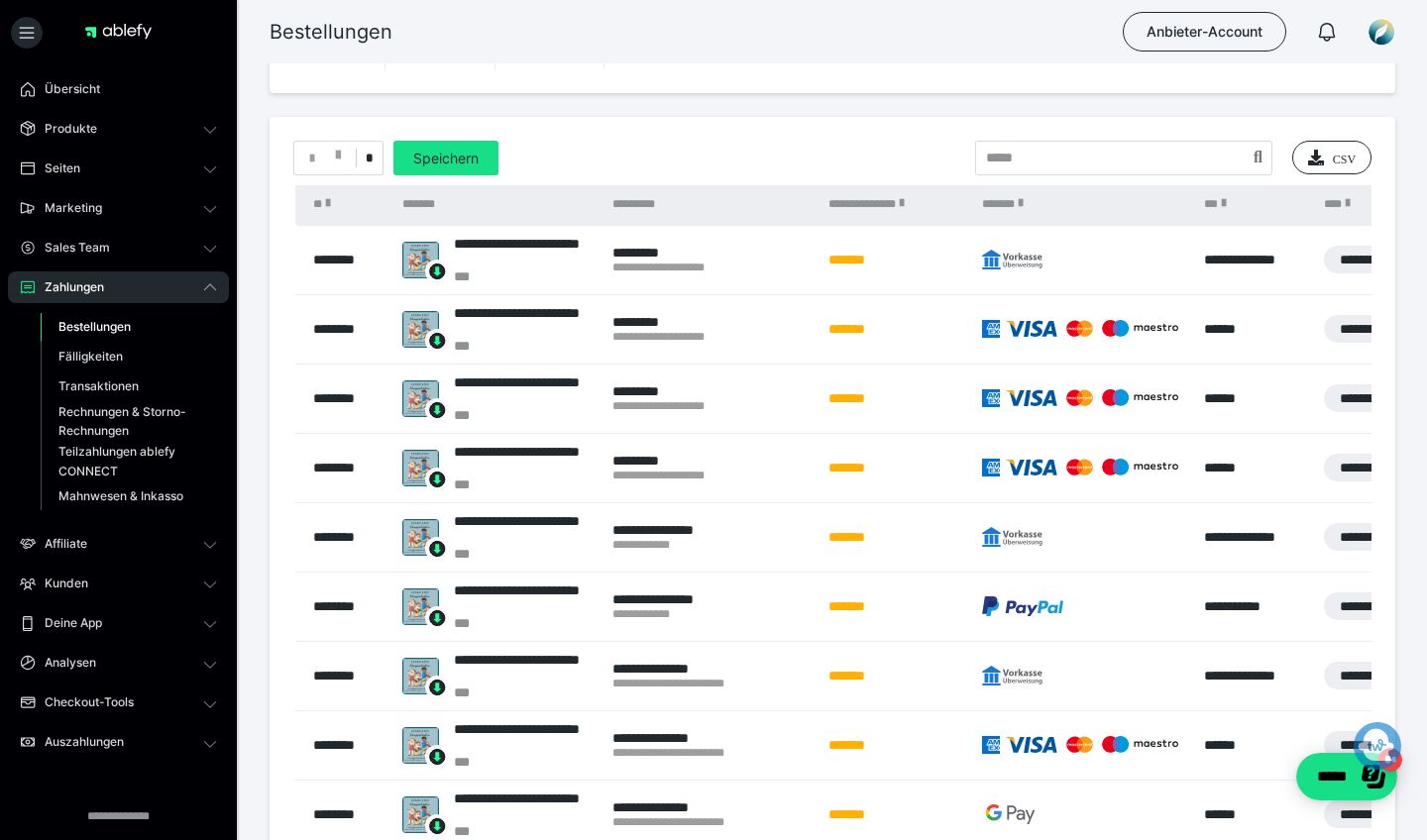 scroll, scrollTop: 0, scrollLeft: 0, axis: both 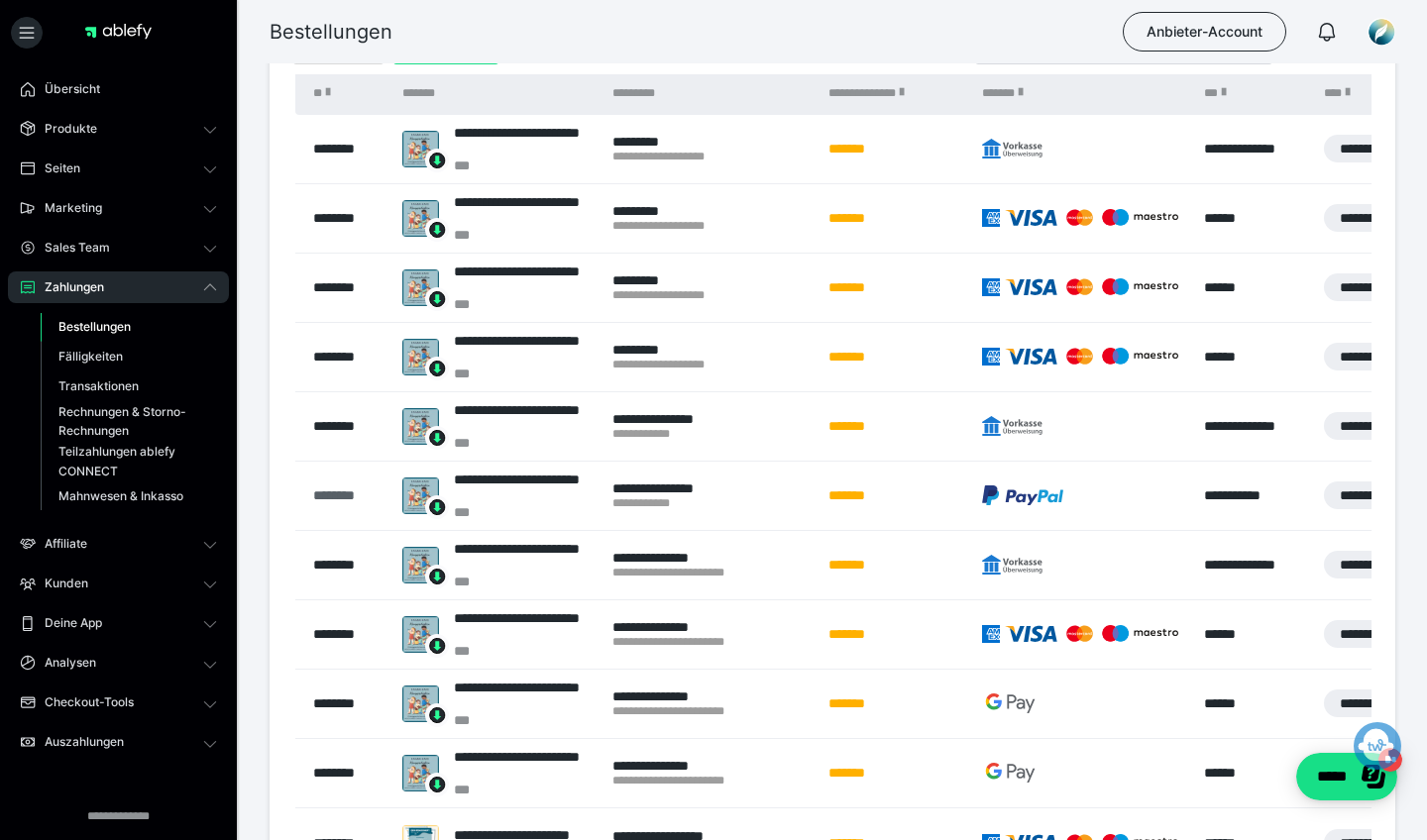 click on "********" at bounding box center [348, 495] 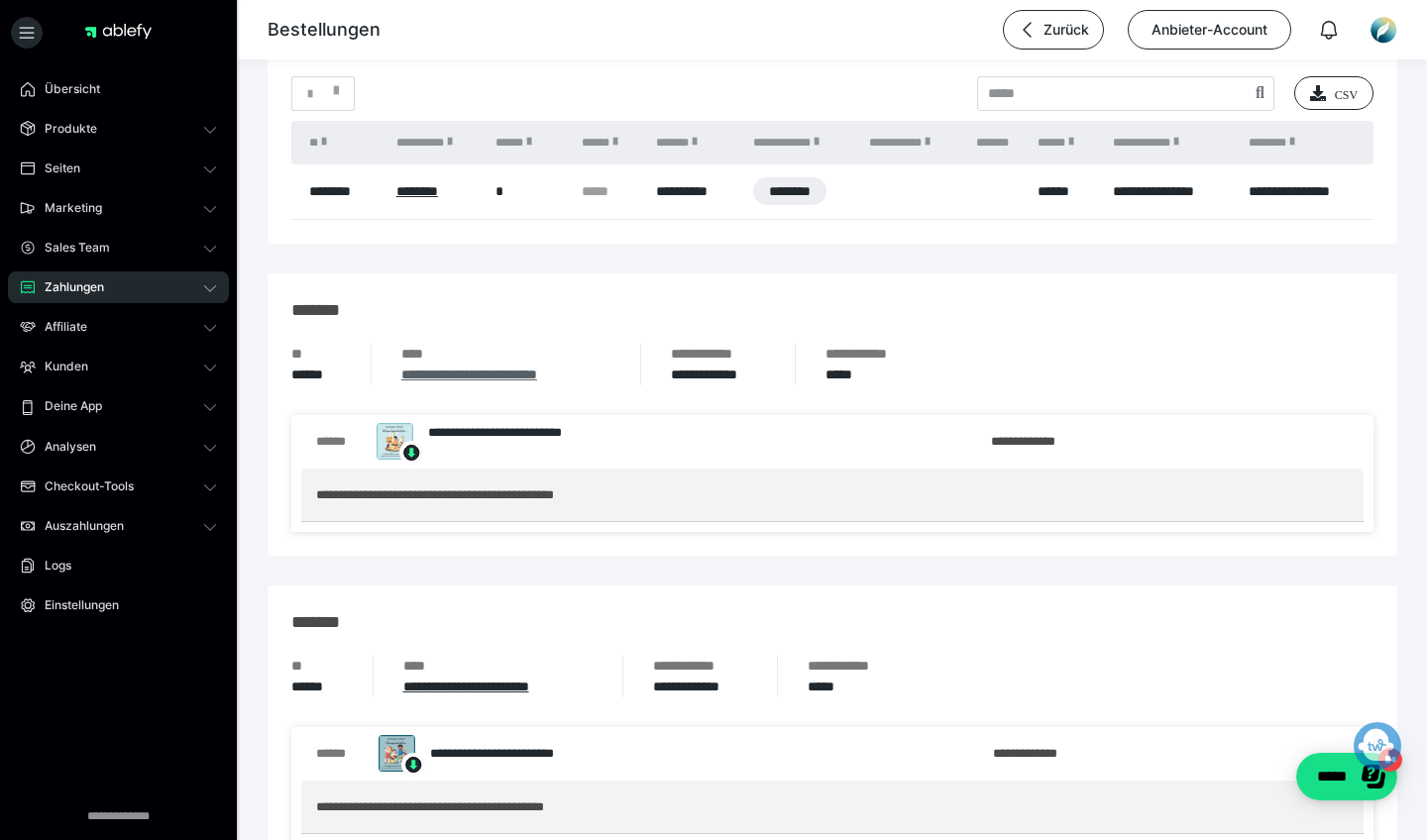 scroll, scrollTop: 1331, scrollLeft: 0, axis: vertical 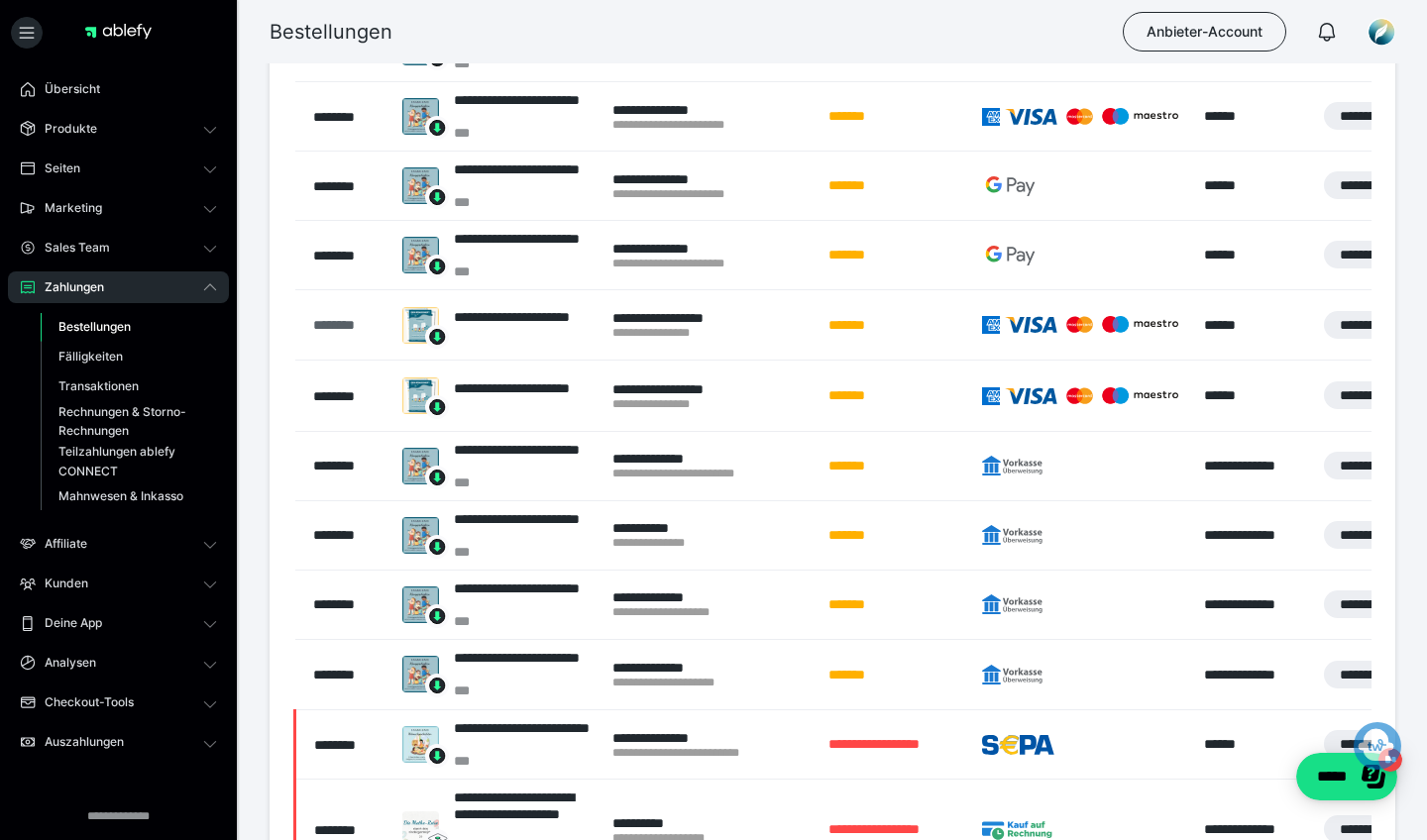 click on "********" at bounding box center [348, 325] 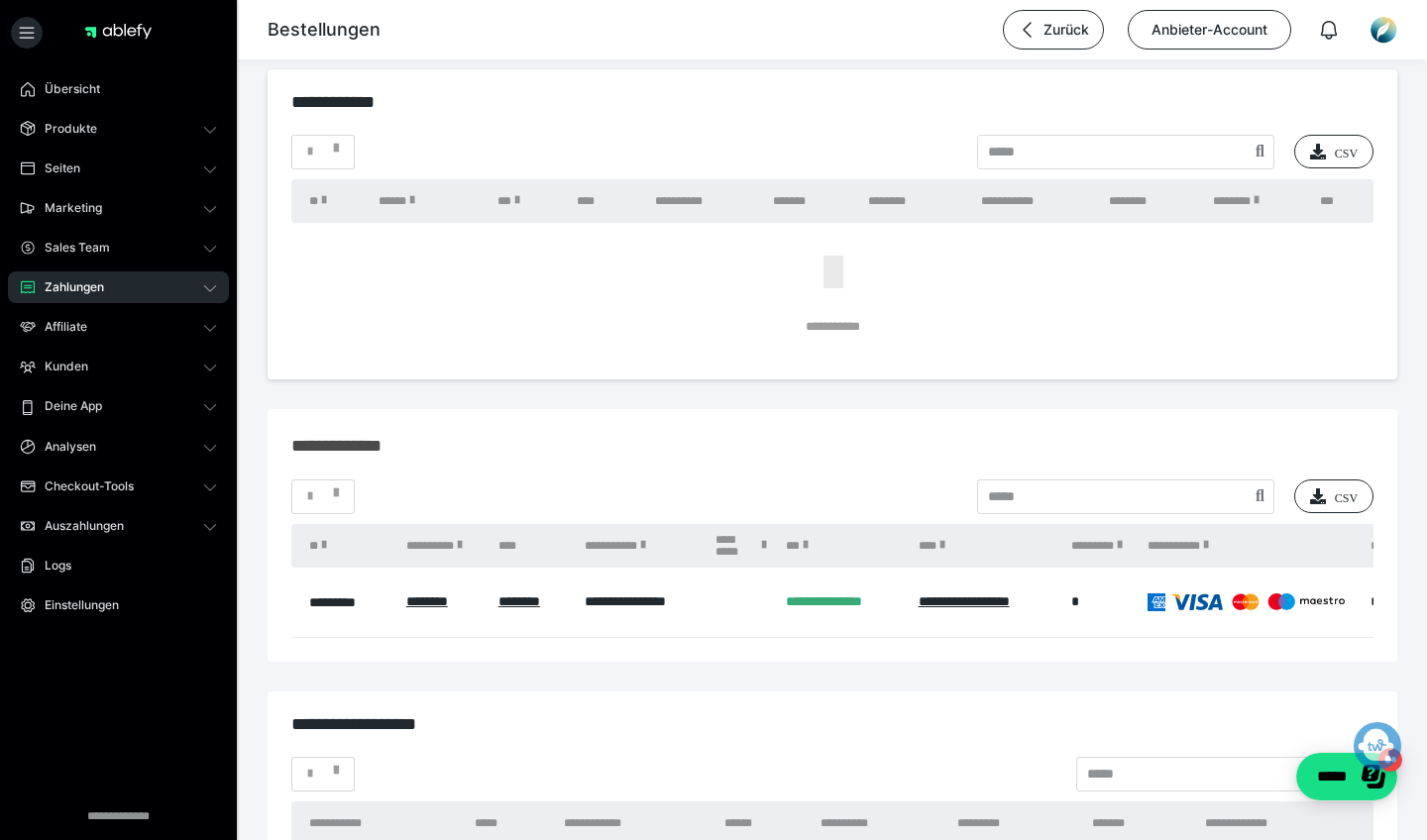scroll, scrollTop: 2822, scrollLeft: 0, axis: vertical 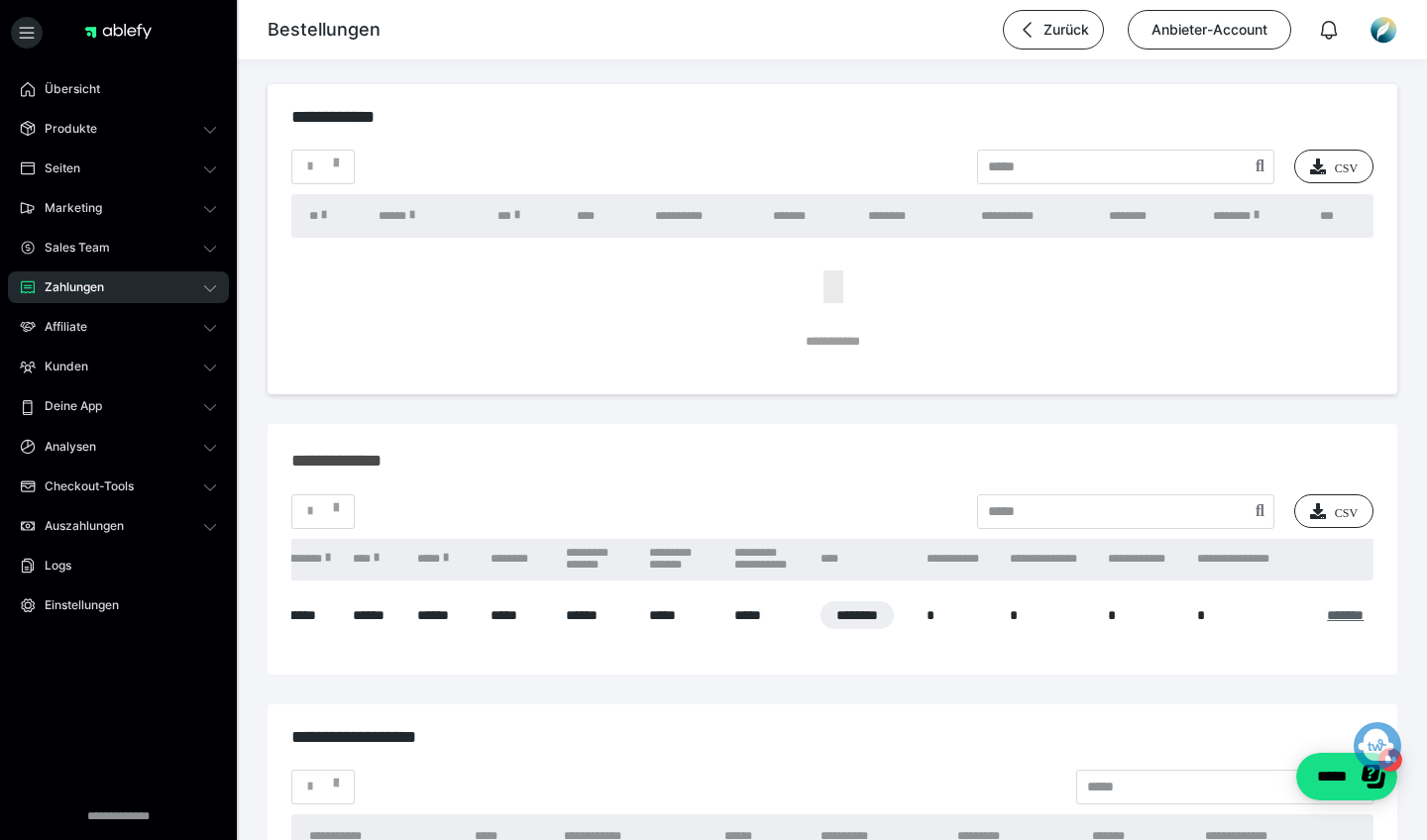 click on "*******" at bounding box center [1345, 615] 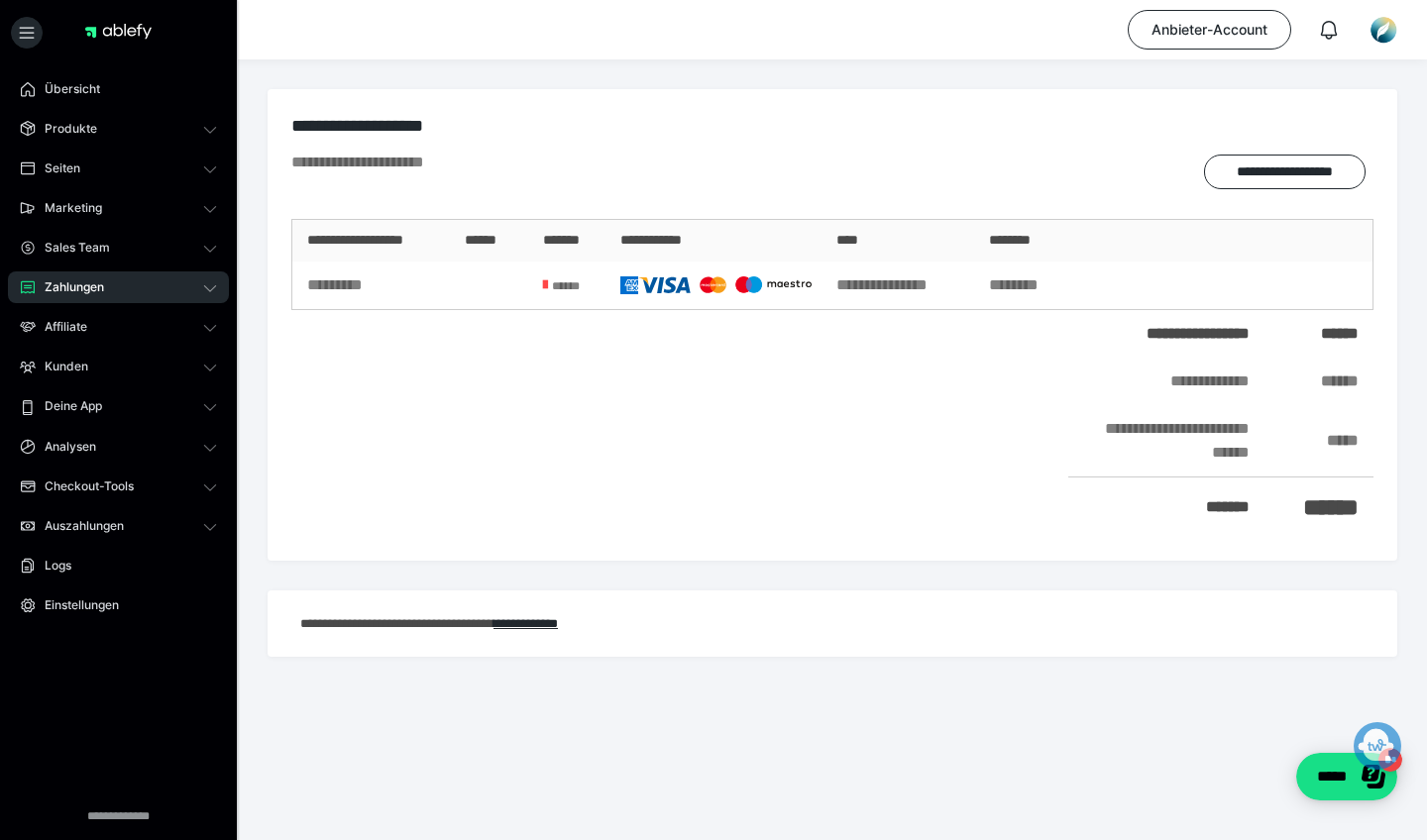 scroll, scrollTop: 0, scrollLeft: 0, axis: both 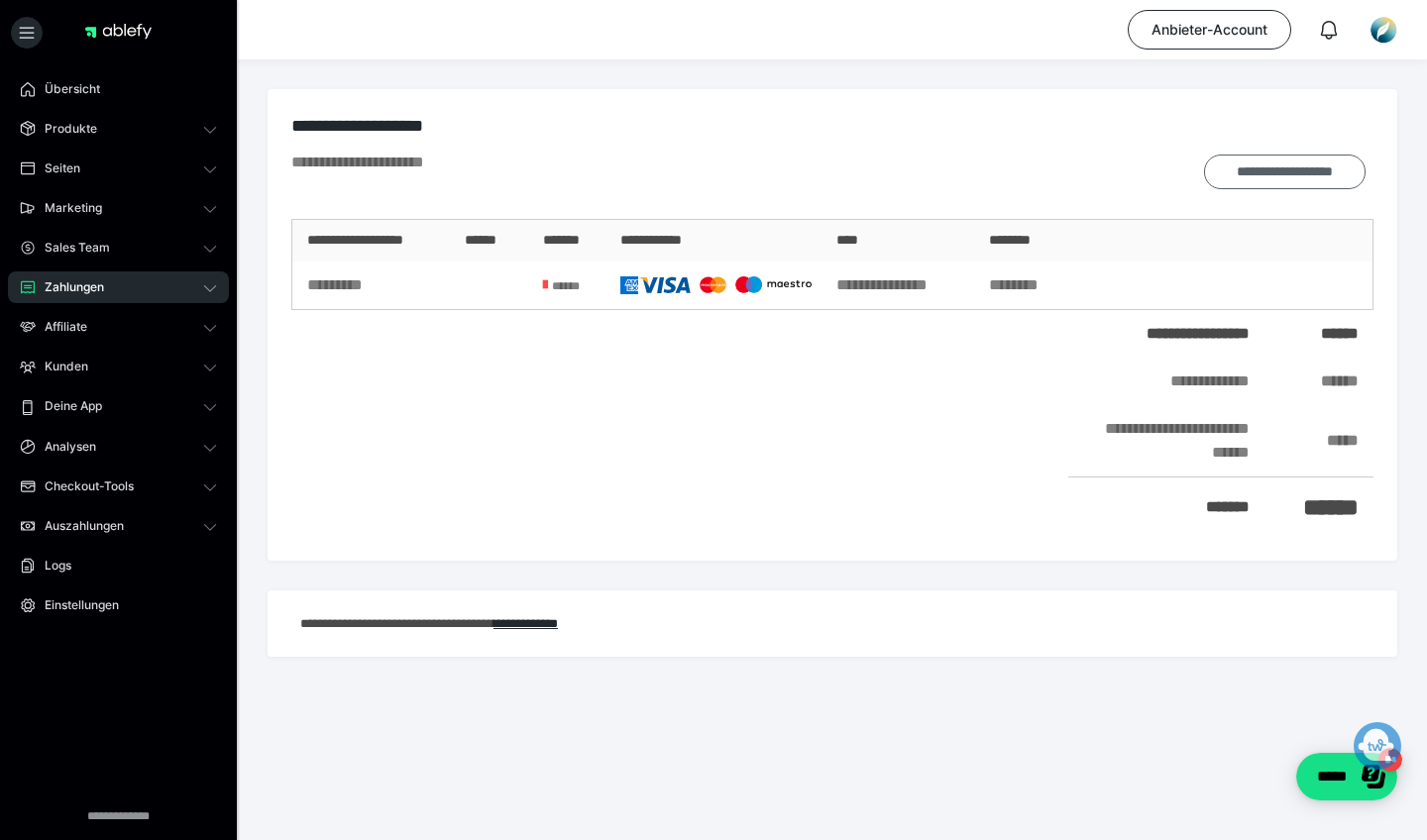 click on "**********" at bounding box center (1284, 171) 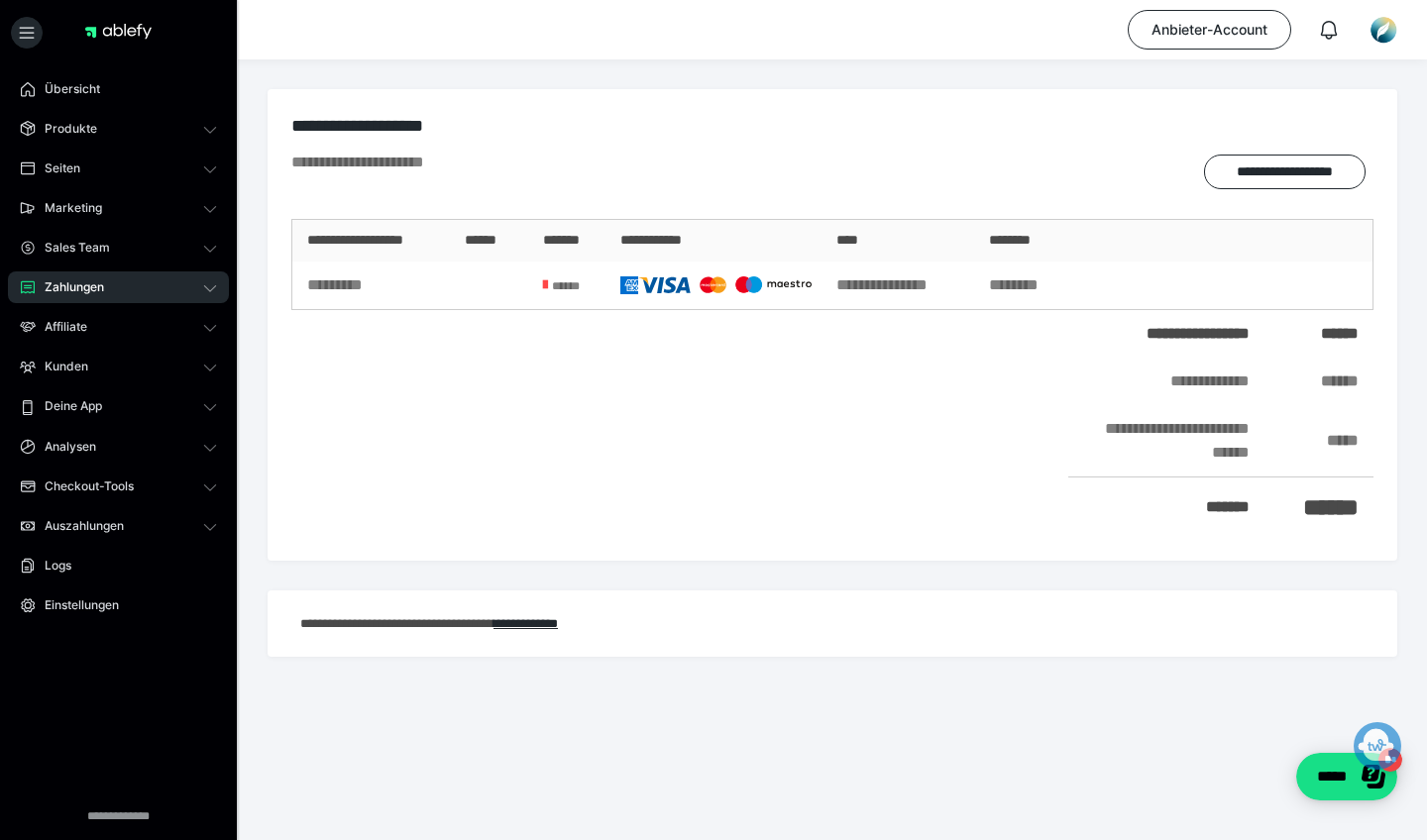 scroll, scrollTop: 0, scrollLeft: 0, axis: both 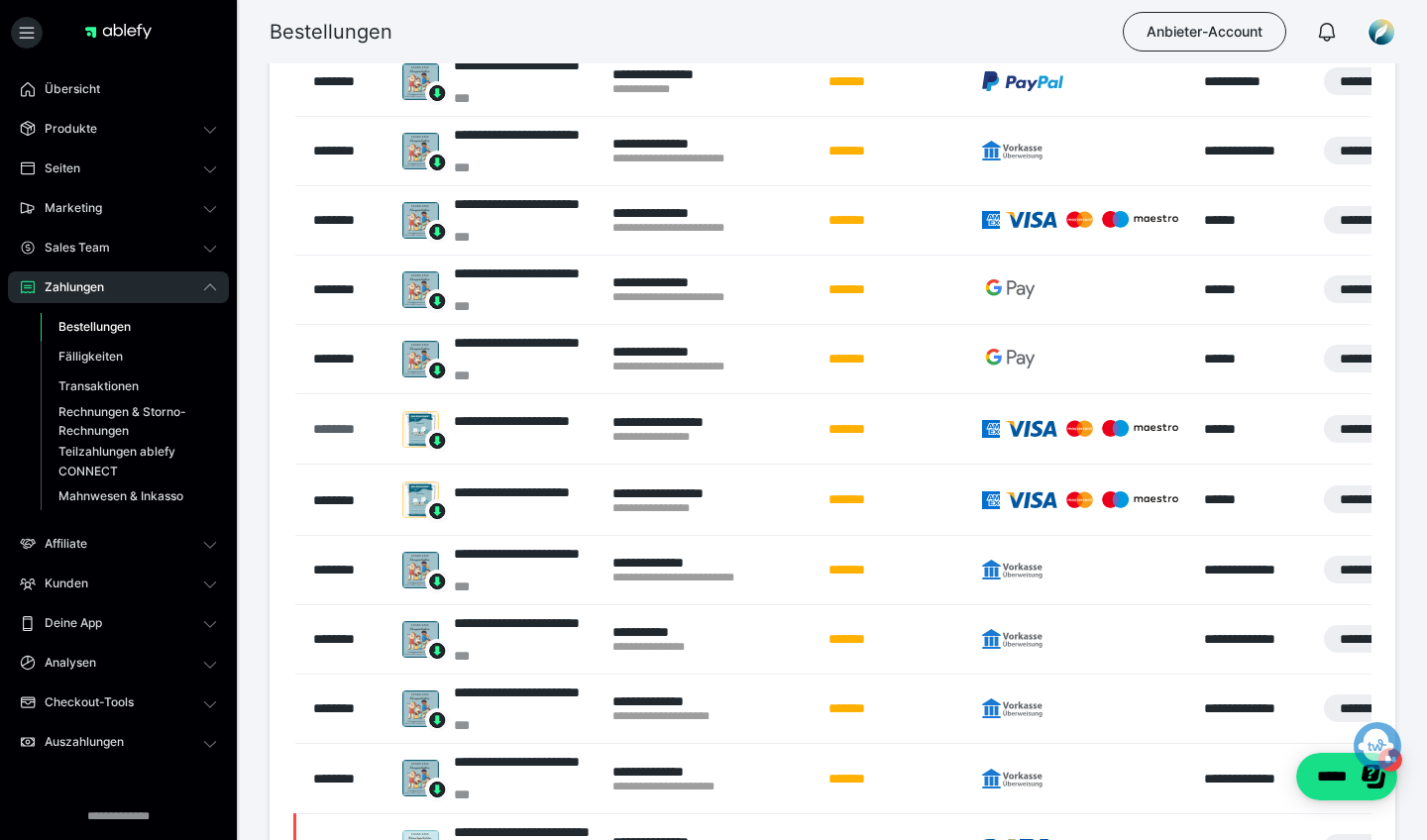 click on "********" at bounding box center (348, 429) 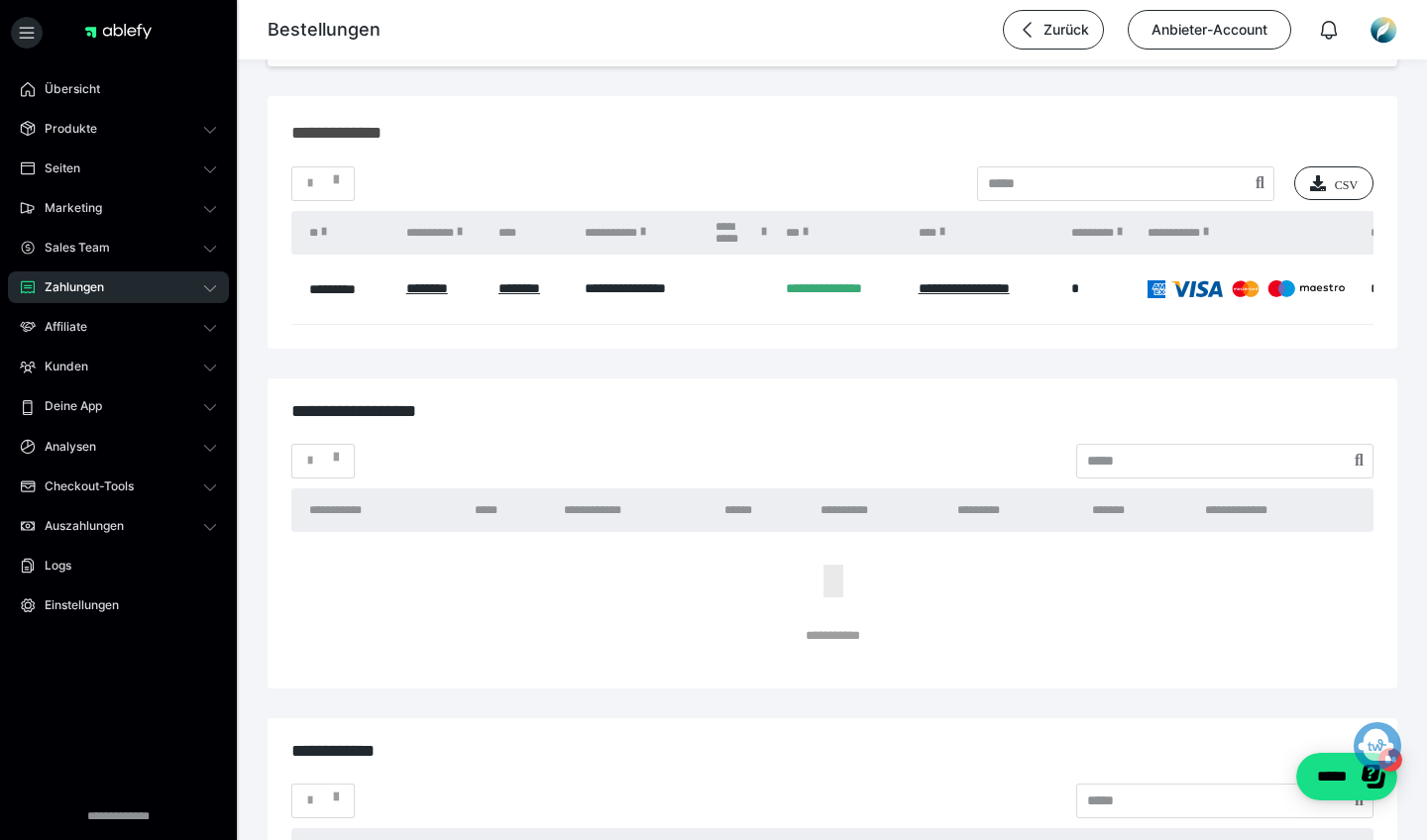 scroll, scrollTop: 3136, scrollLeft: 0, axis: vertical 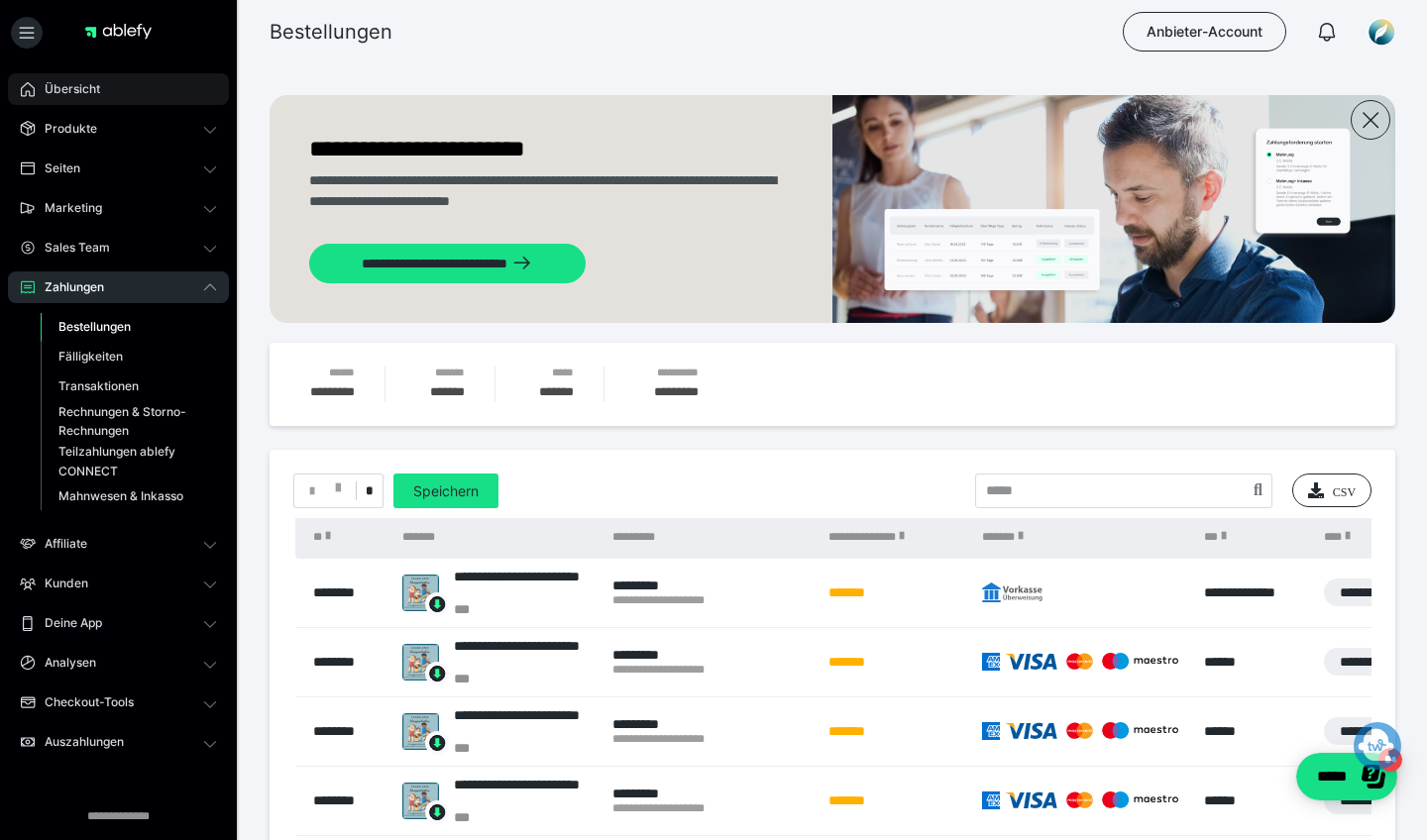 click on "Übersicht" at bounding box center (65, 89) 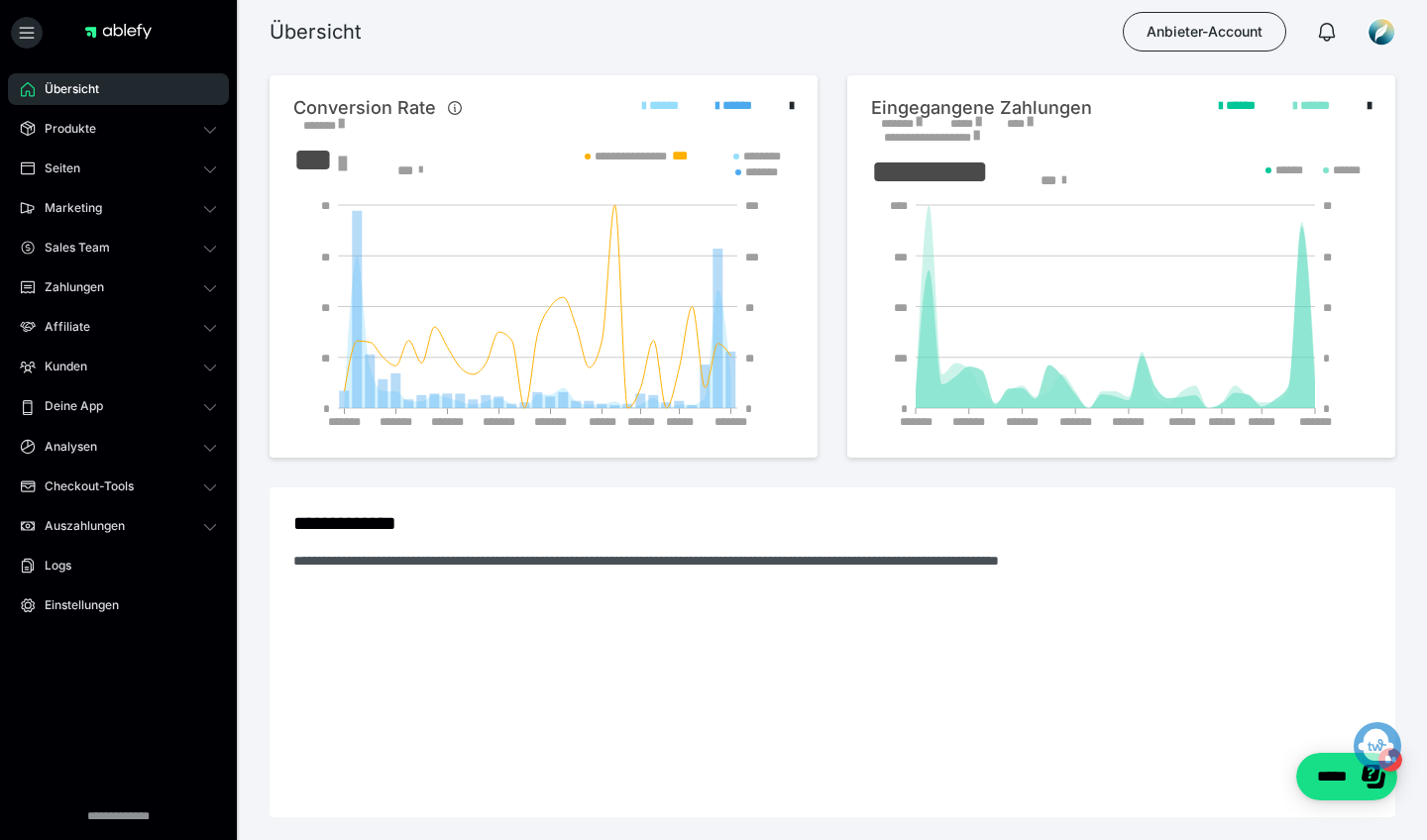 scroll, scrollTop: 0, scrollLeft: 0, axis: both 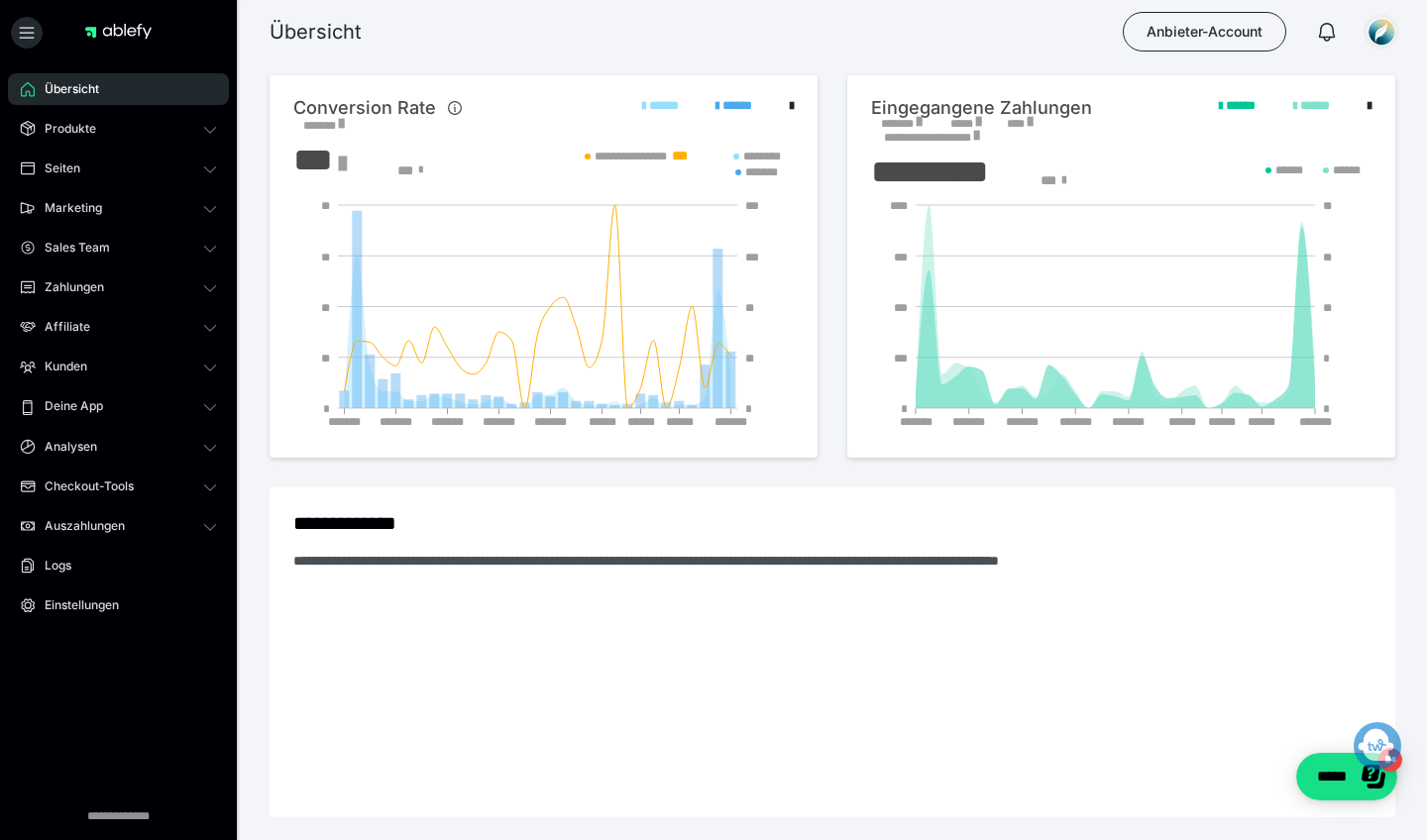 click at bounding box center (1381, 32) 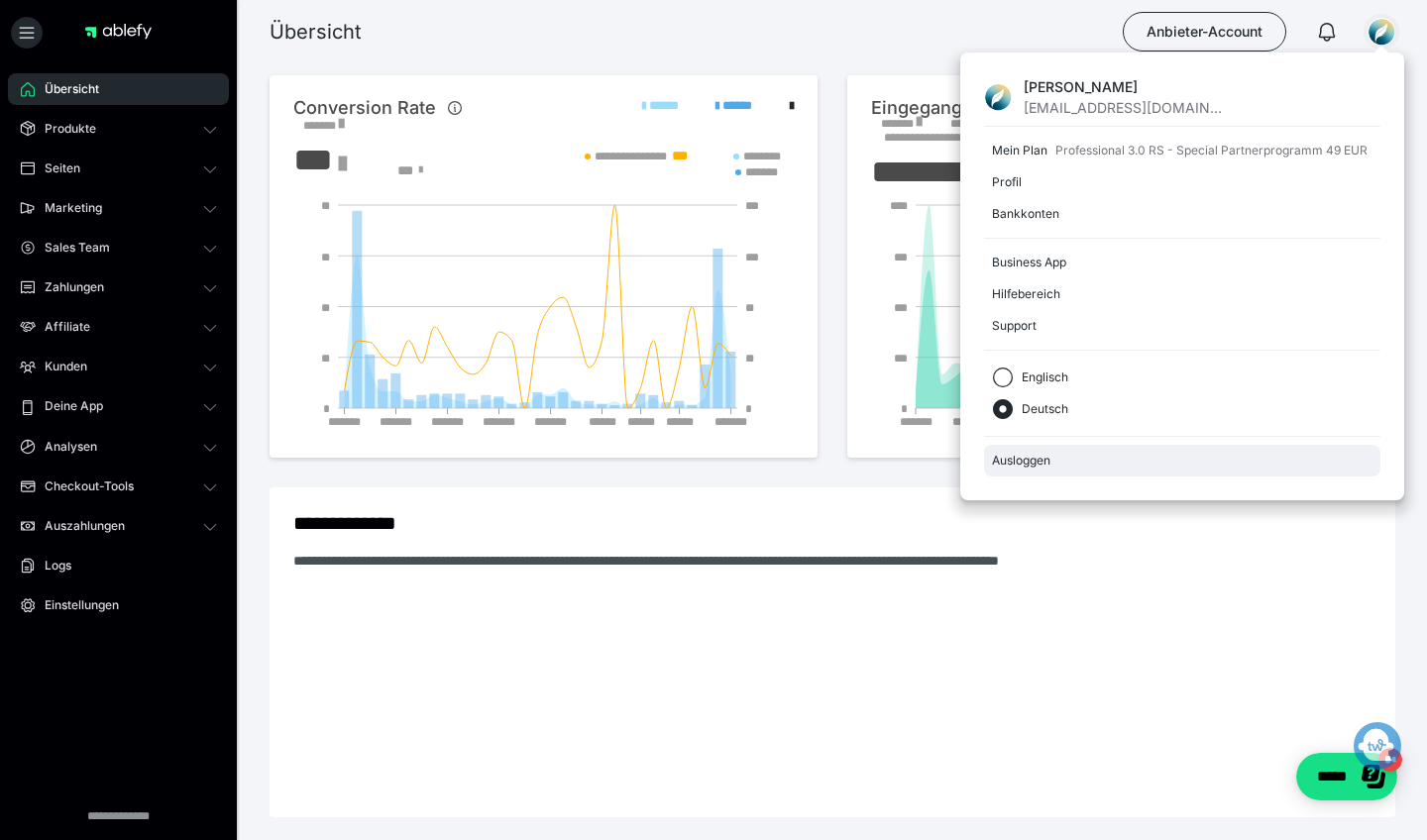 click on "Ausloggen" at bounding box center [1182, 461] 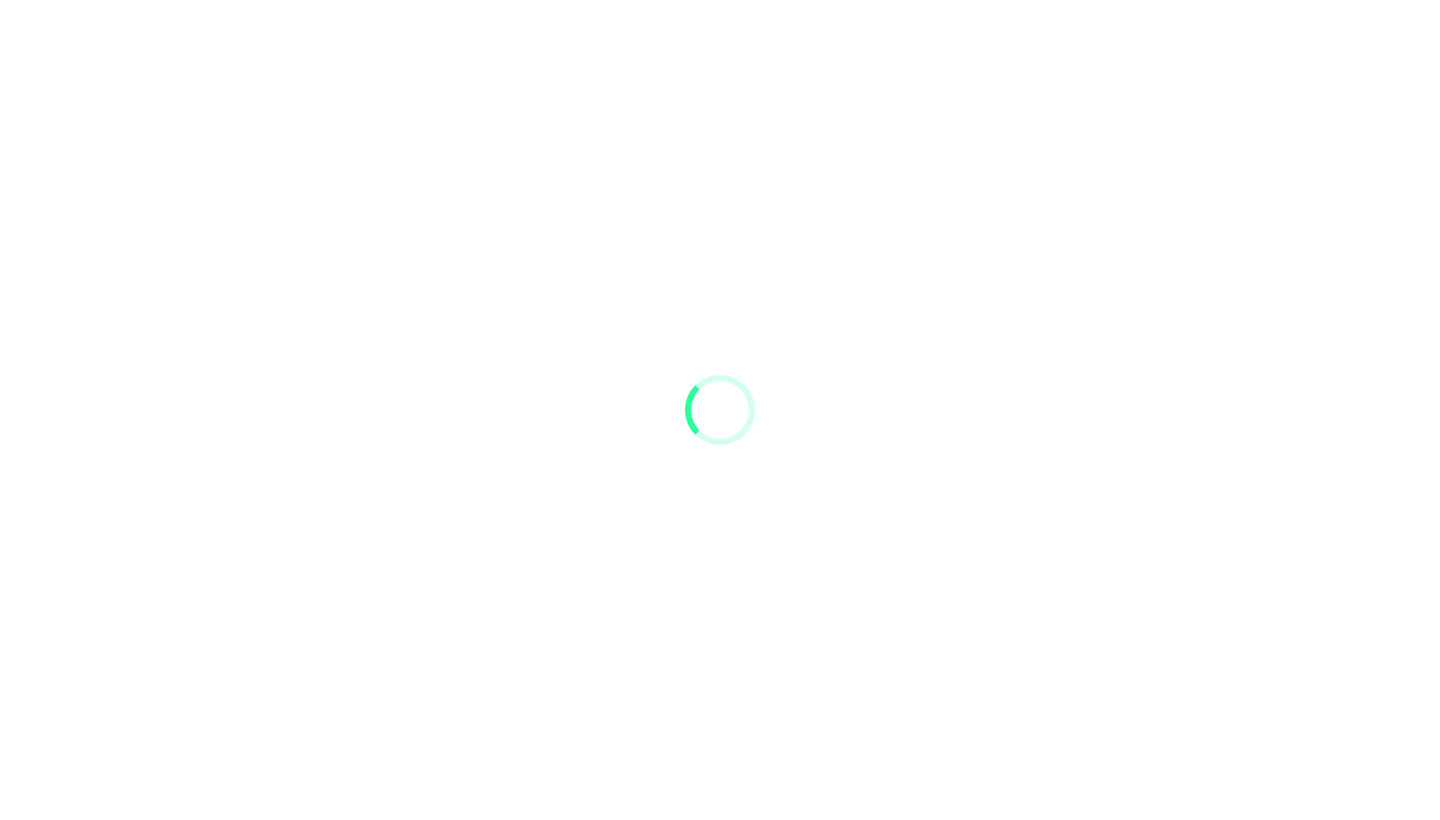 scroll, scrollTop: 0, scrollLeft: 0, axis: both 